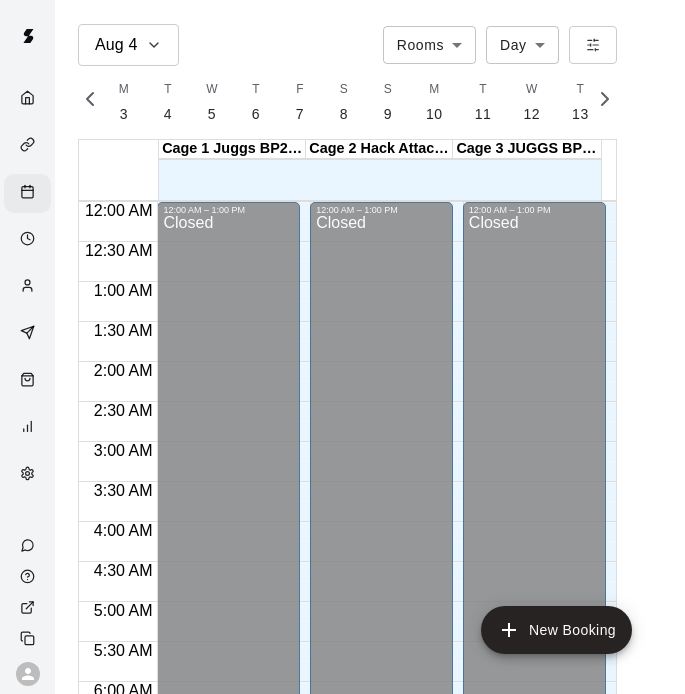 scroll, scrollTop: 0, scrollLeft: 0, axis: both 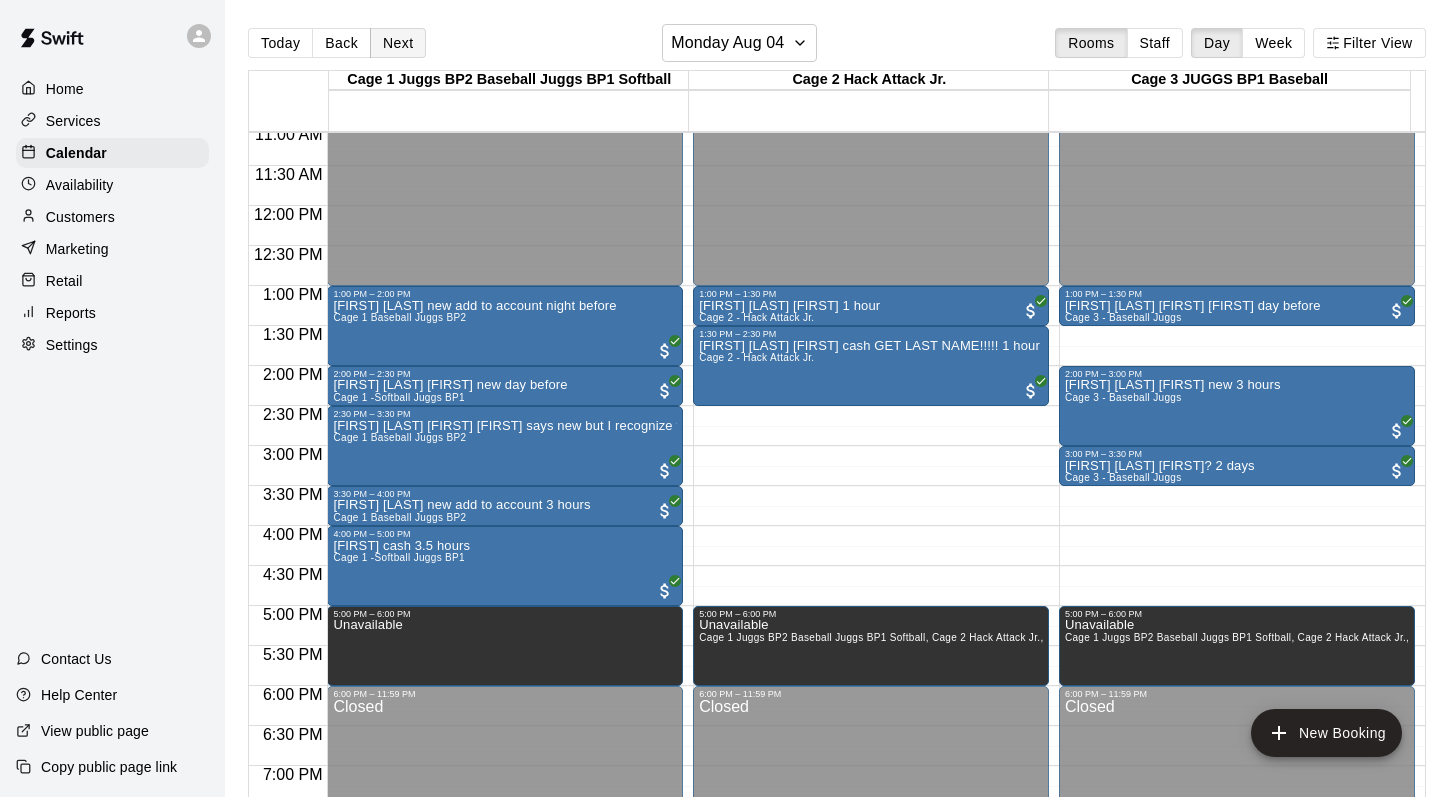 click on "Next" at bounding box center [398, 43] 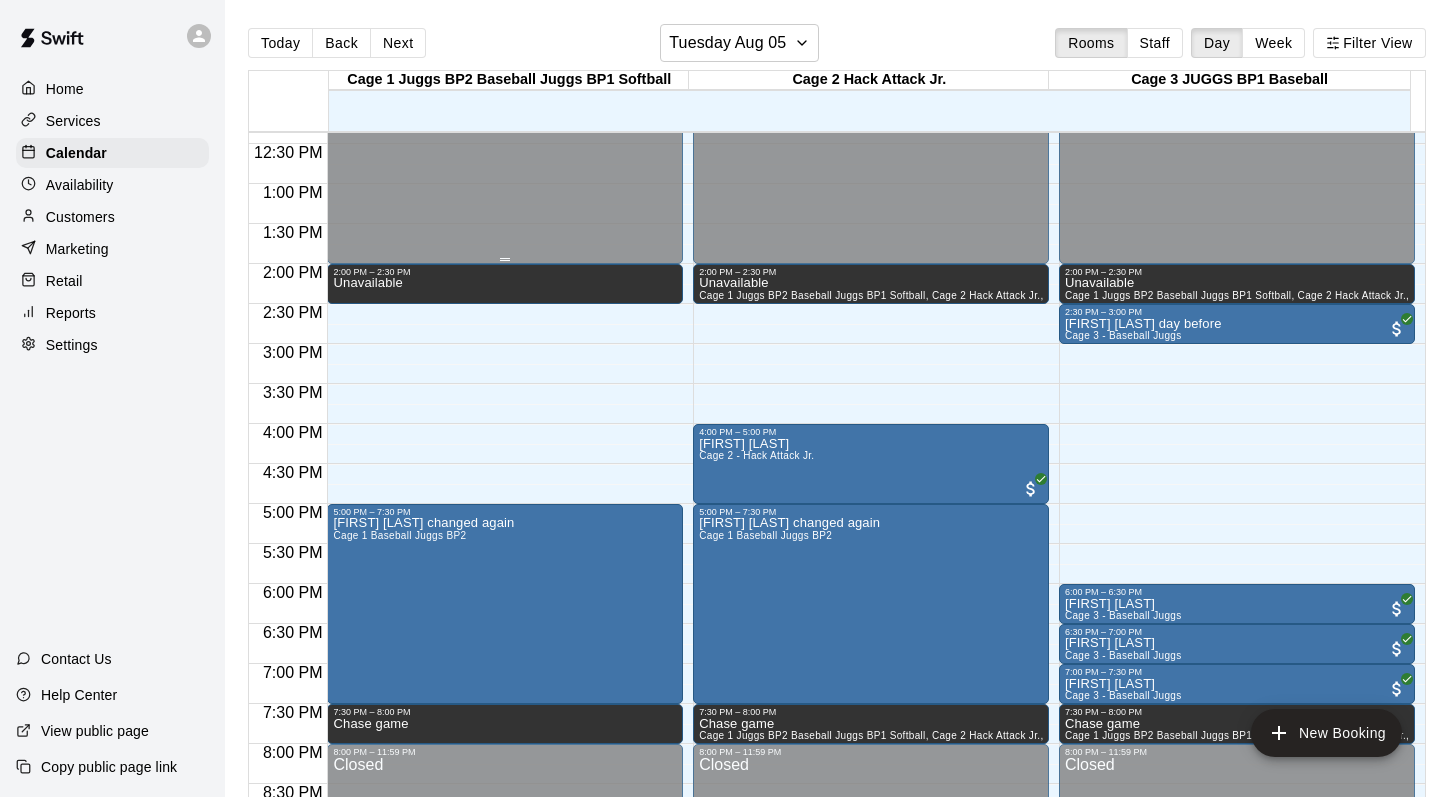 scroll, scrollTop: 994, scrollLeft: 0, axis: vertical 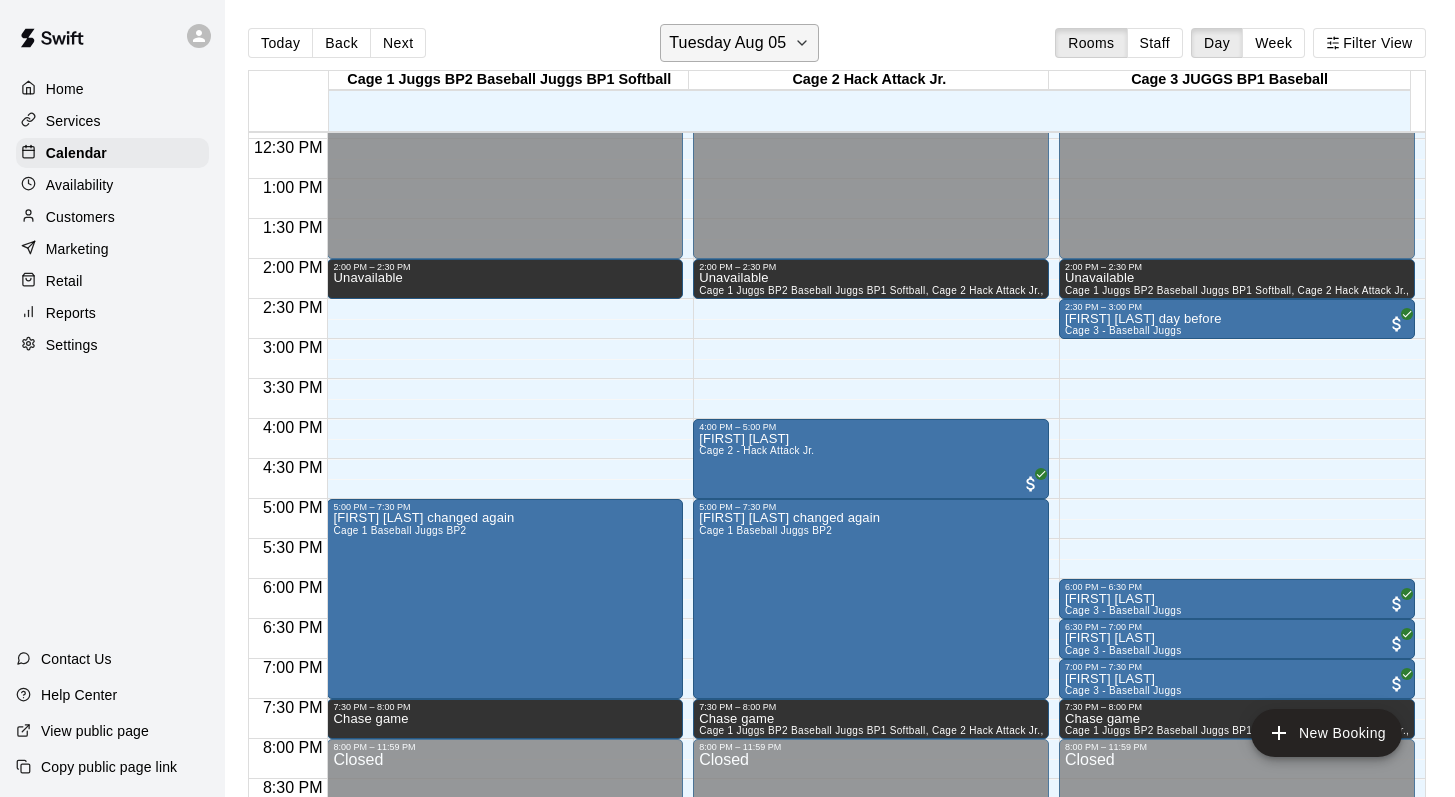 click 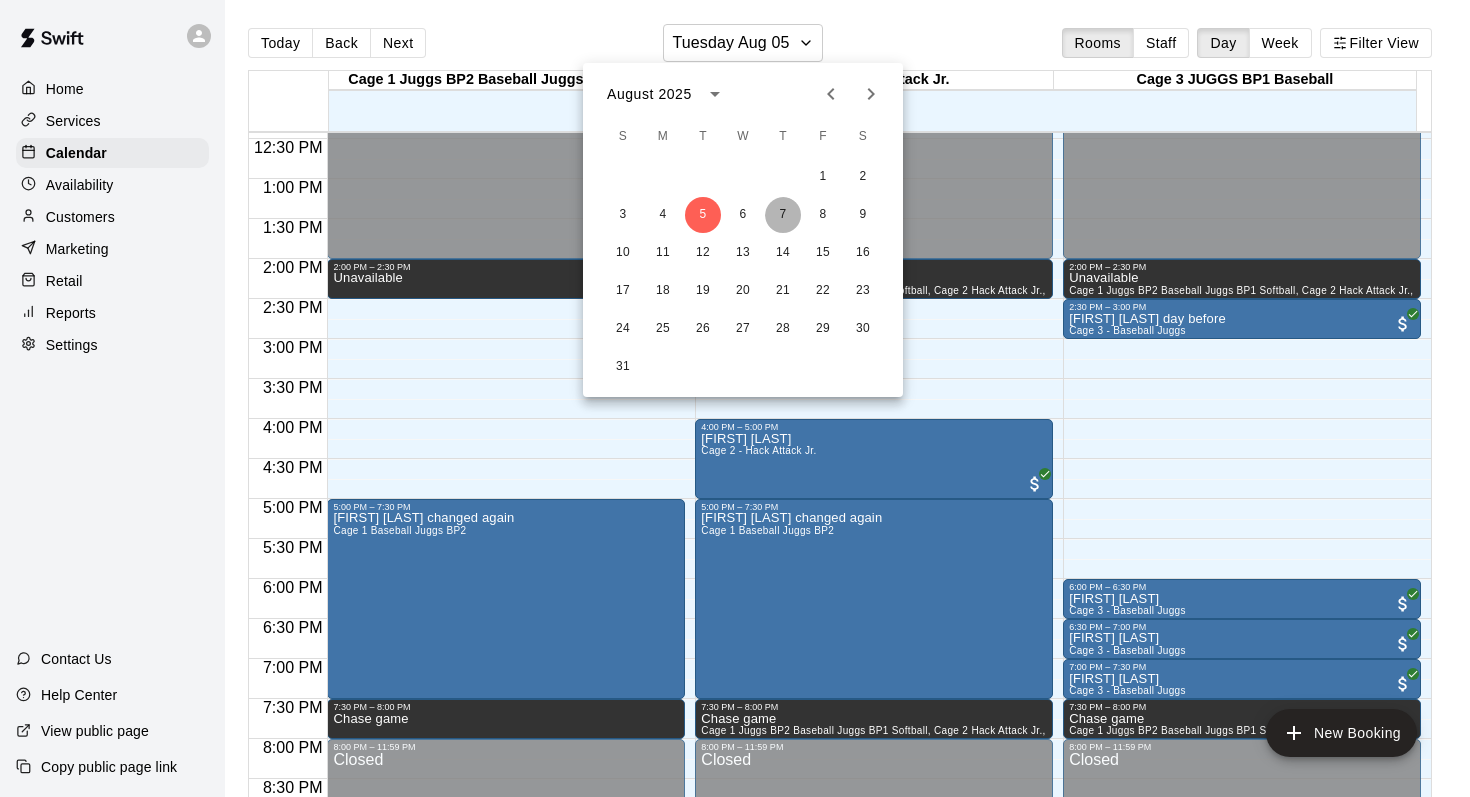 click on "7" at bounding box center [783, 215] 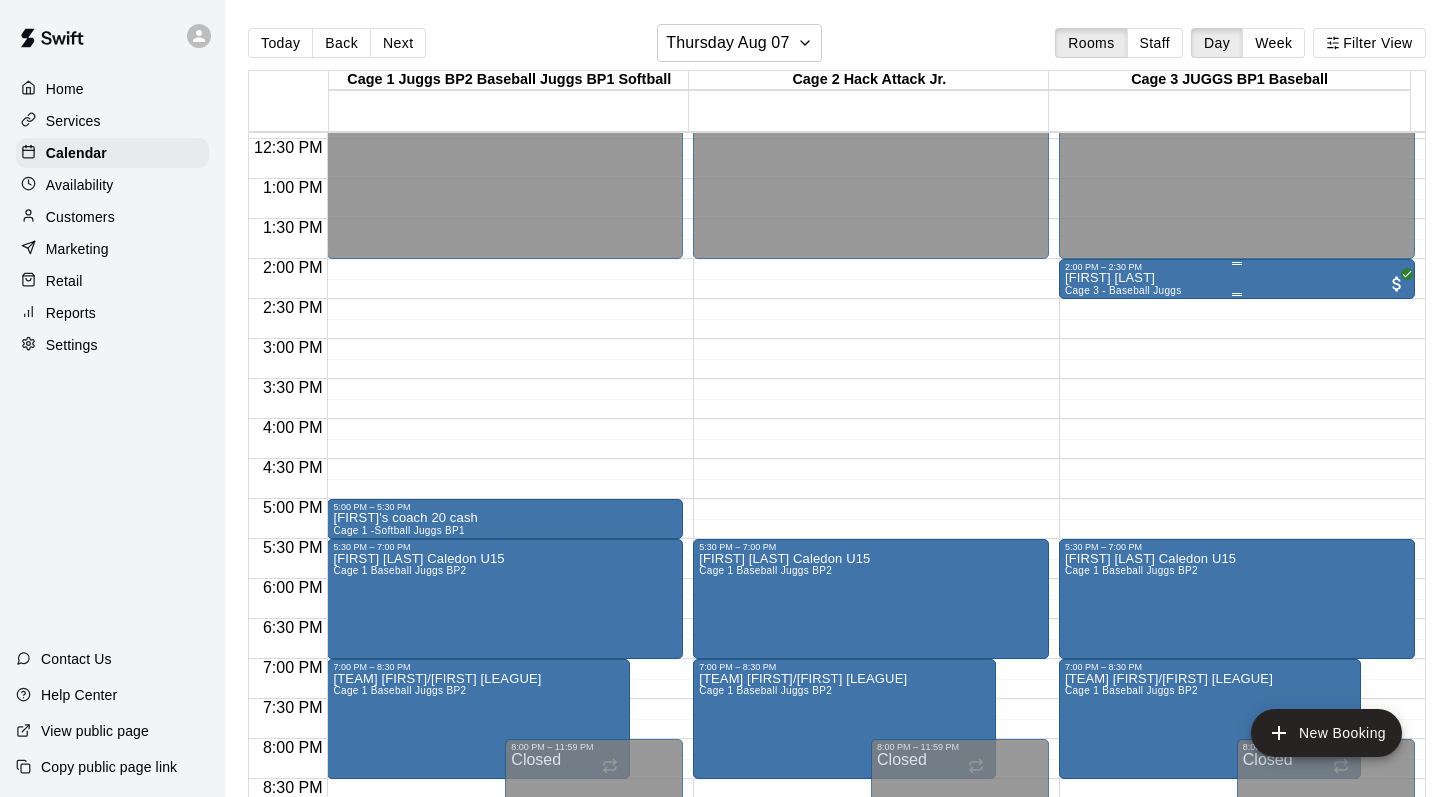 click on "2:00 PM – 2:30 PM" at bounding box center (1237, 267) 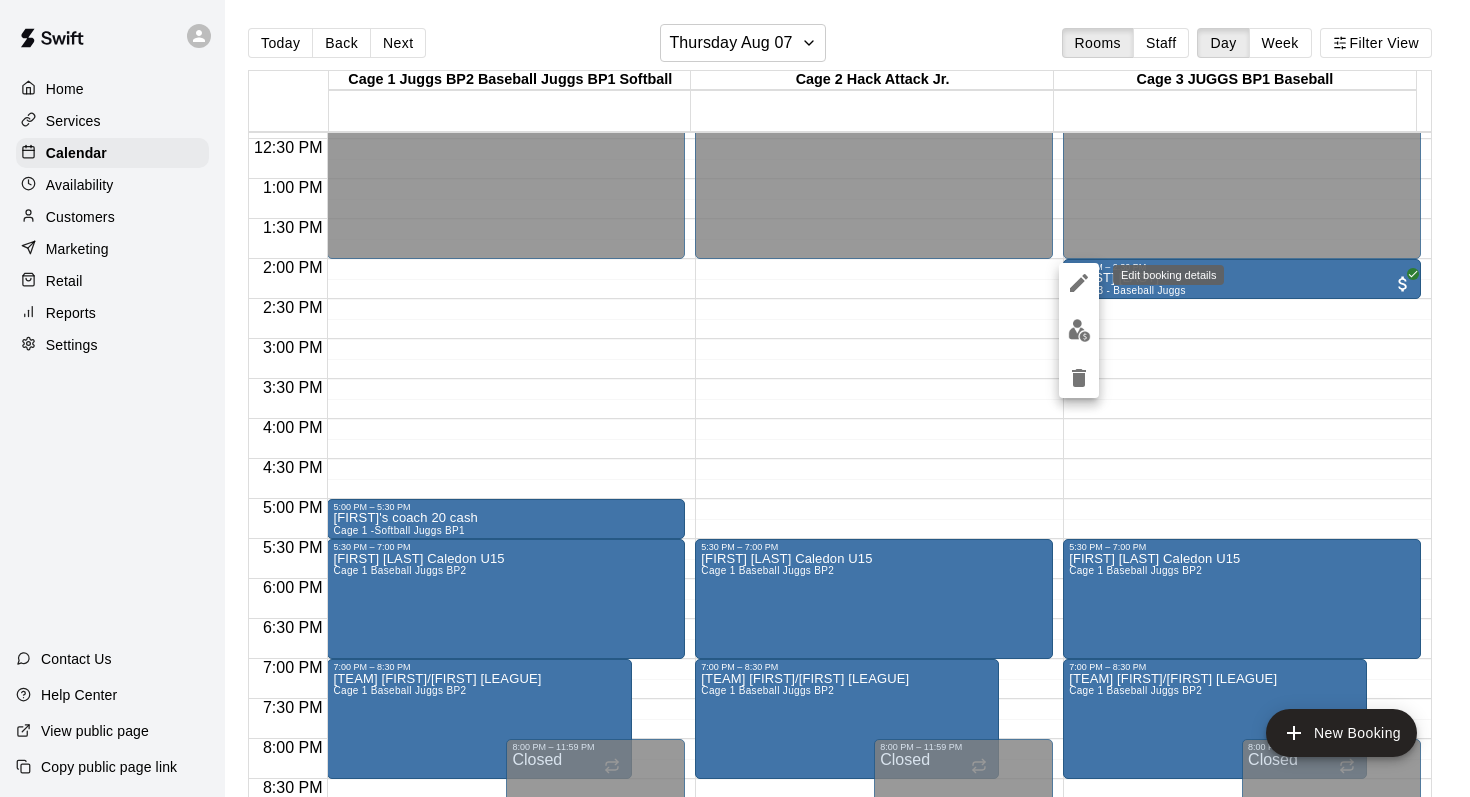click 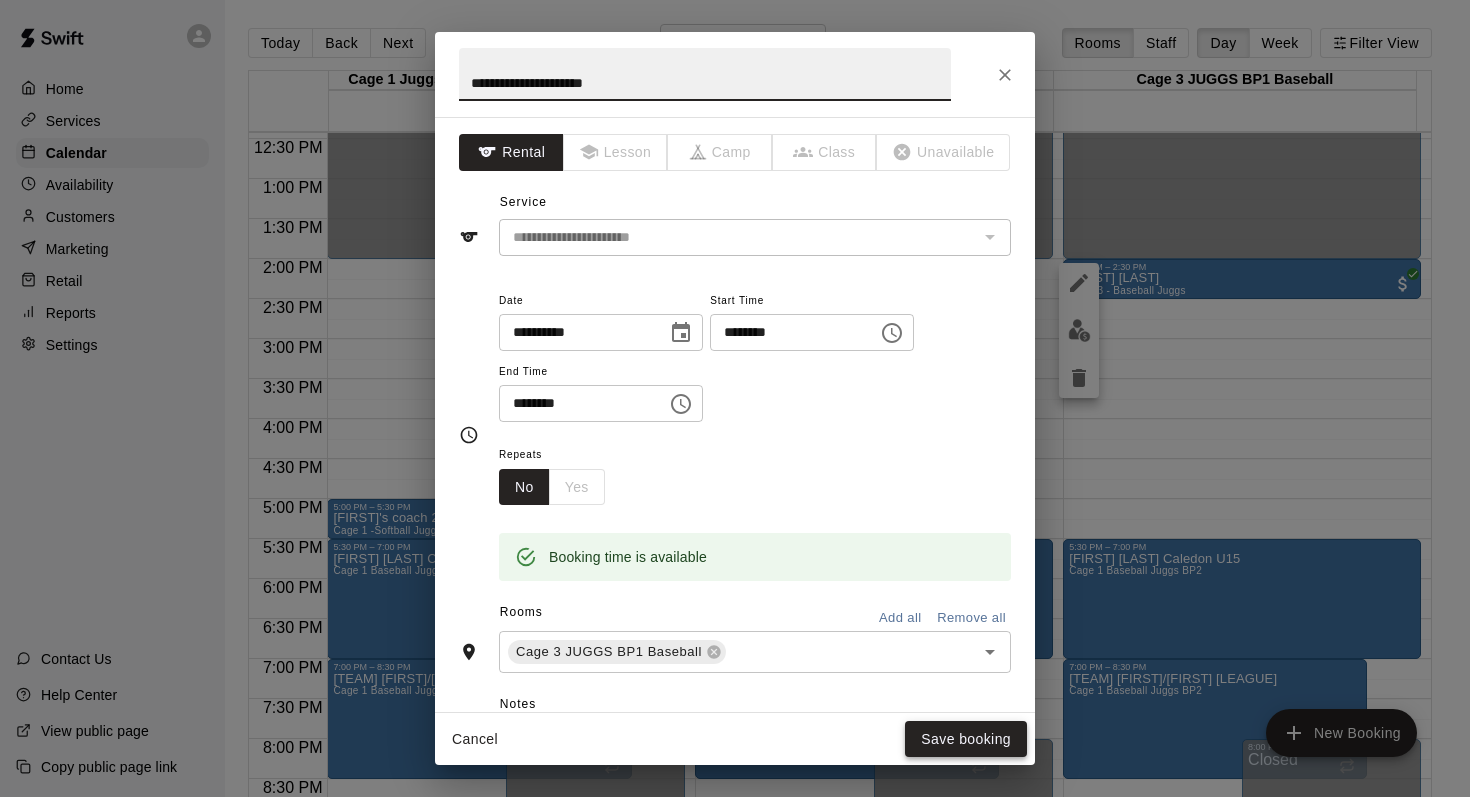 type on "**********" 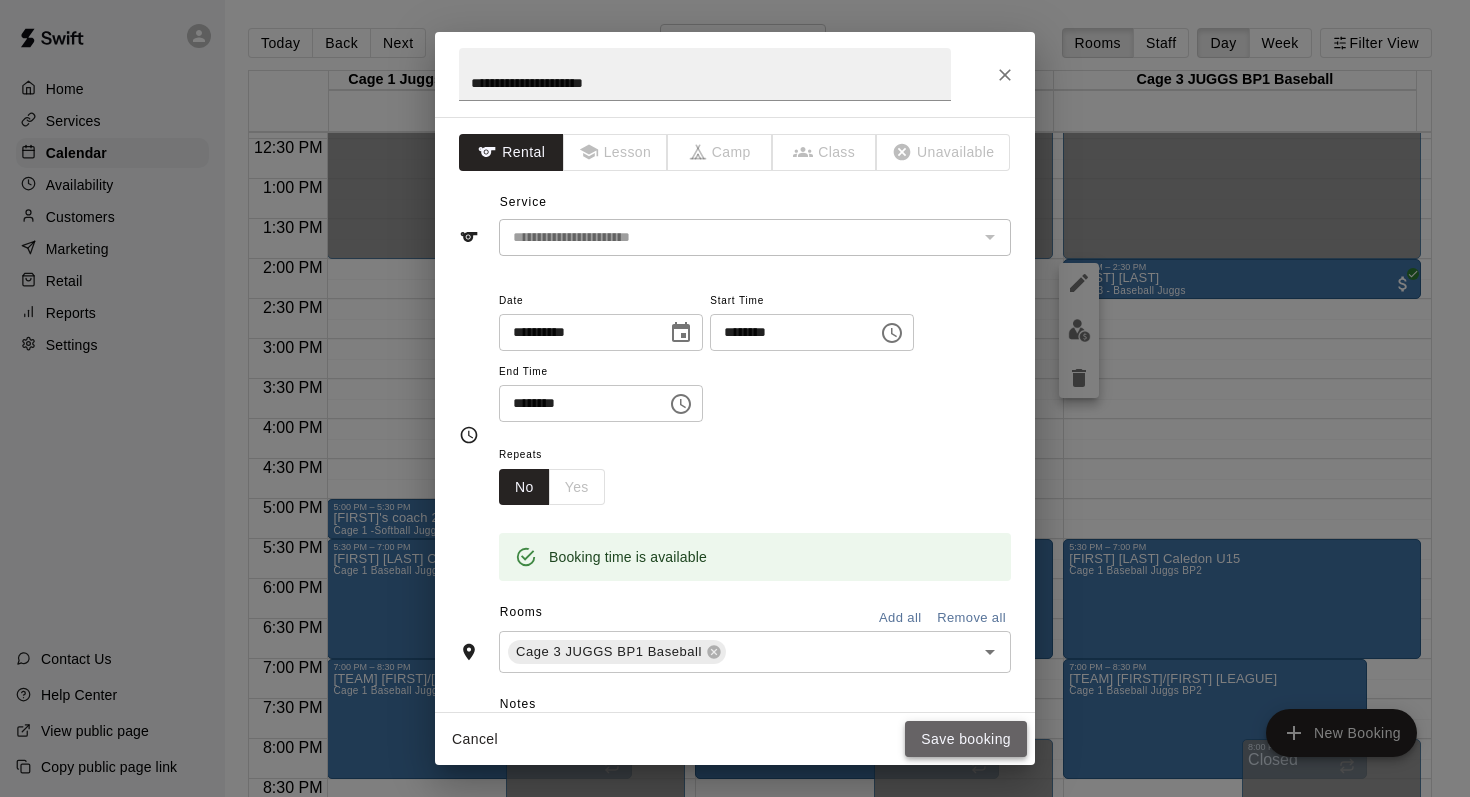 click on "Save booking" at bounding box center (966, 739) 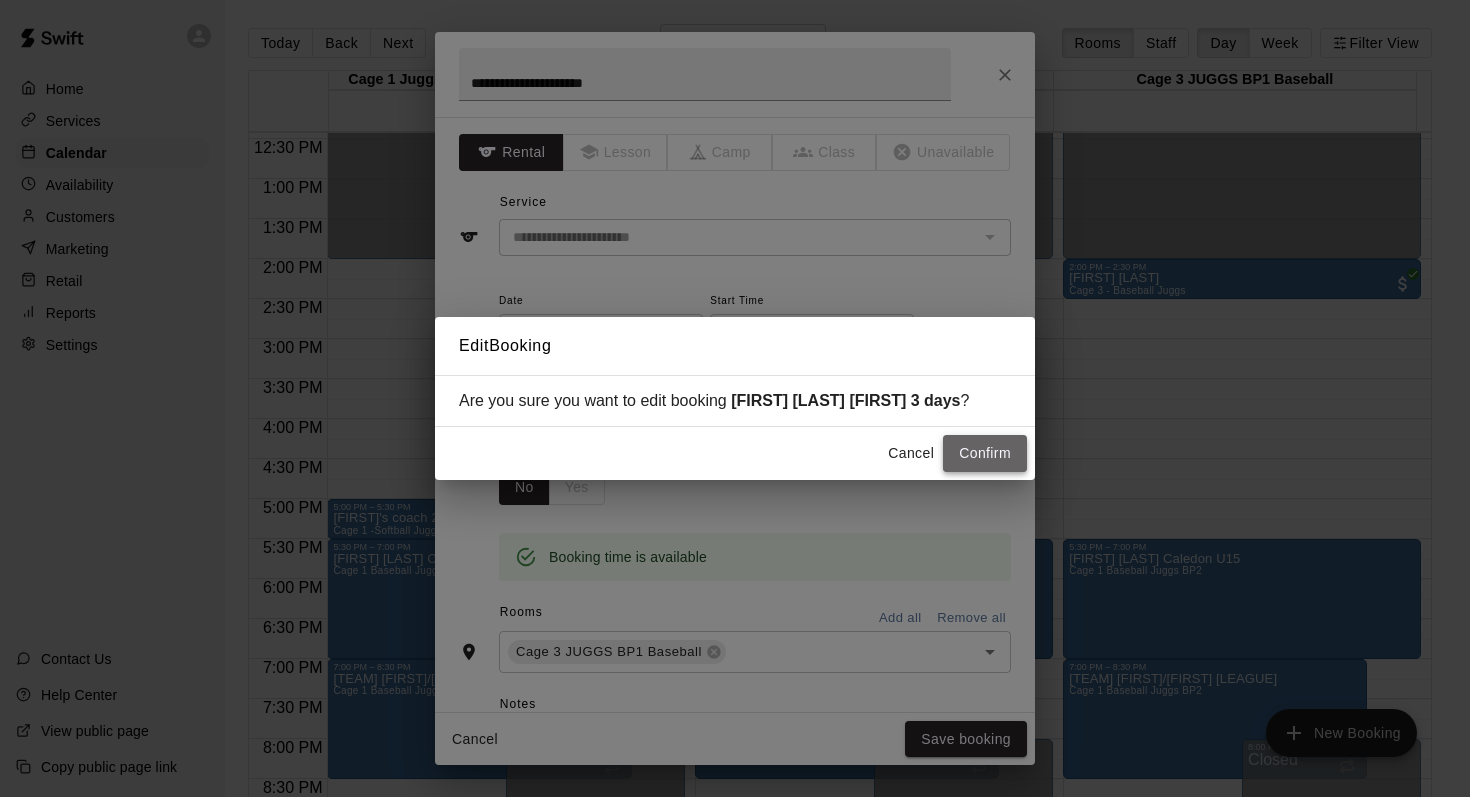 click on "Confirm" at bounding box center [985, 453] 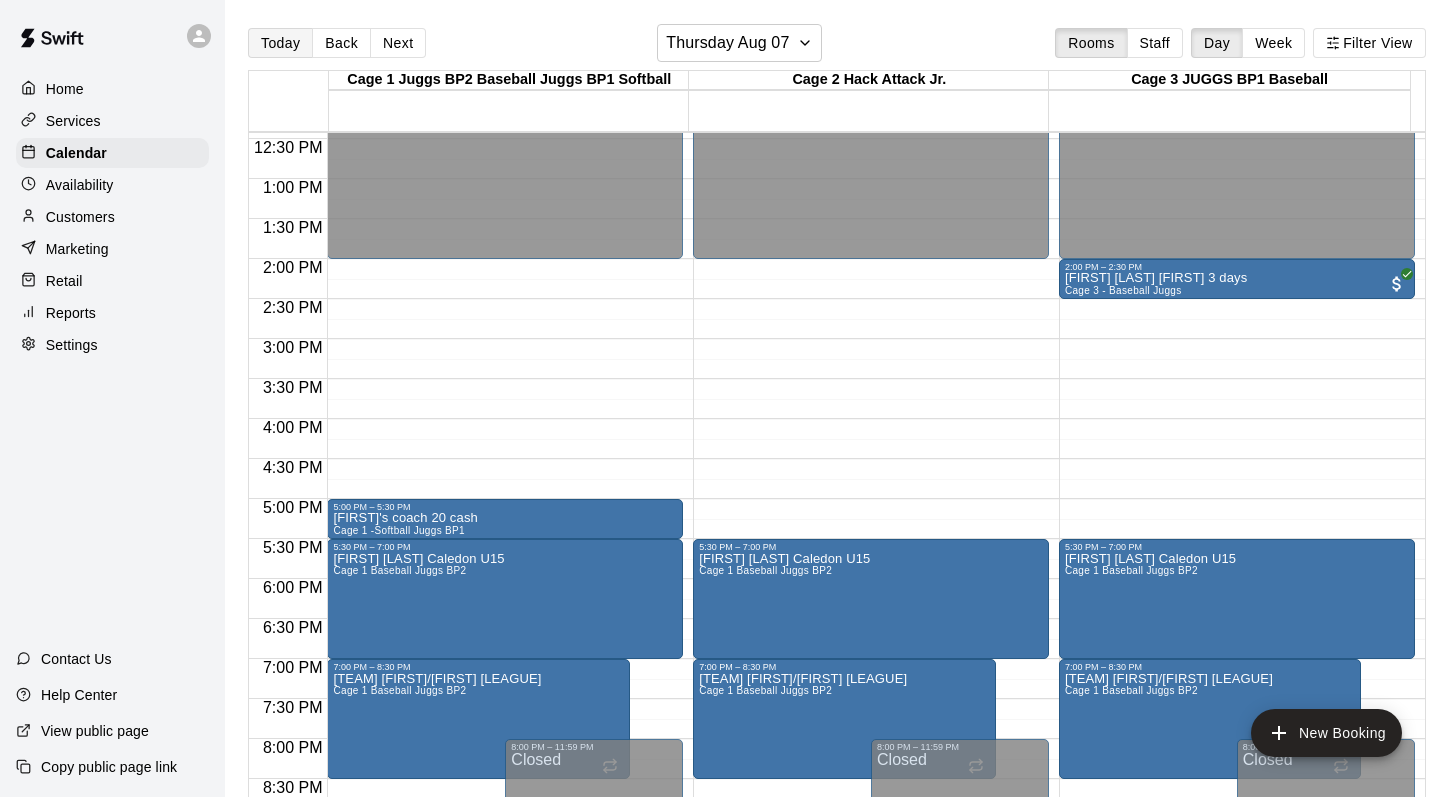 click on "Today" at bounding box center (280, 43) 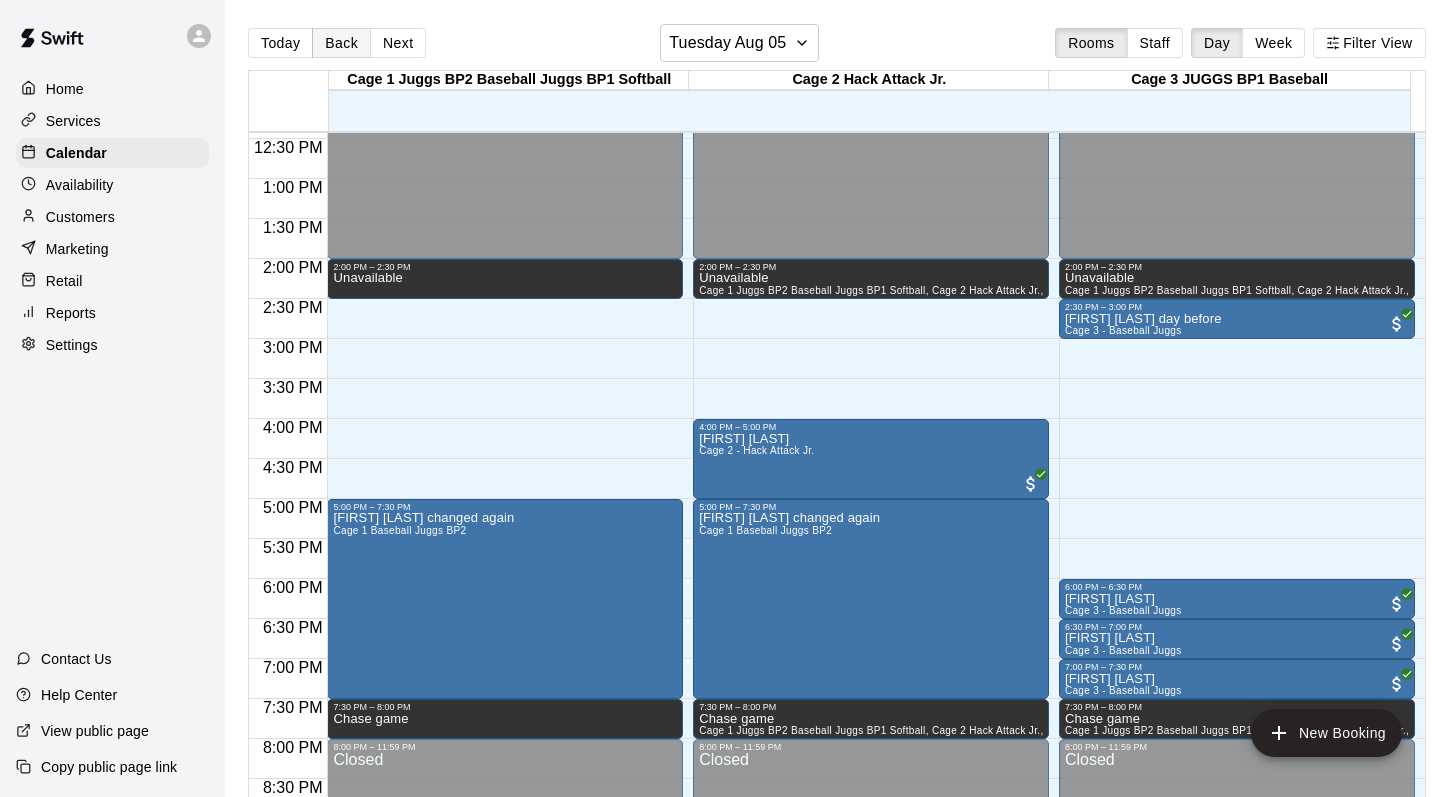 click on "Back" at bounding box center (341, 43) 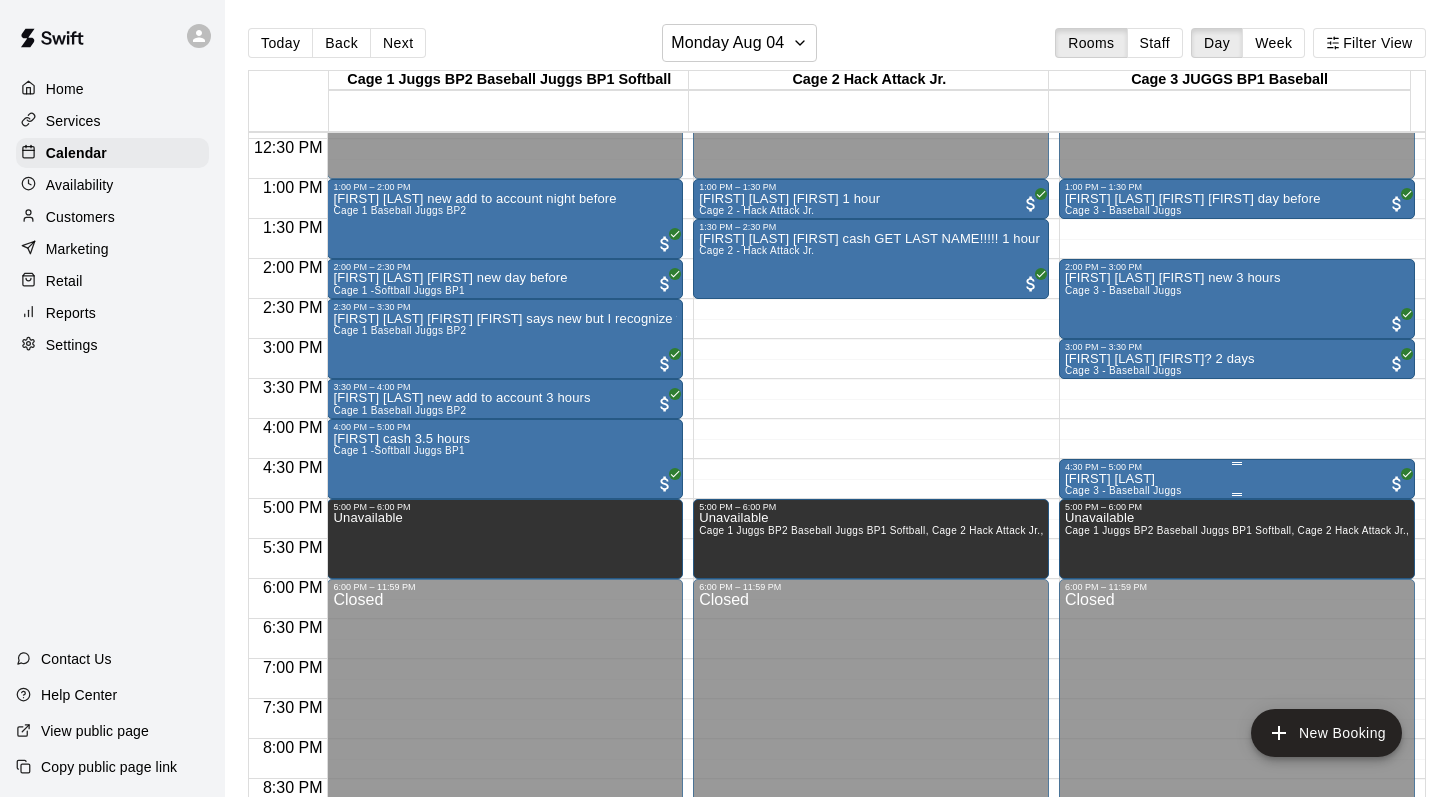 click on "[FIRST] [LAST]" at bounding box center [1123, 479] 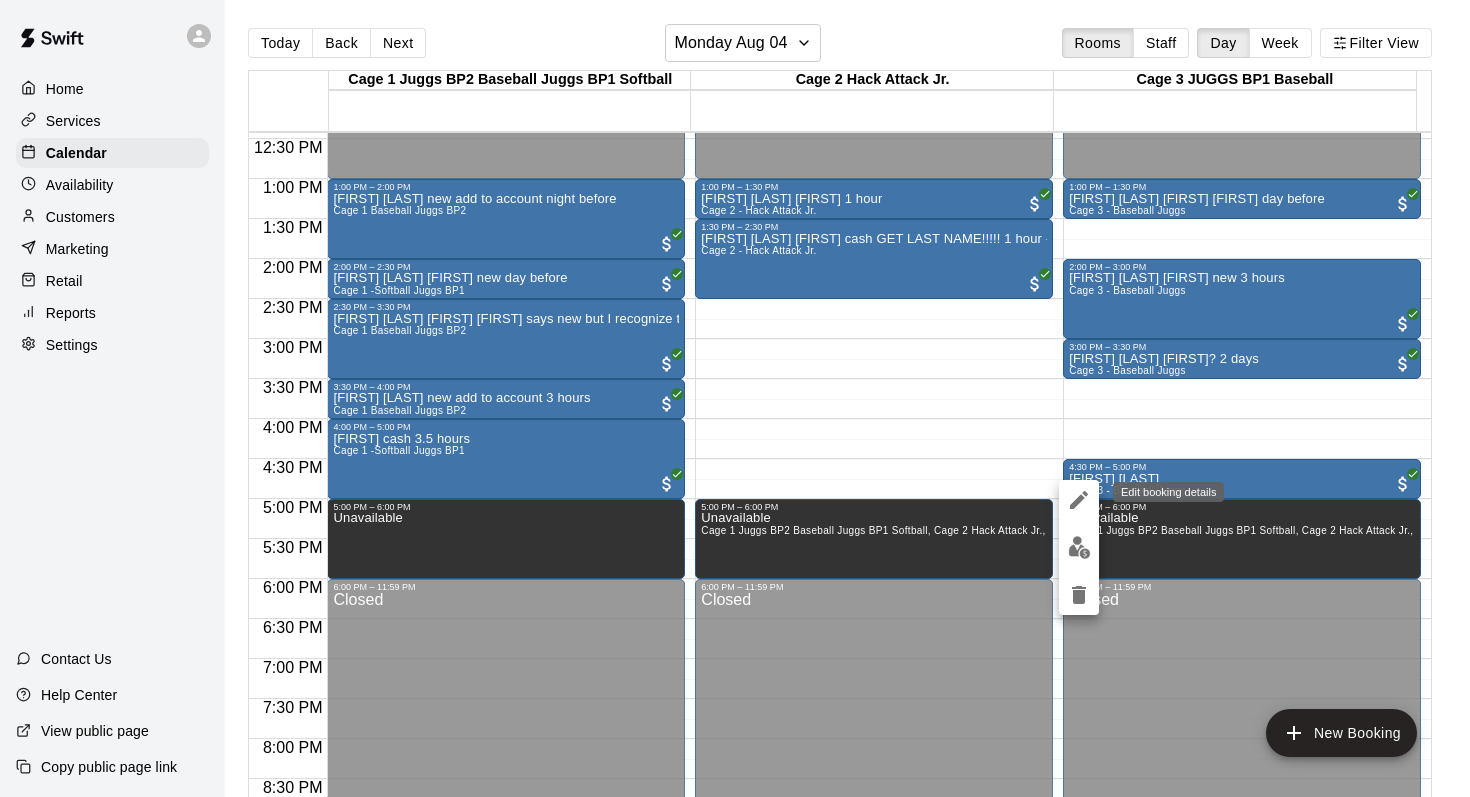 click 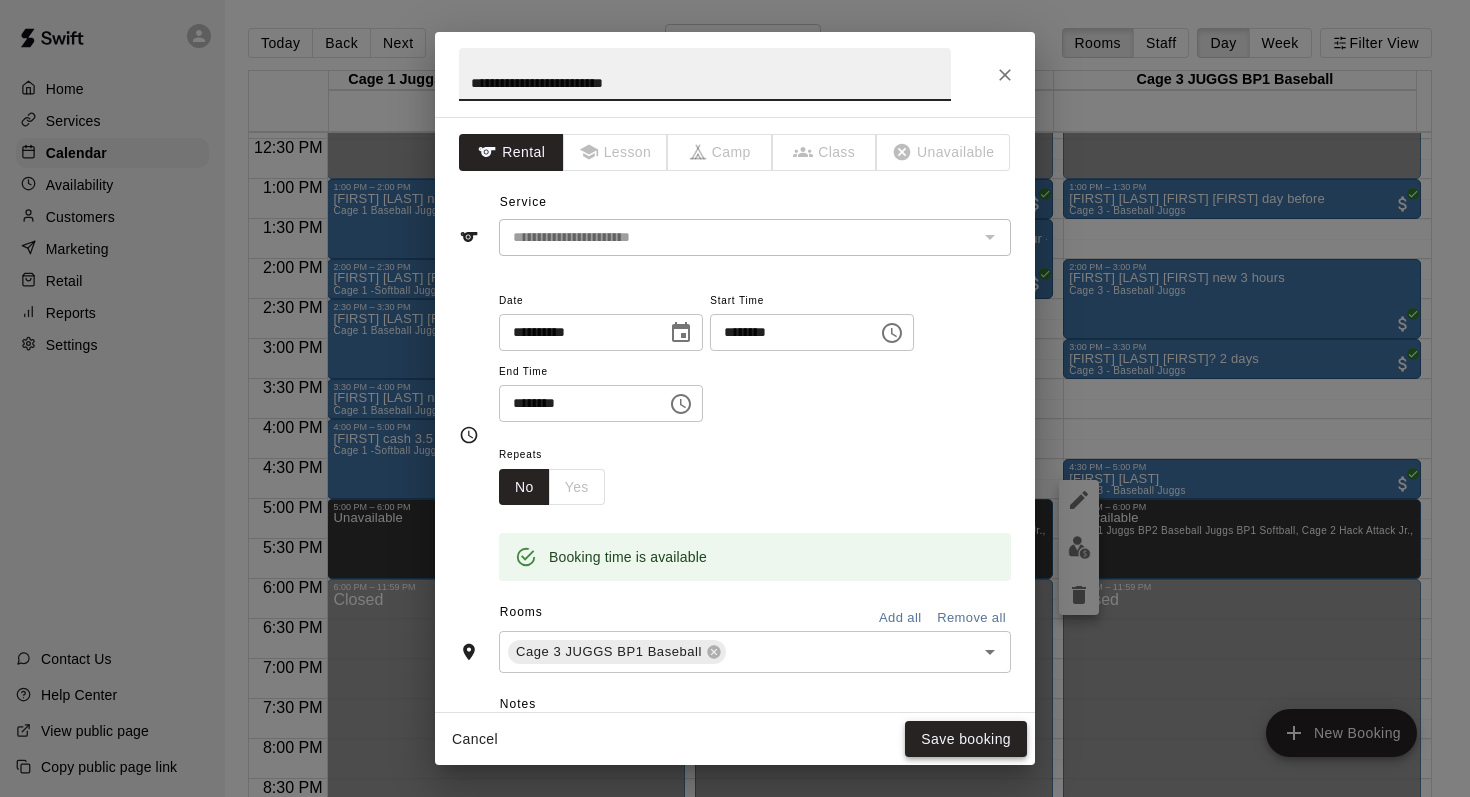 type on "**********" 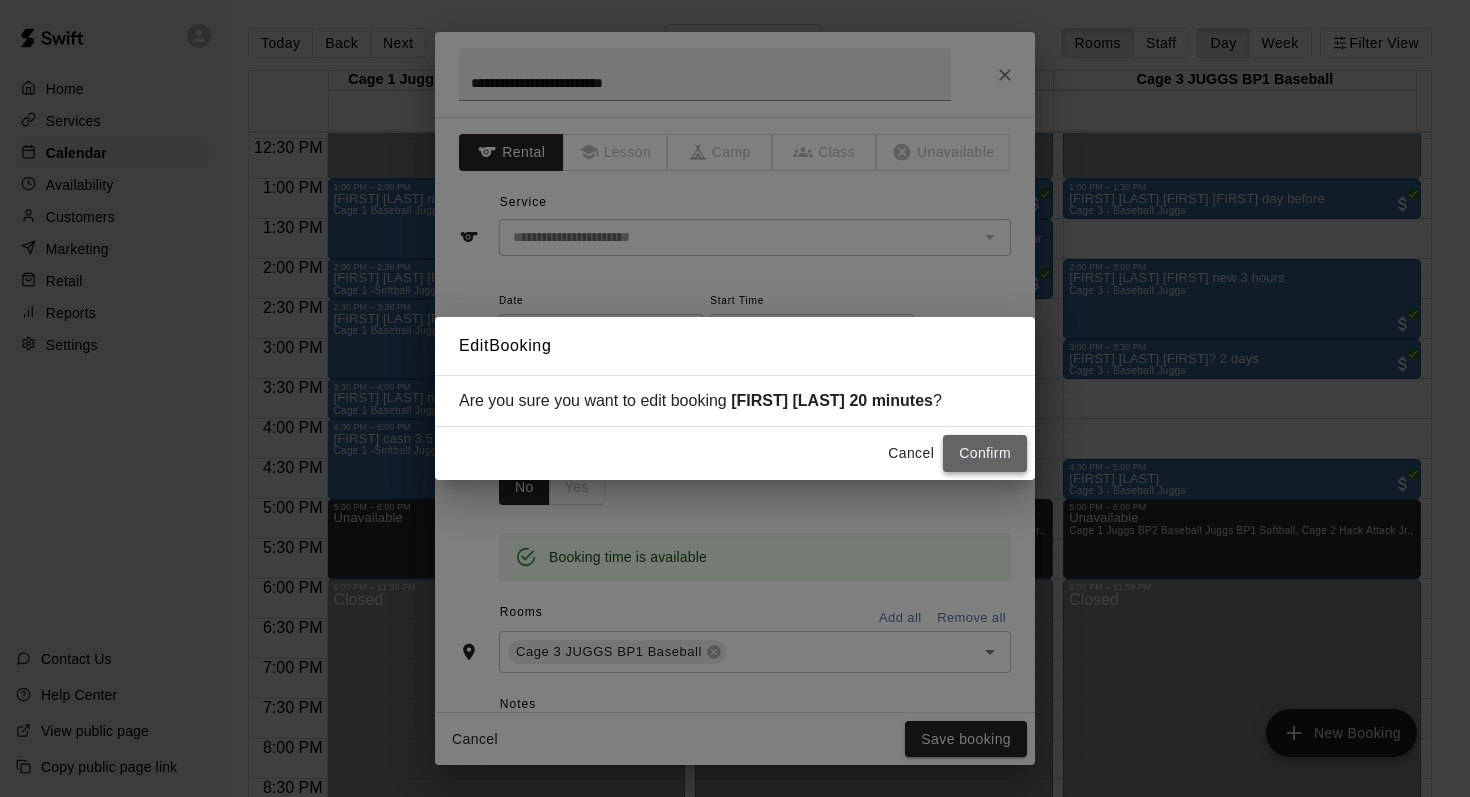 click on "Confirm" at bounding box center (985, 453) 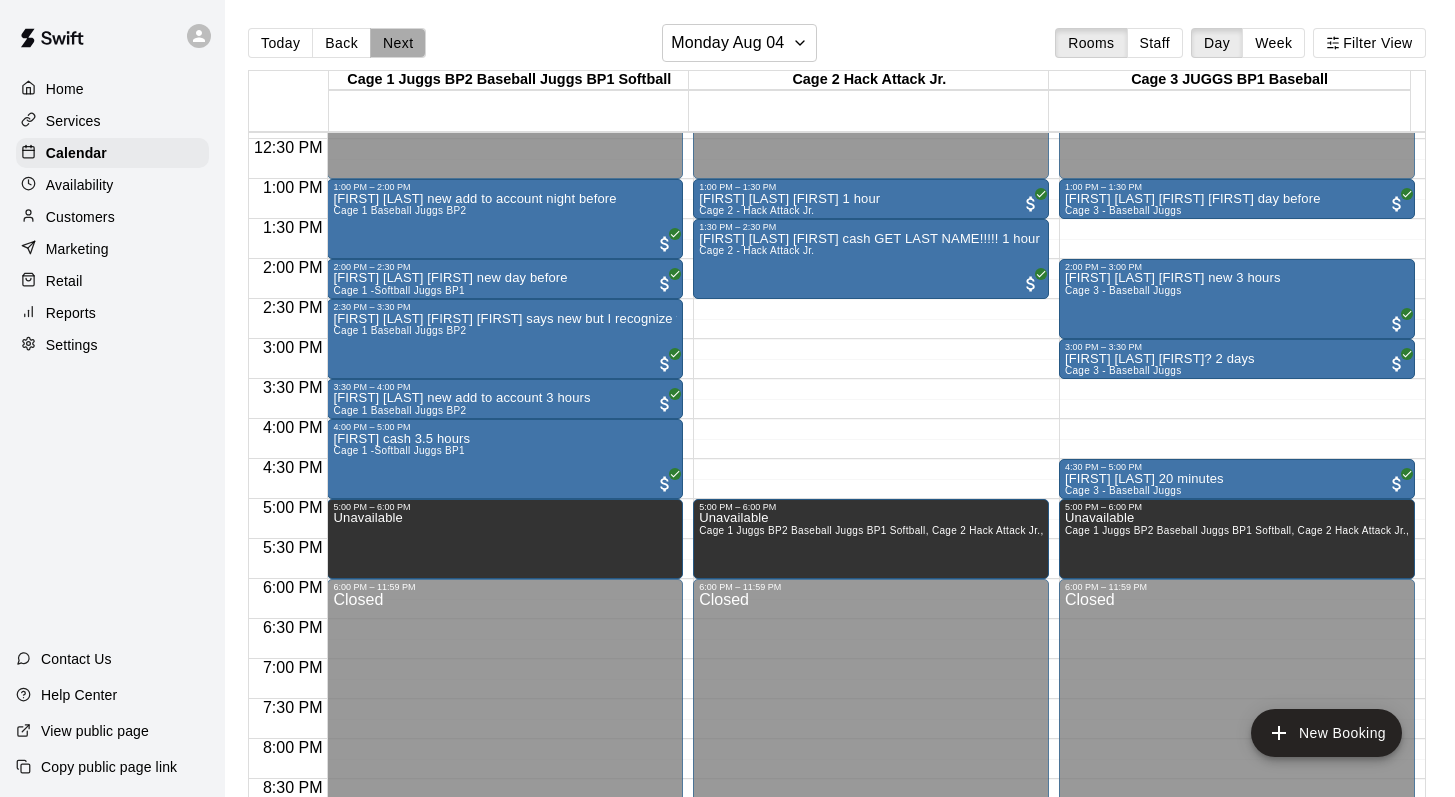 click on "Next" at bounding box center [398, 43] 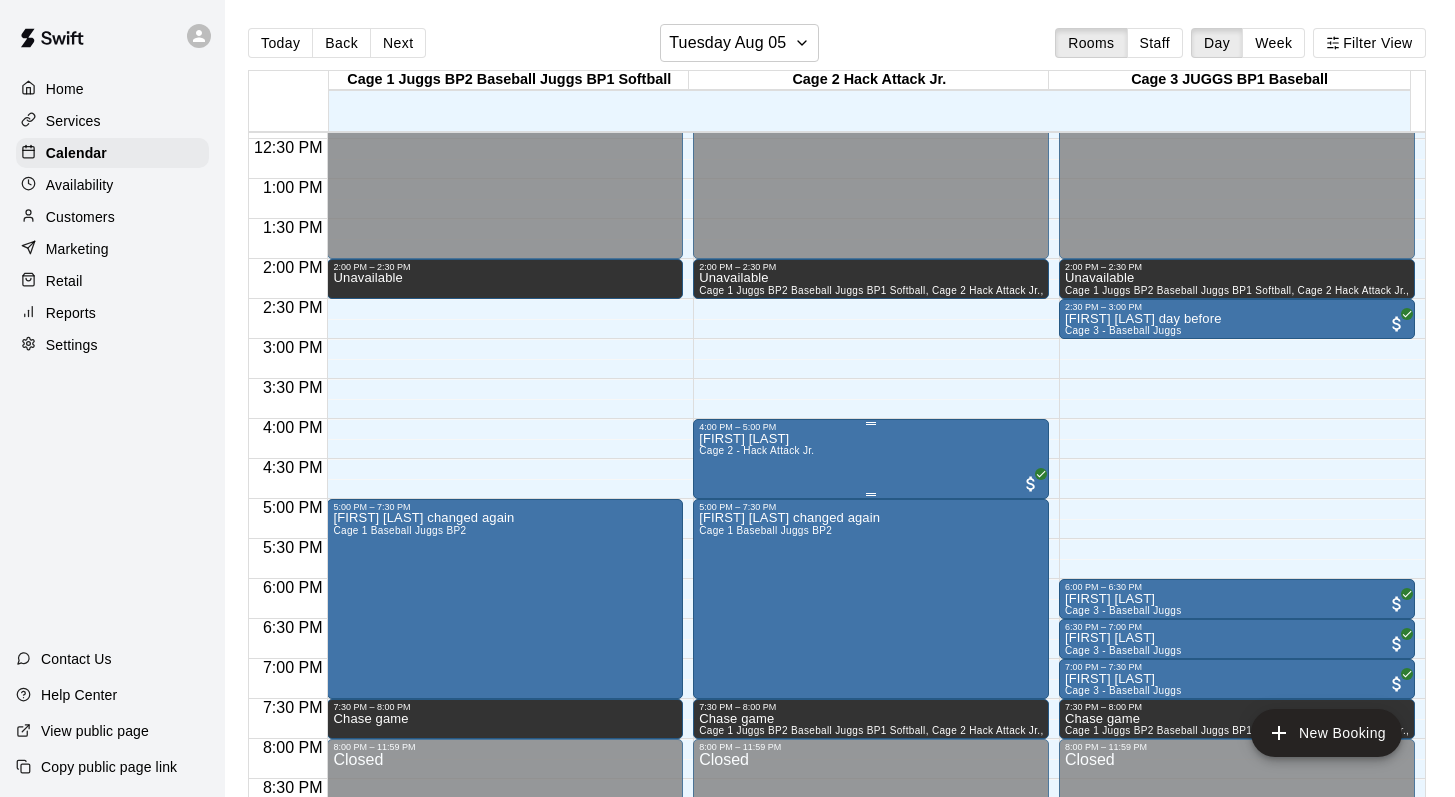 click on "[FIRST] [LAST] Cage 2 - Hack Attack Jr." at bounding box center (756, 830) 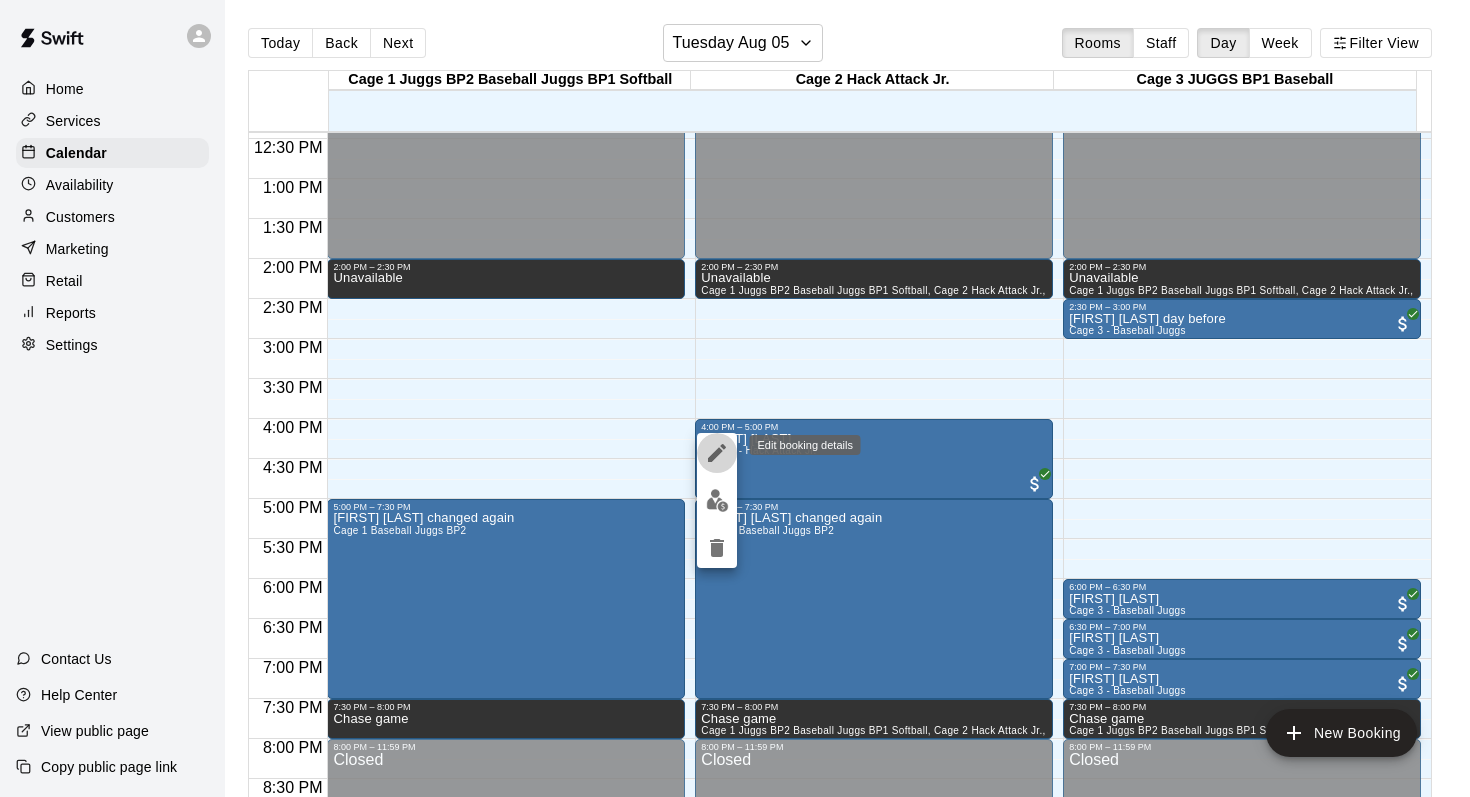 click 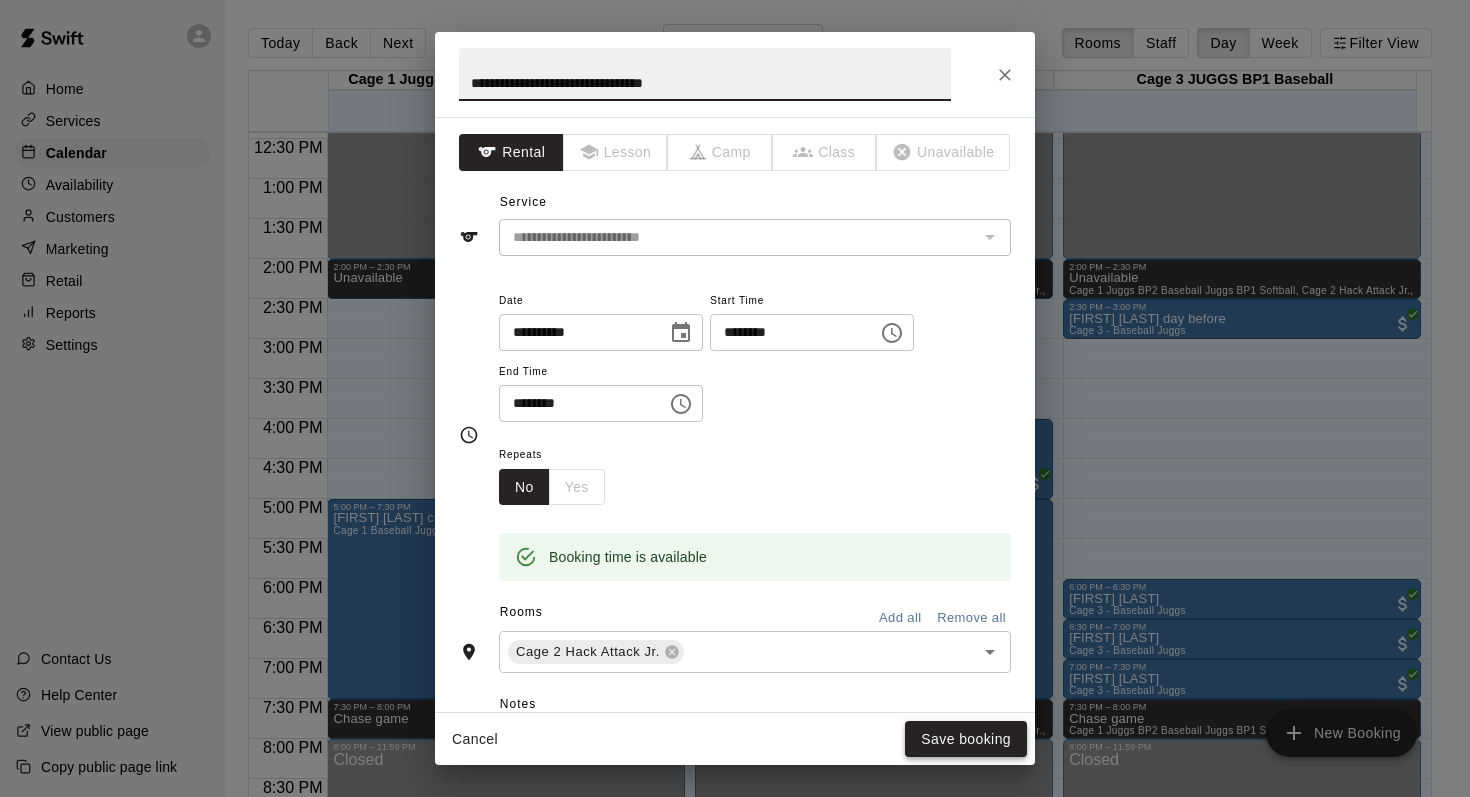 type on "**********" 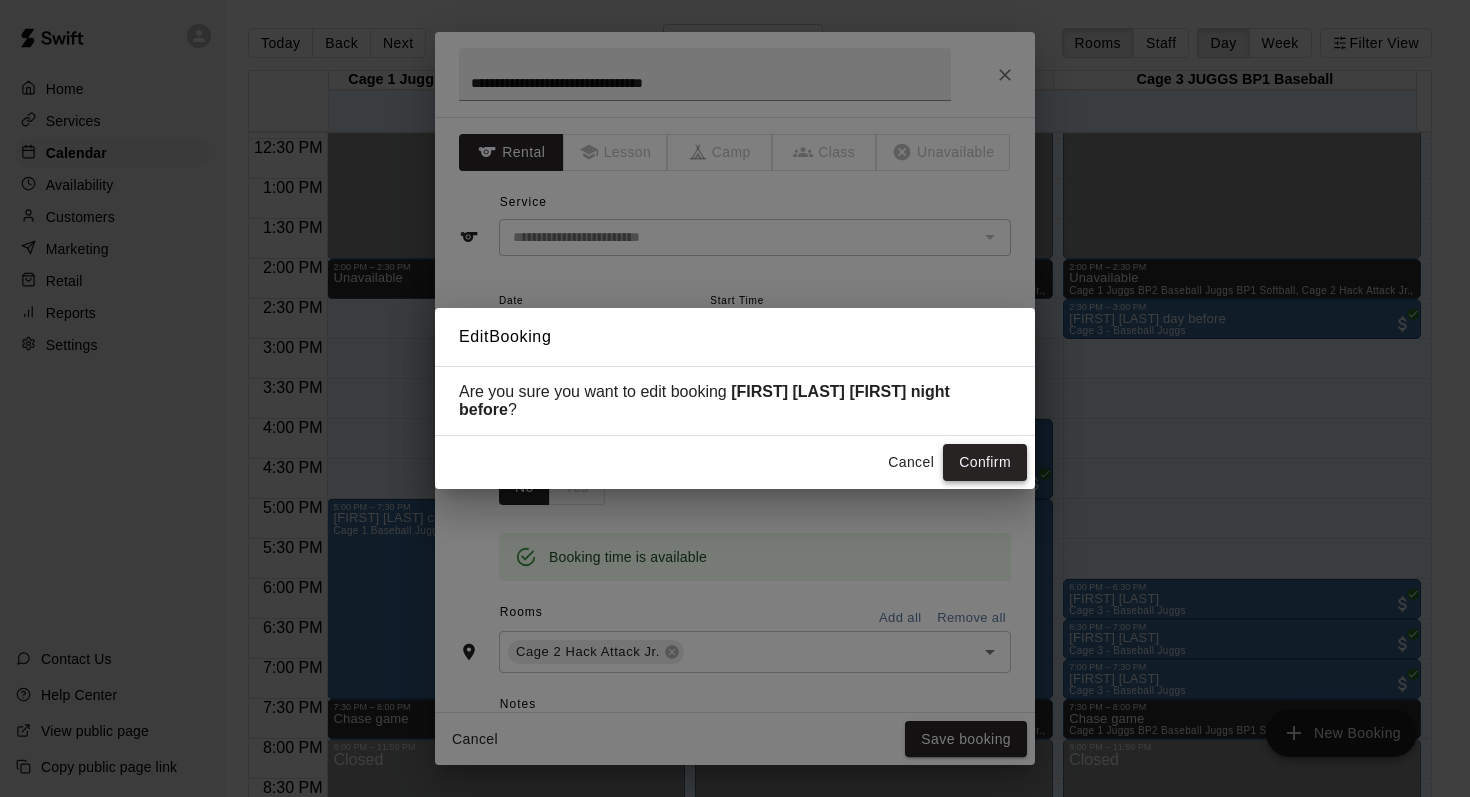 click on "Confirm" at bounding box center [985, 462] 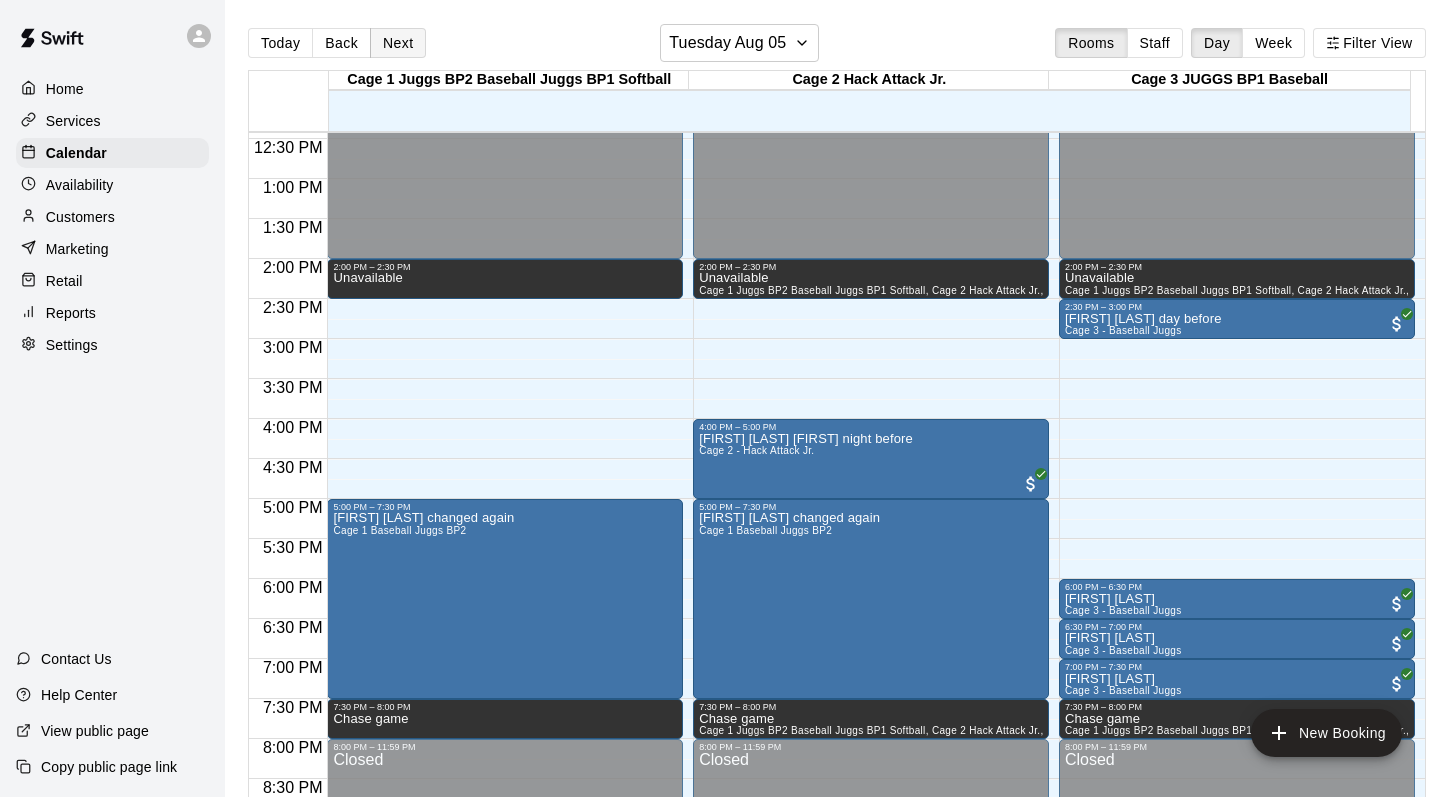 click on "Next" at bounding box center [398, 43] 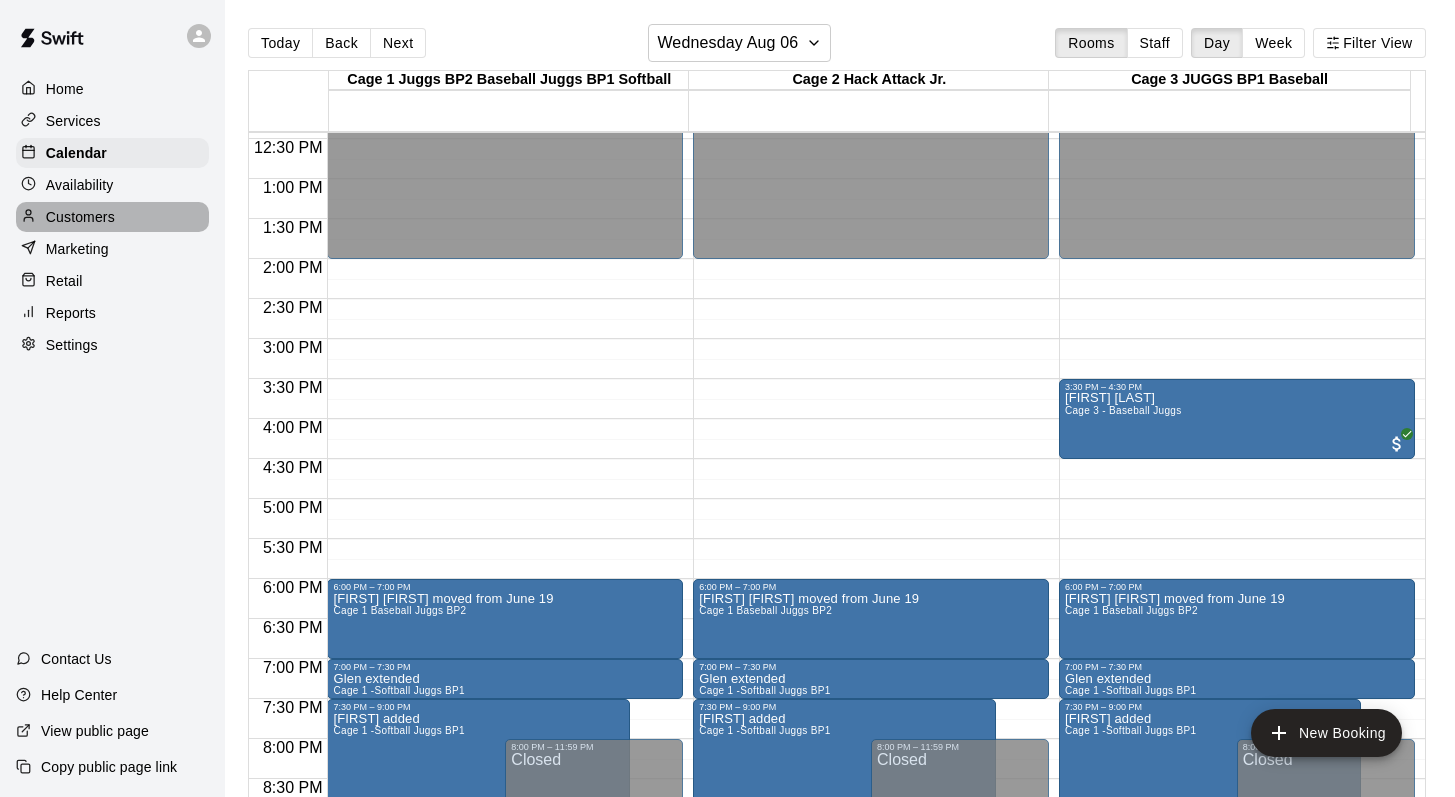 click on "Customers" at bounding box center [80, 217] 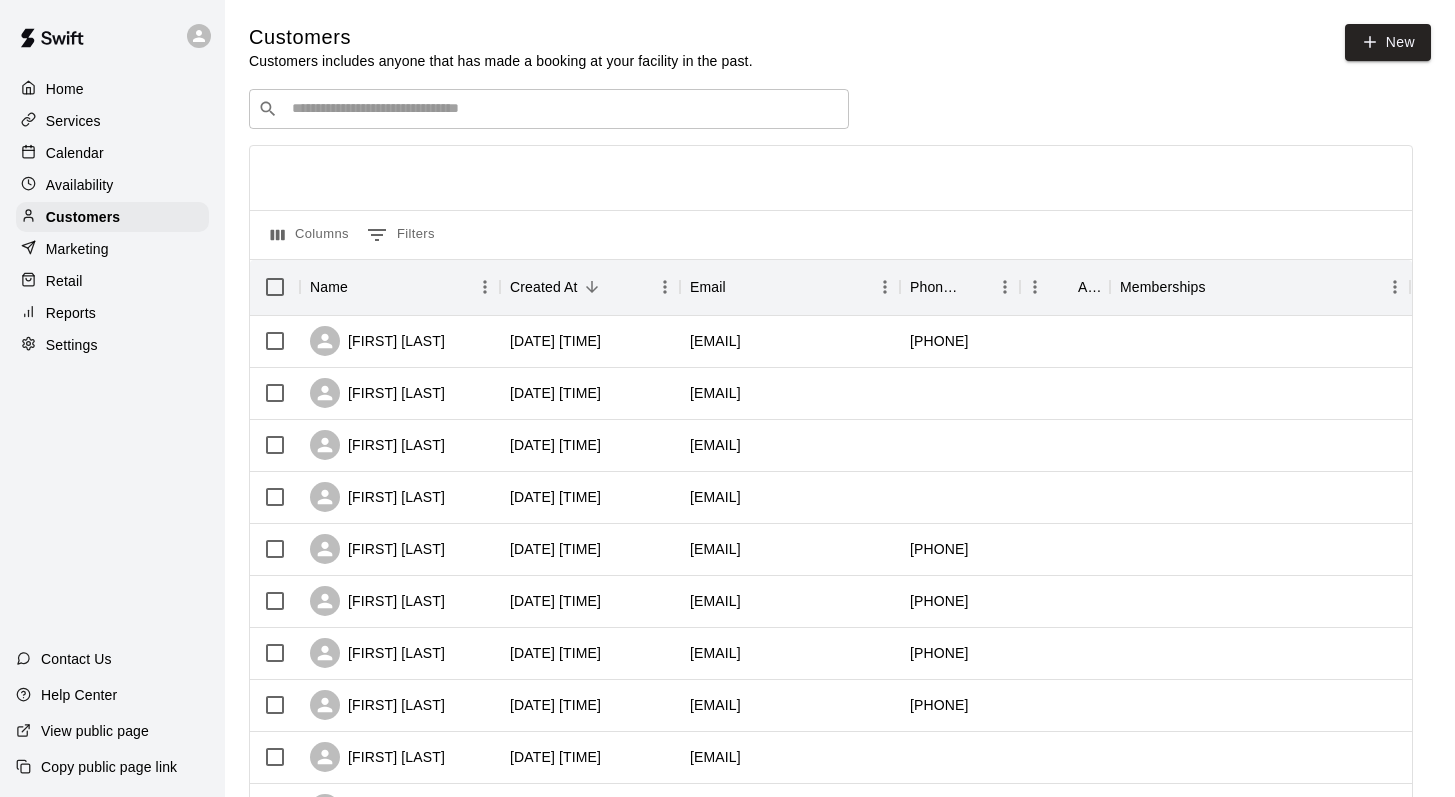 click at bounding box center (563, 109) 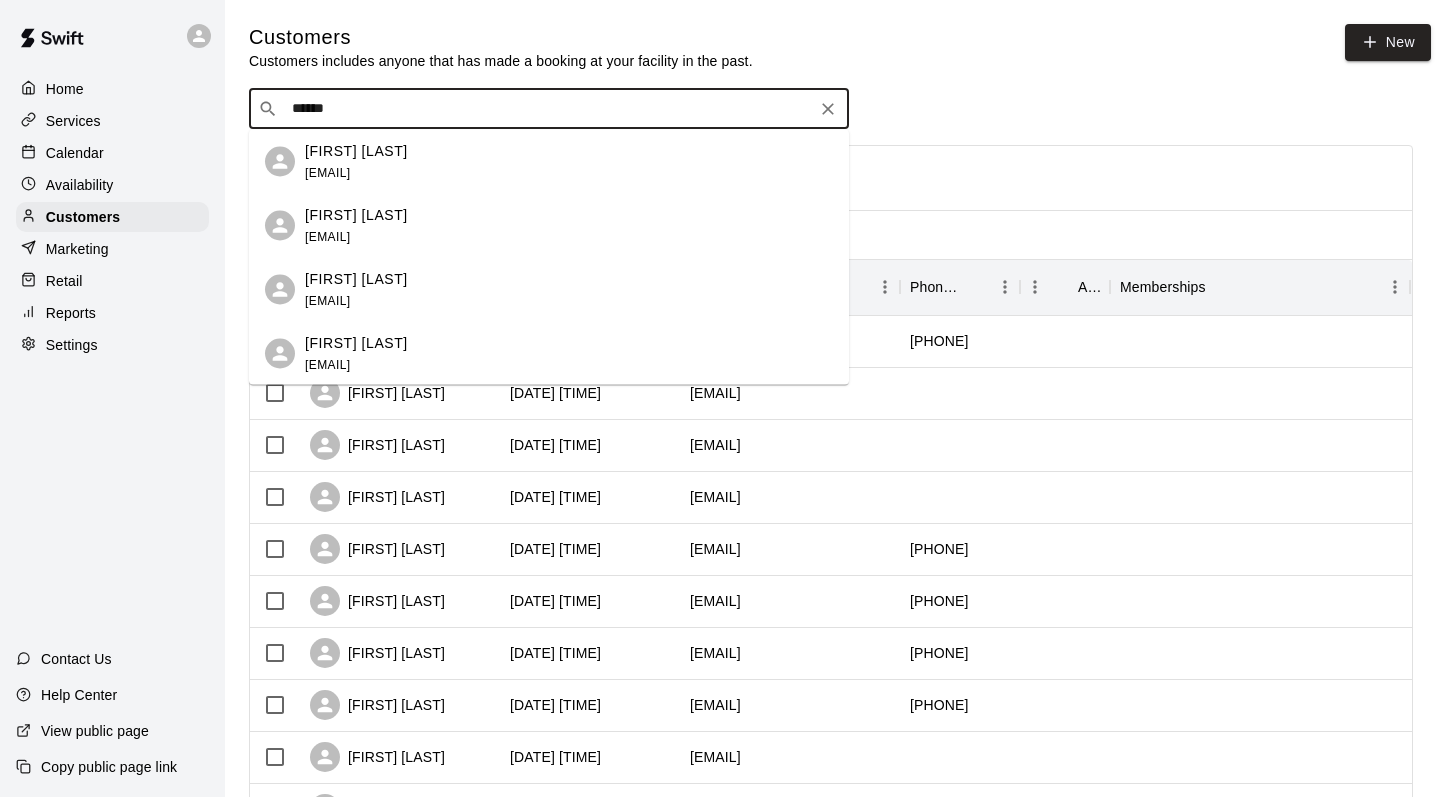 type on "*******" 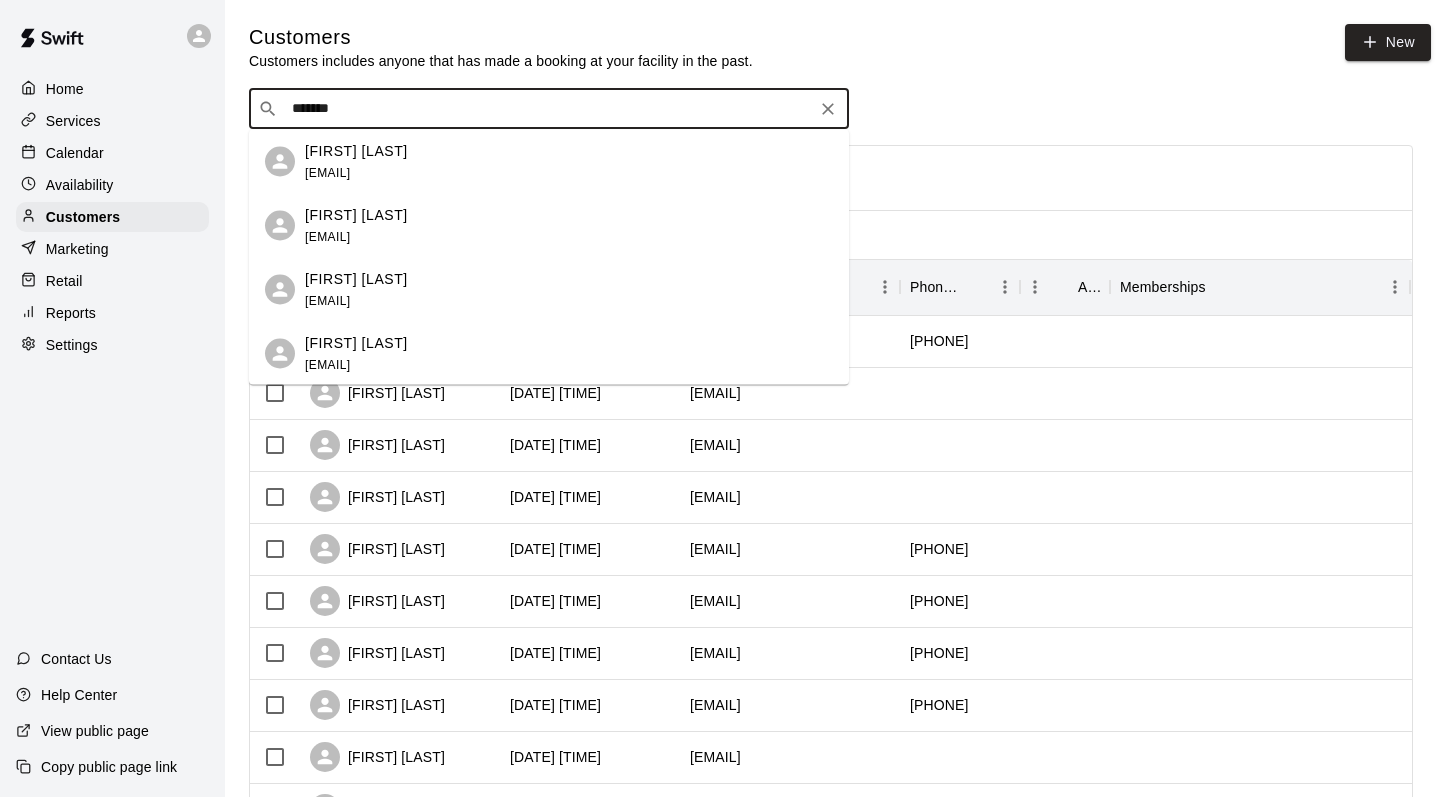 click on "[FIRST]  [LAST]" at bounding box center [356, 342] 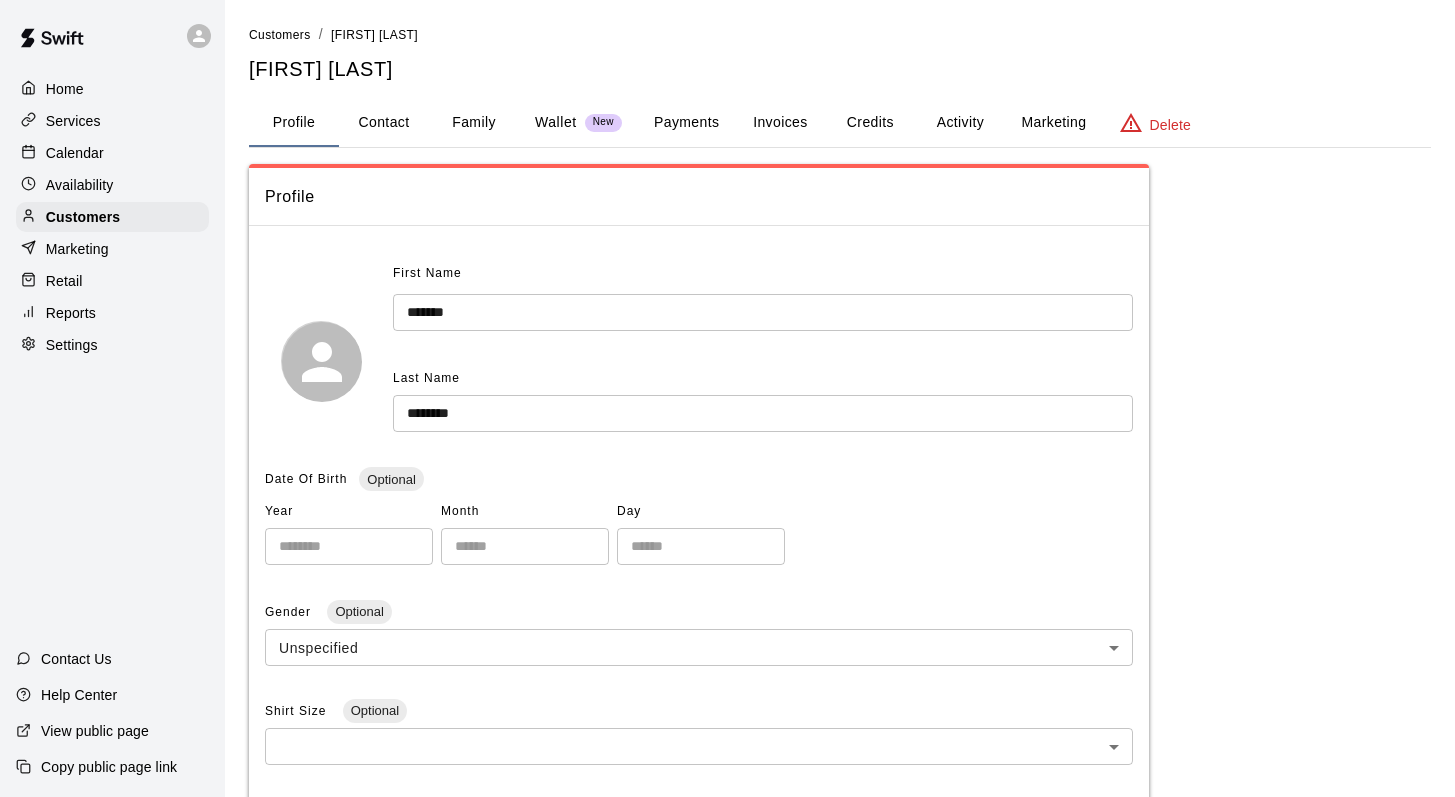 click on "Family" at bounding box center [474, 123] 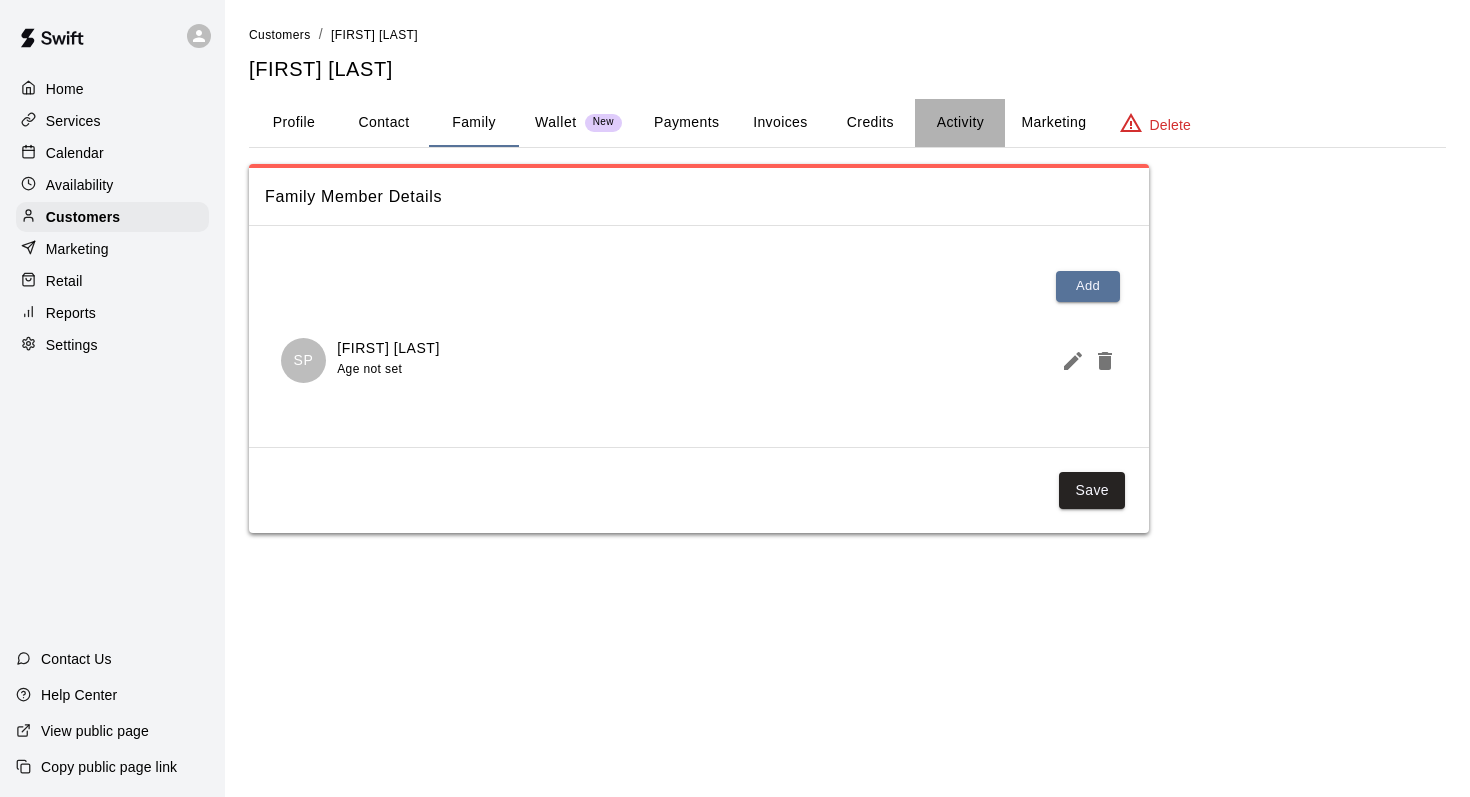 click on "Activity" at bounding box center [960, 123] 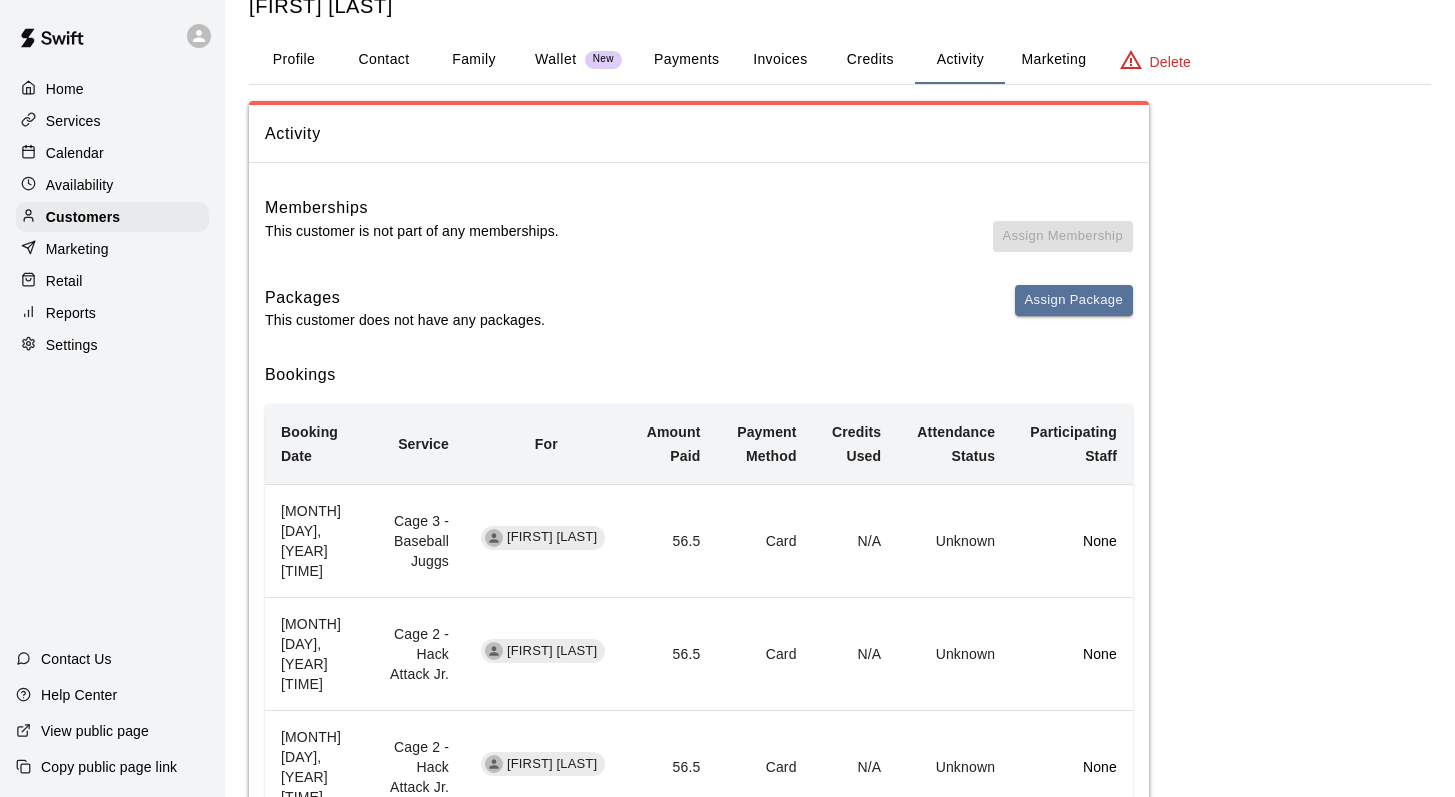 scroll, scrollTop: 185, scrollLeft: 0, axis: vertical 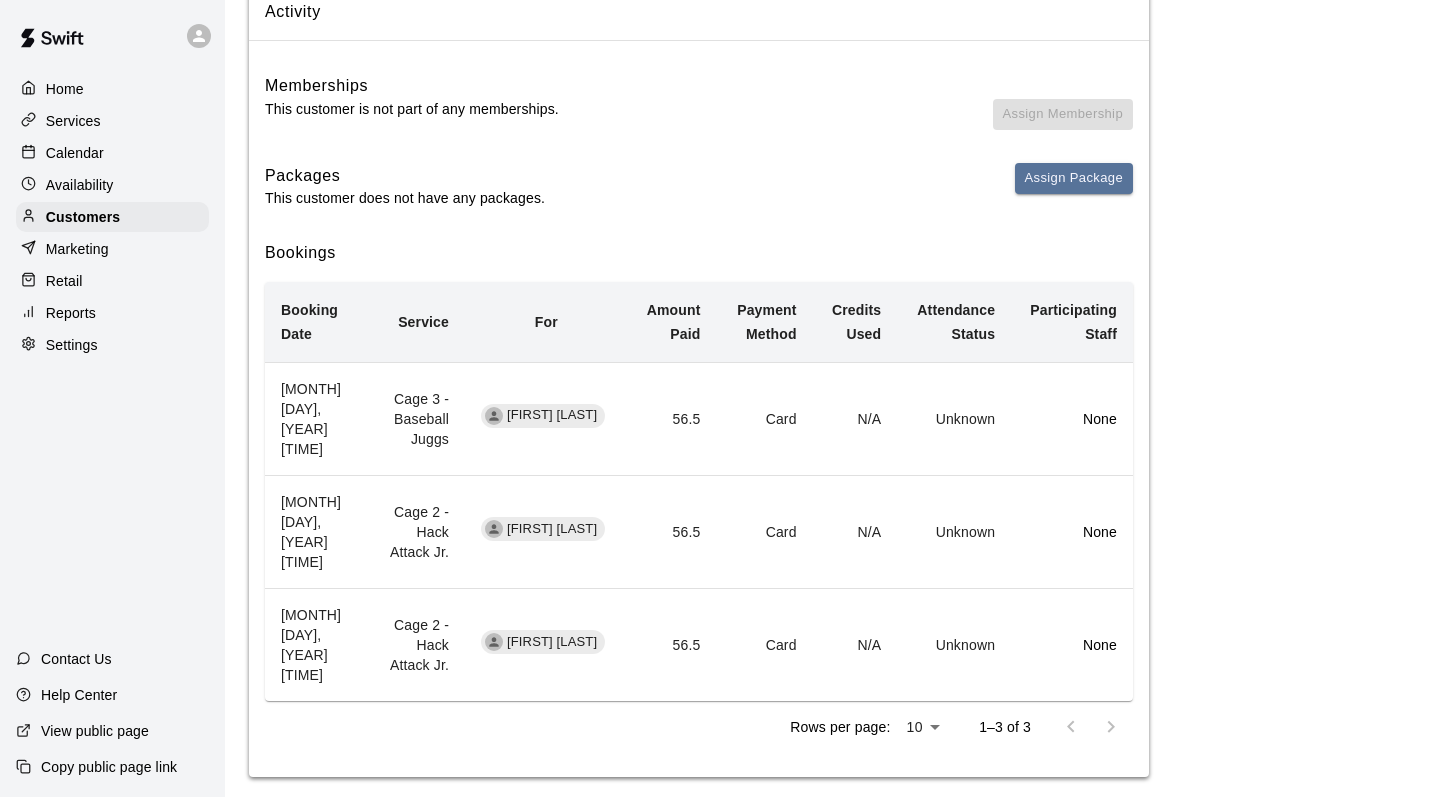 click on "Calendar" at bounding box center [75, 153] 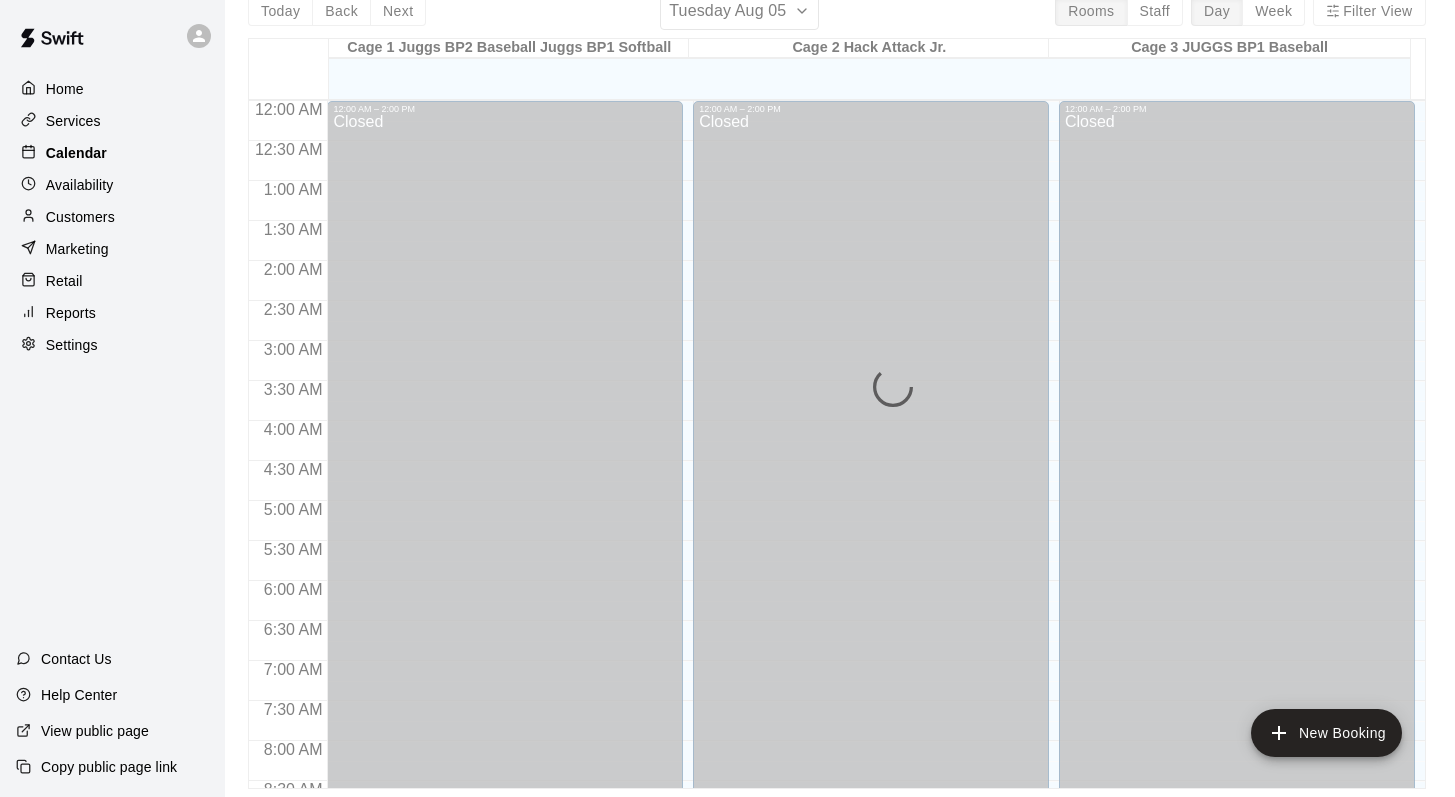 scroll, scrollTop: 0, scrollLeft: 0, axis: both 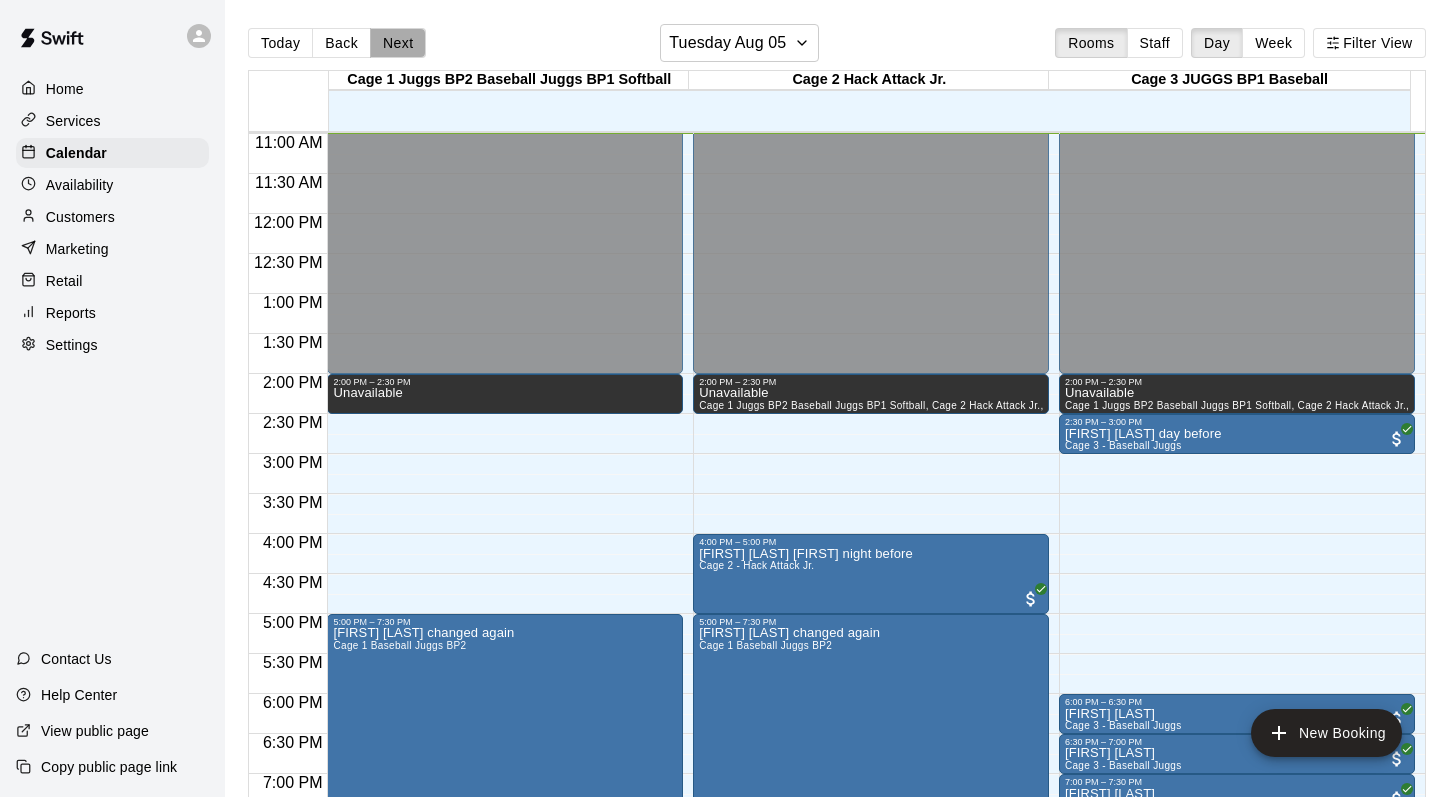 click on "Next" at bounding box center [398, 43] 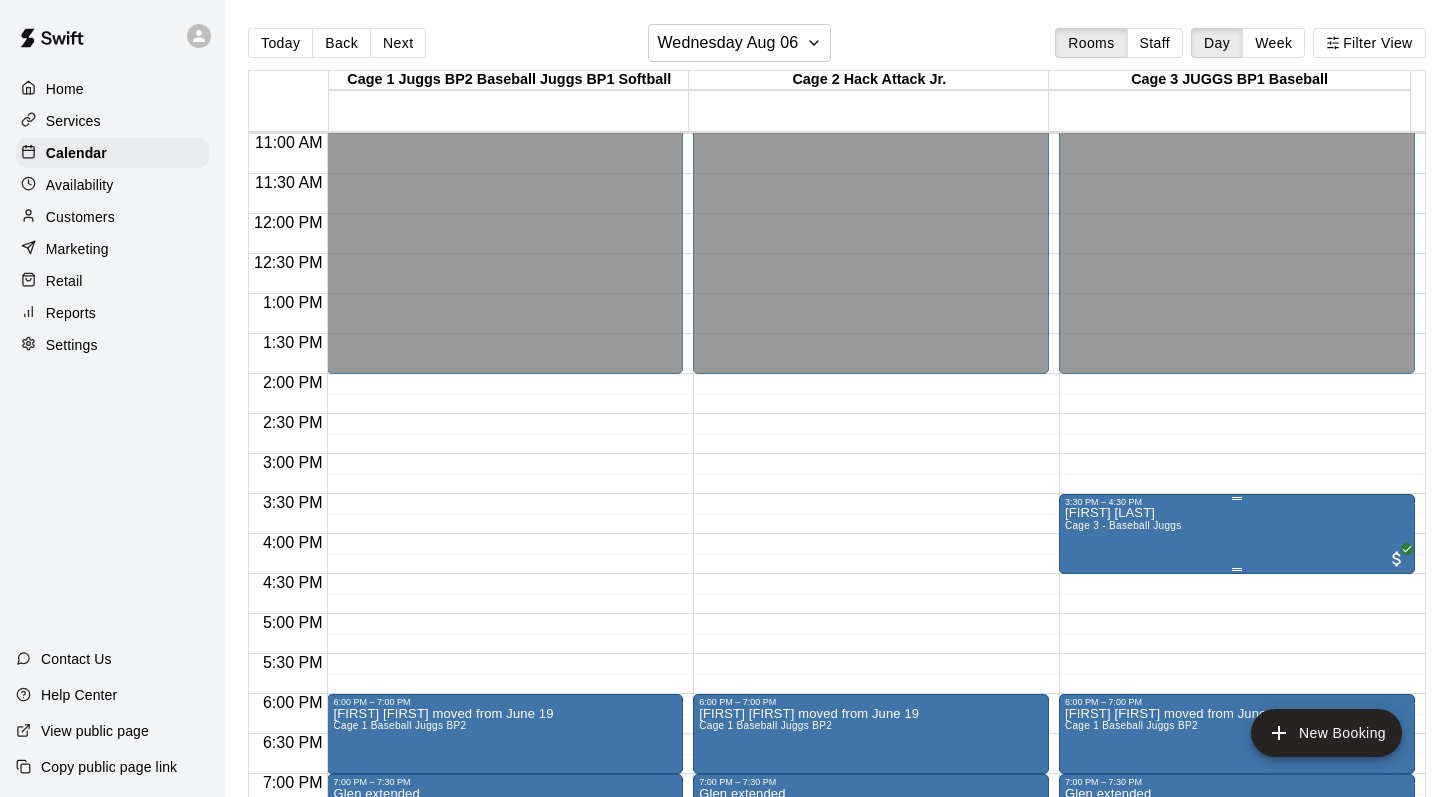 click on "[FIRST]  [LAST]" at bounding box center (1123, 513) 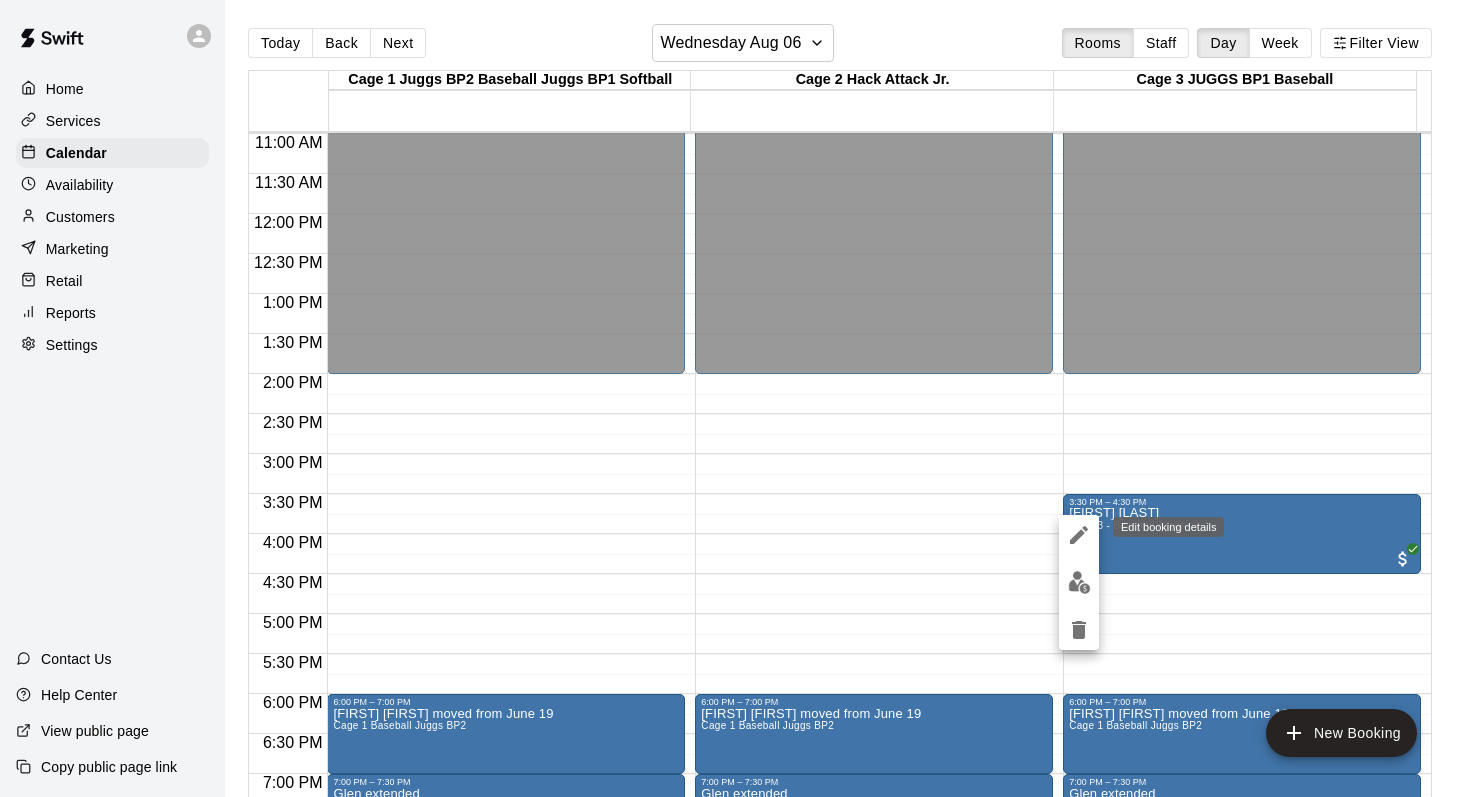 click 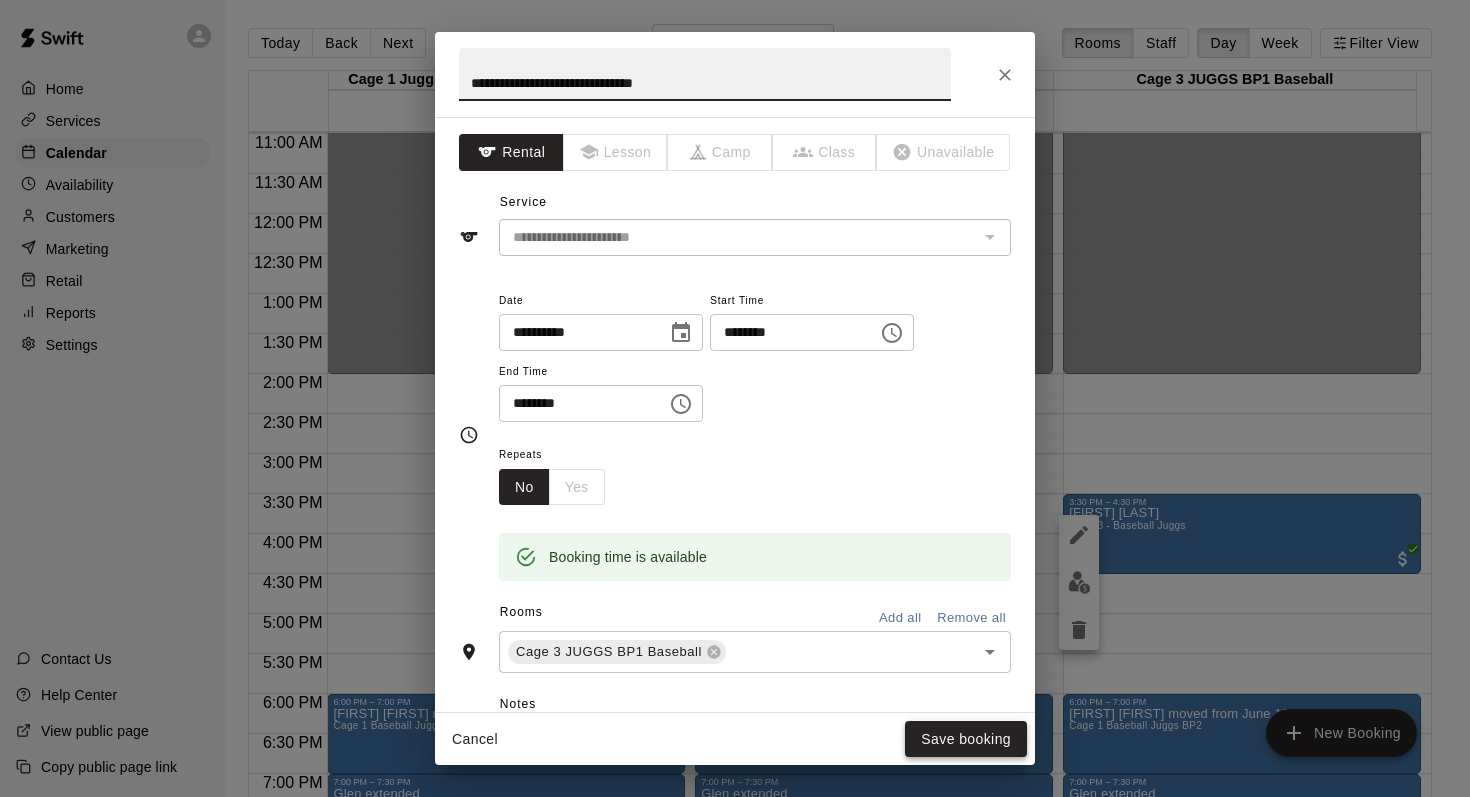 type on "**********" 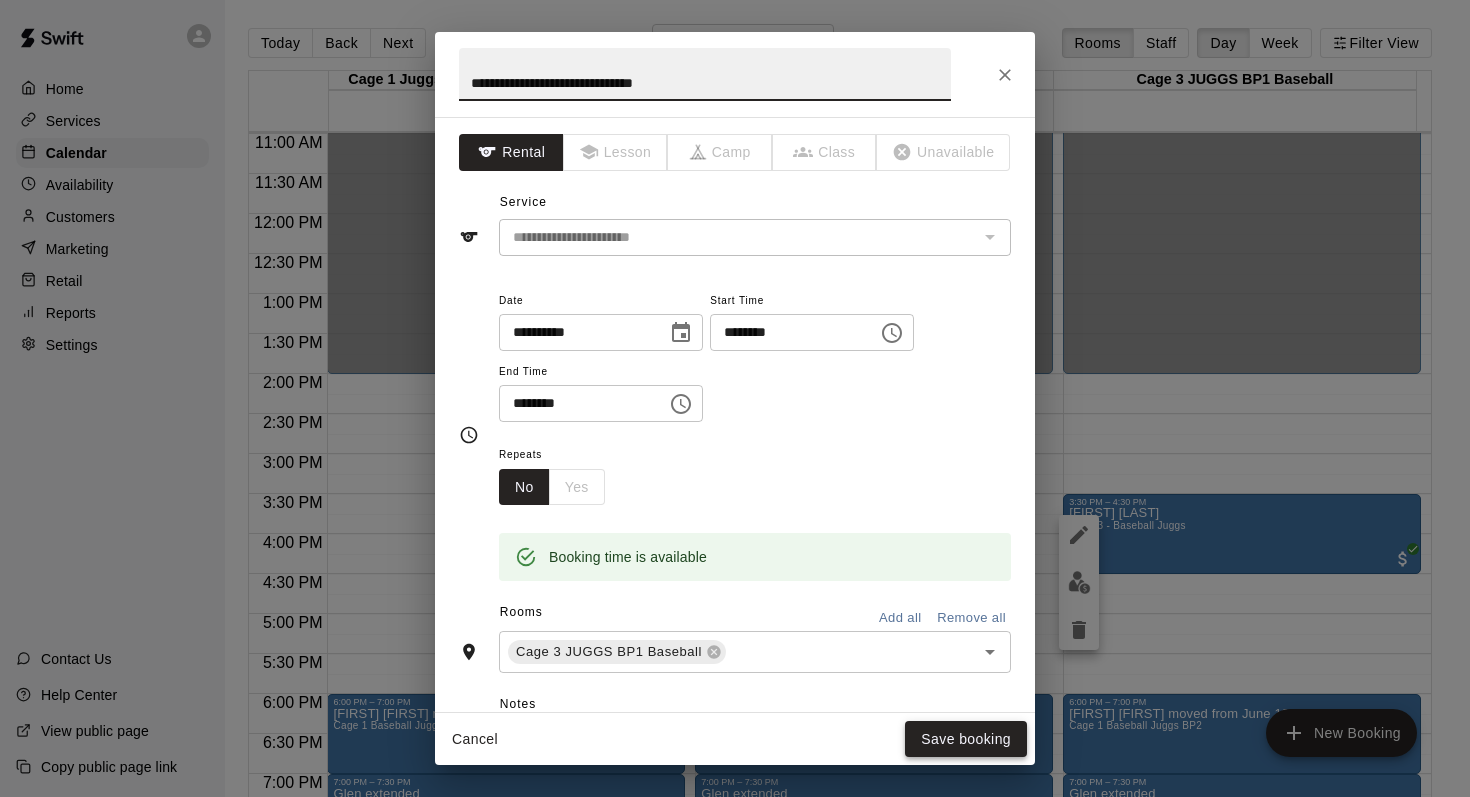 click on "Save booking" at bounding box center (966, 739) 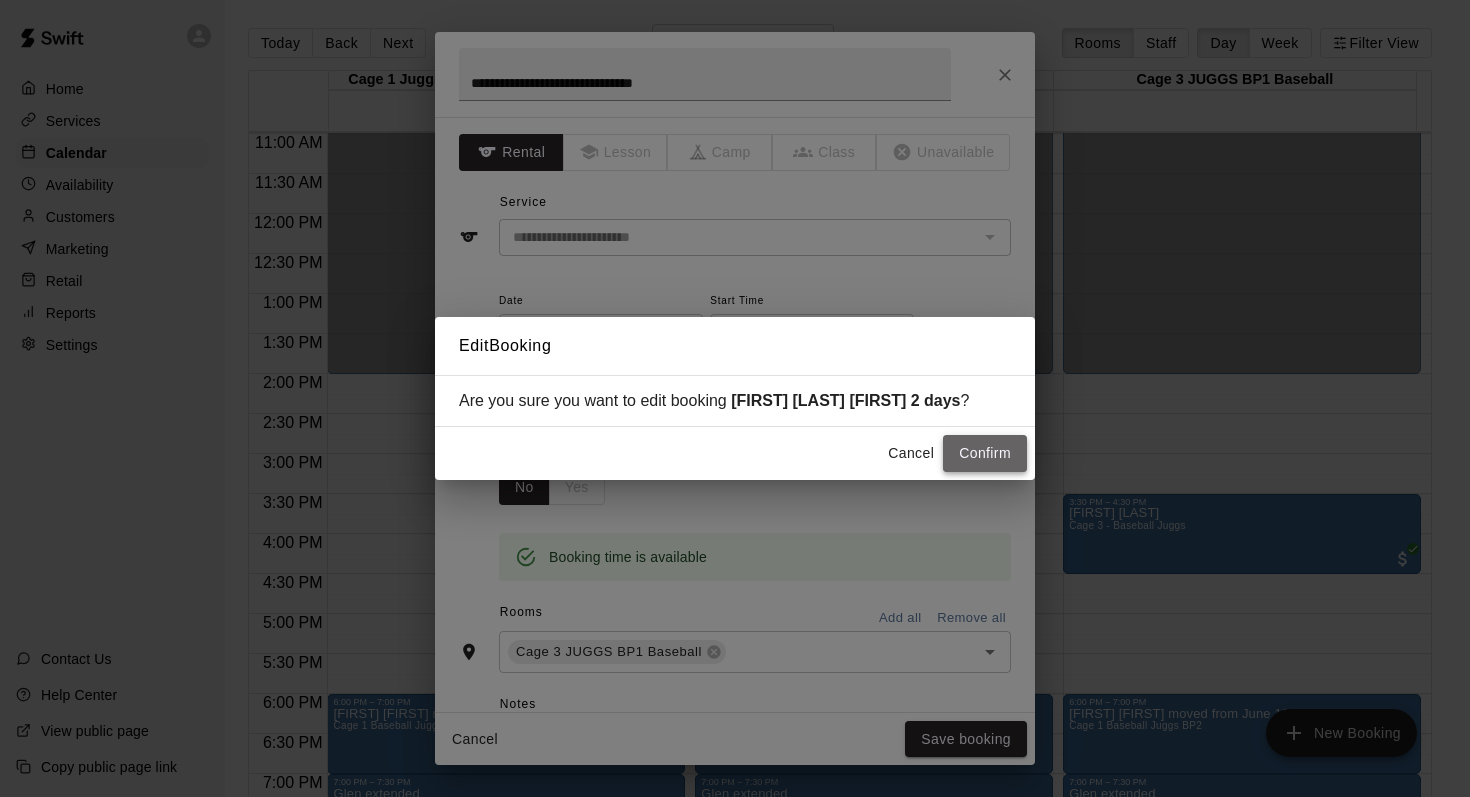 click on "Confirm" at bounding box center (985, 453) 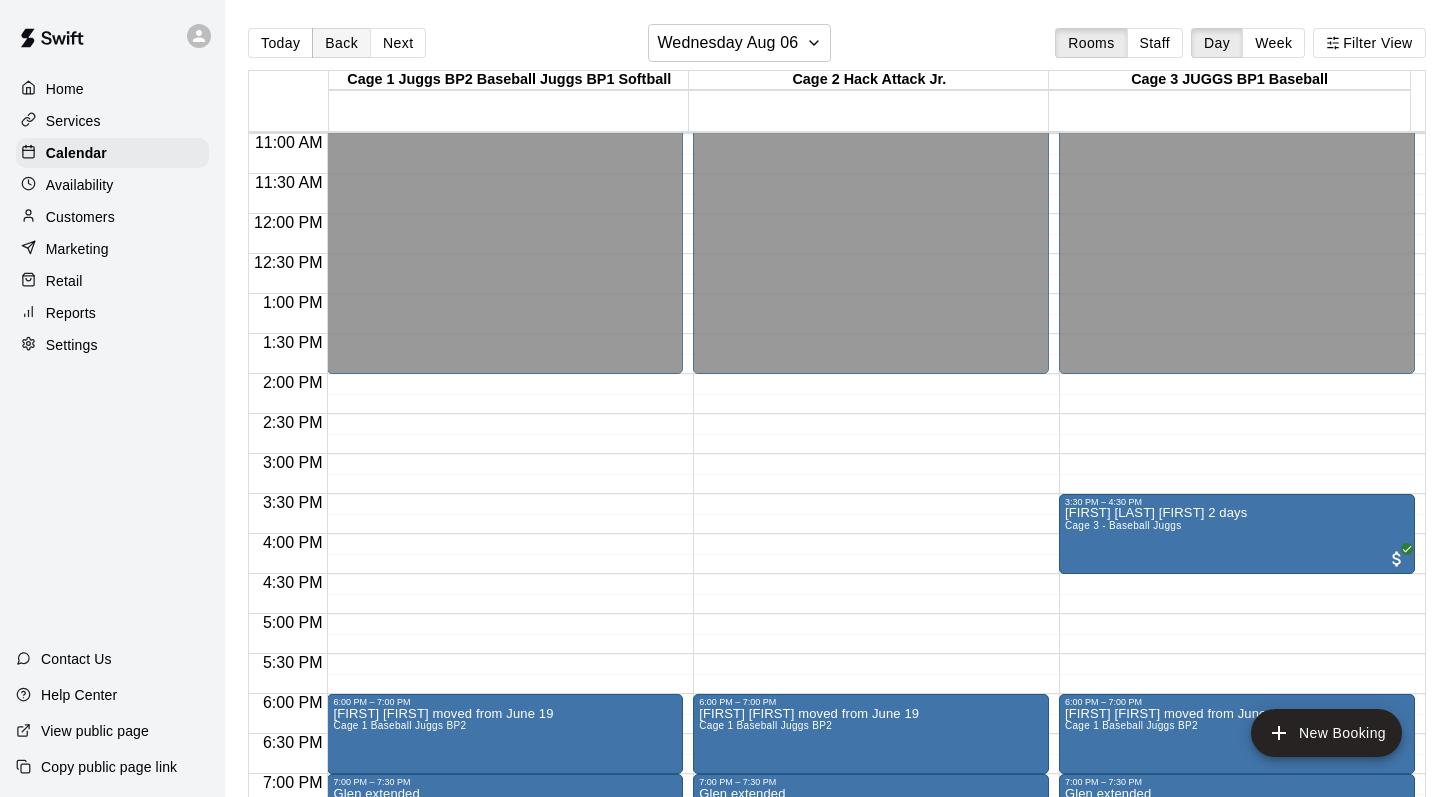 click on "Back" at bounding box center (341, 43) 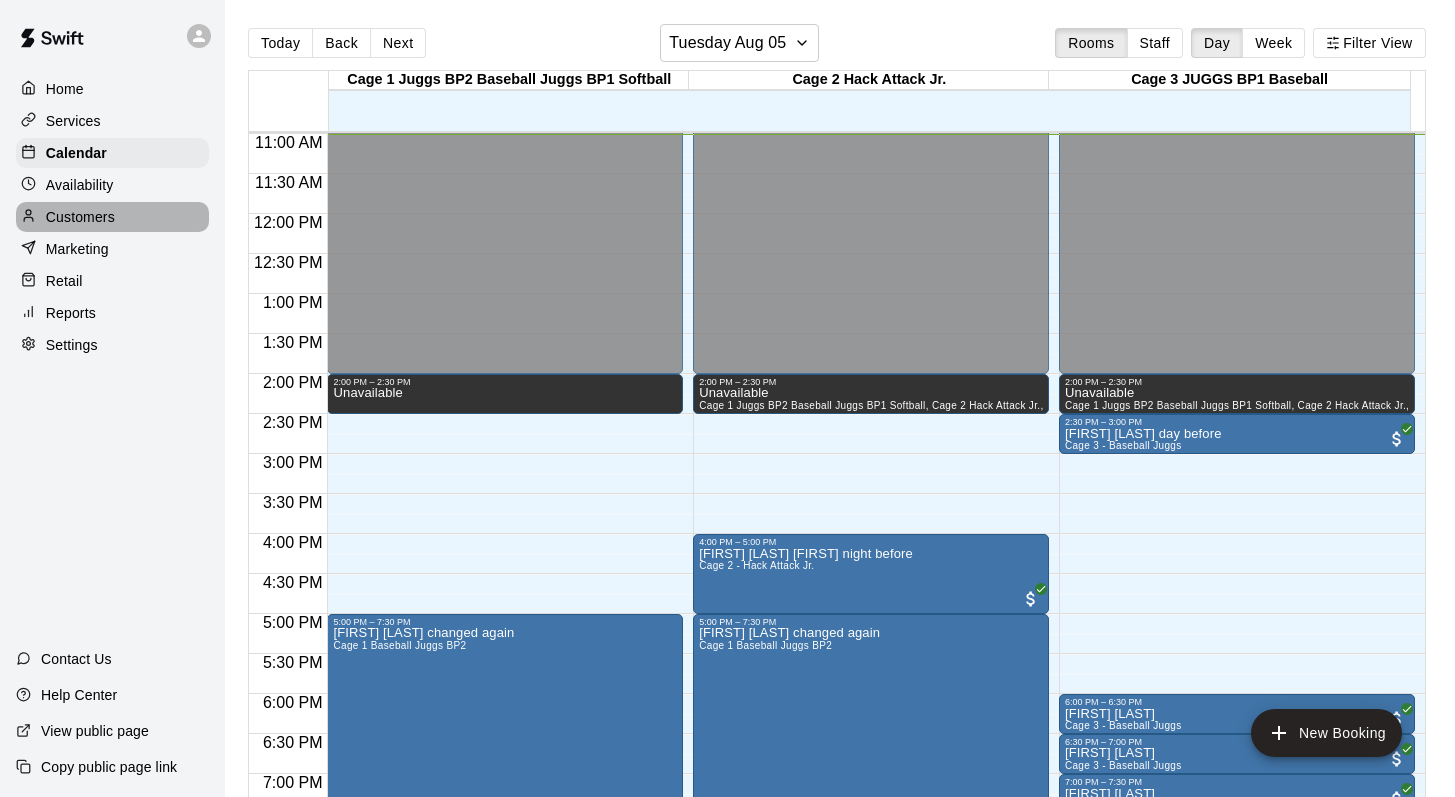 click on "Customers" at bounding box center (80, 217) 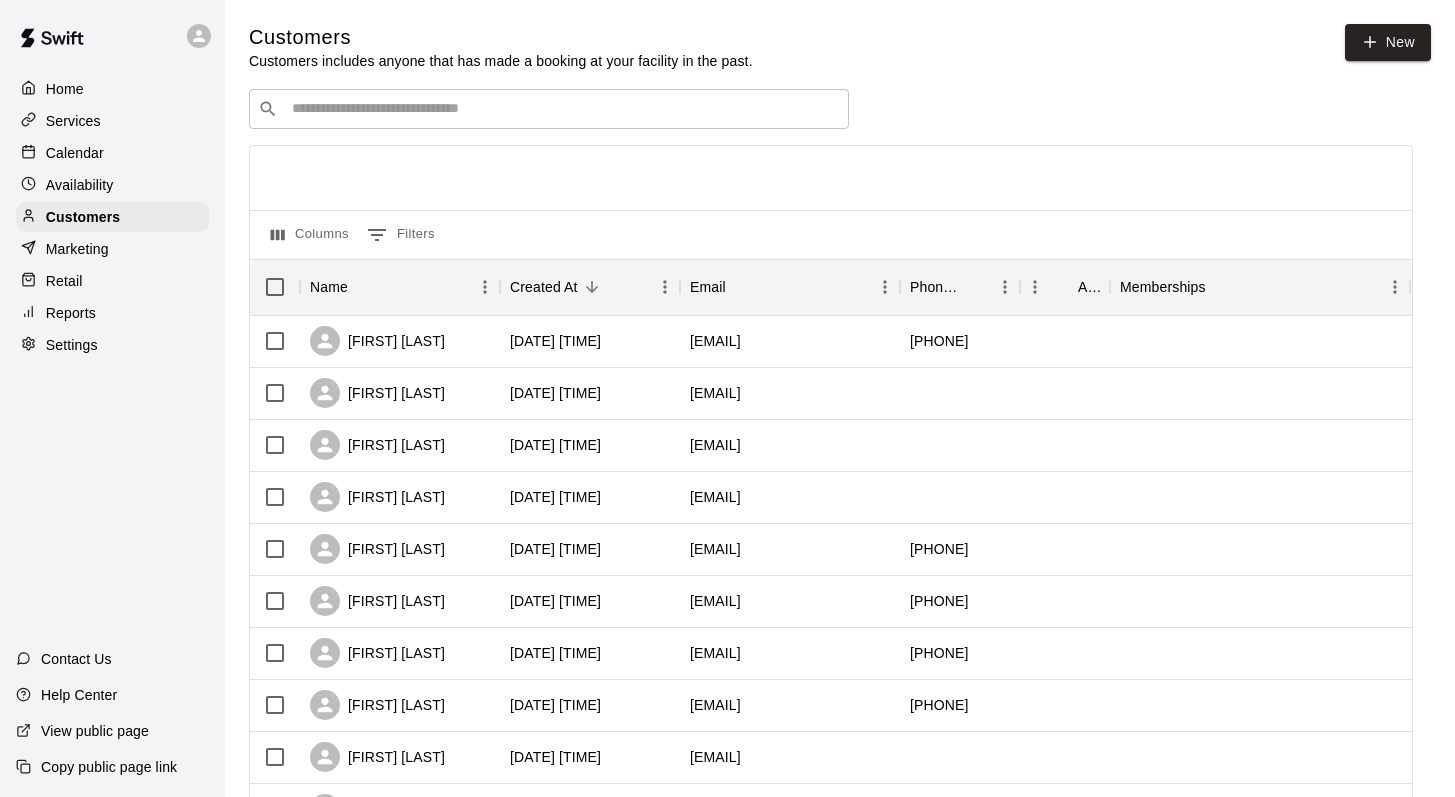 click at bounding box center [563, 109] 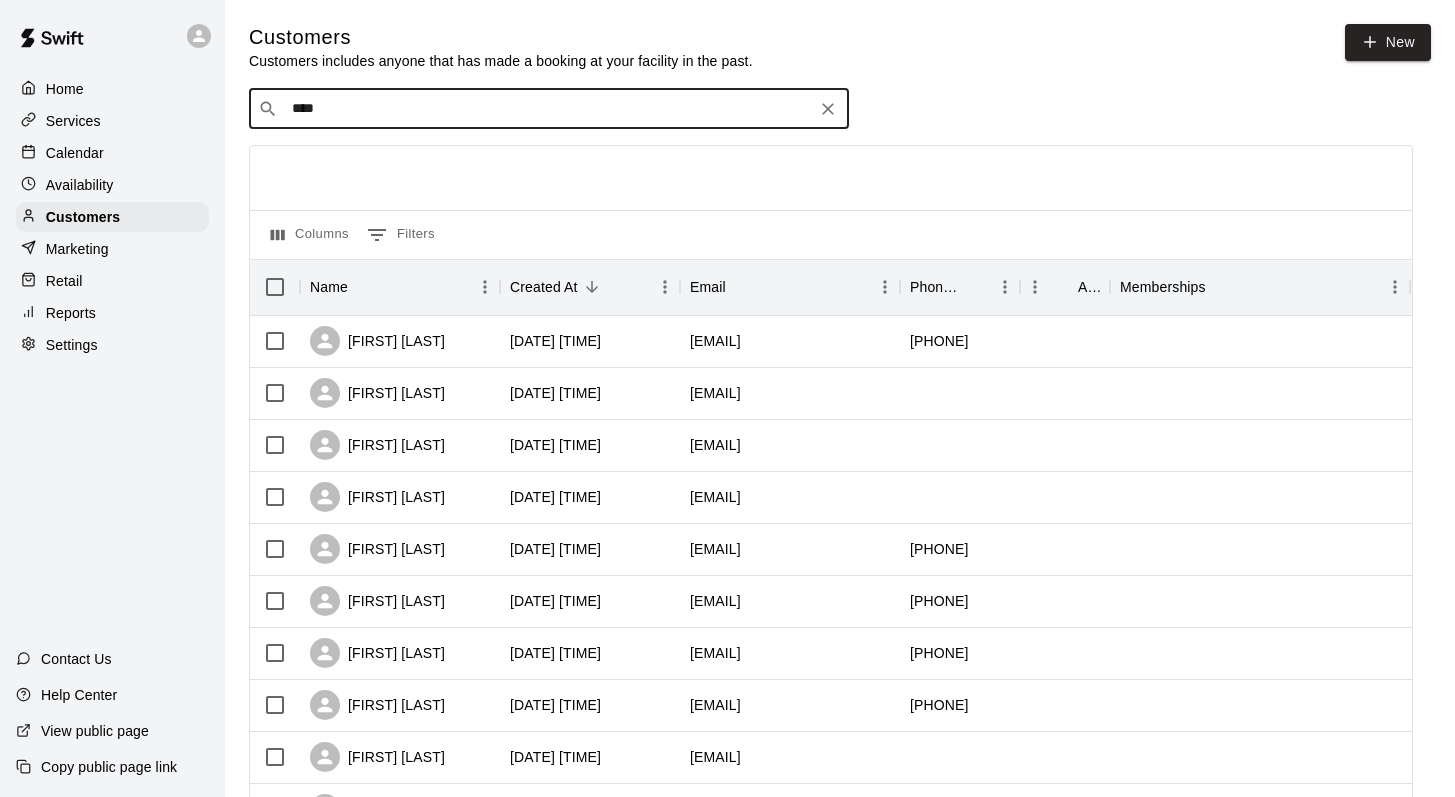 type on "*****" 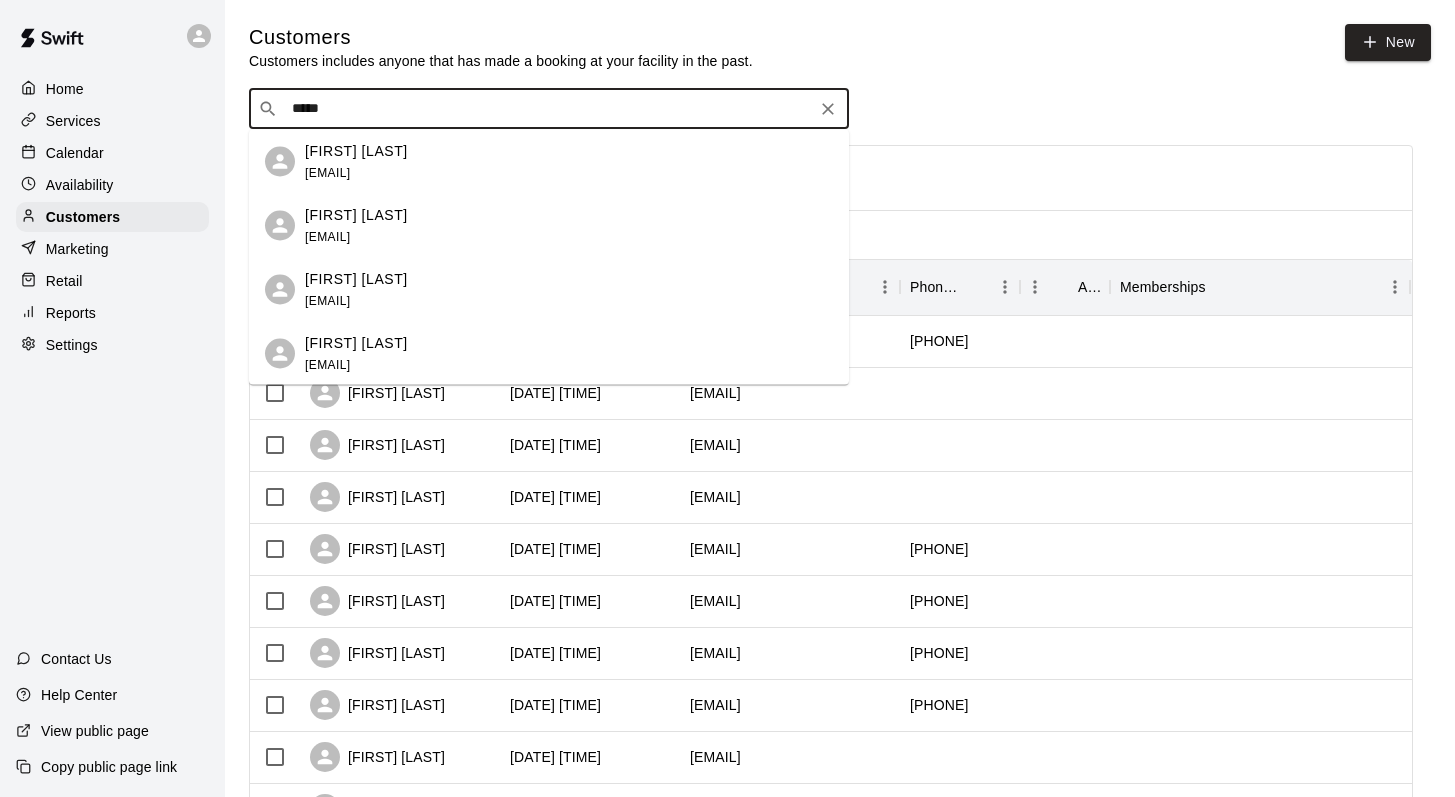 click on "[FIRST] [LAST]" at bounding box center (356, 214) 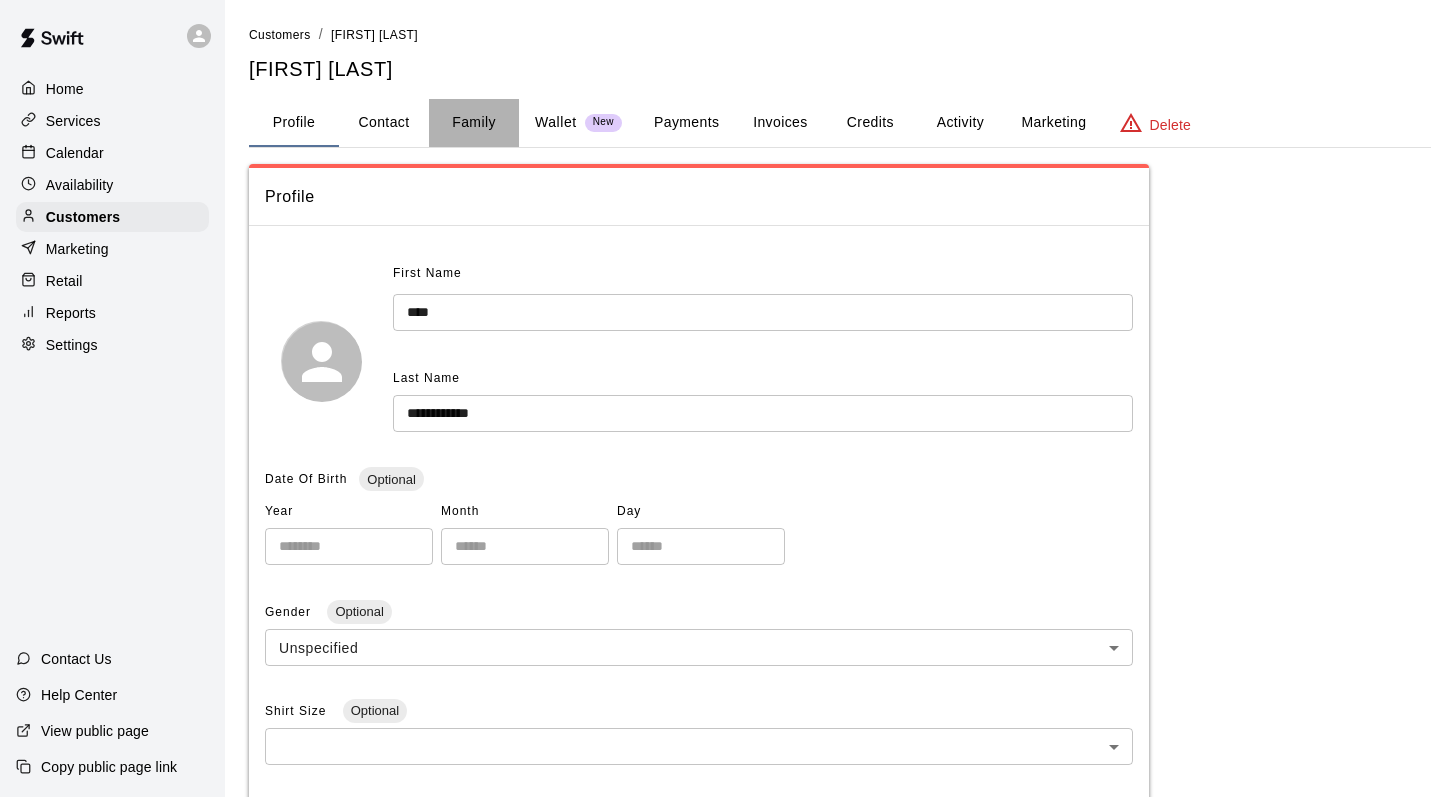click on "Family" at bounding box center [474, 123] 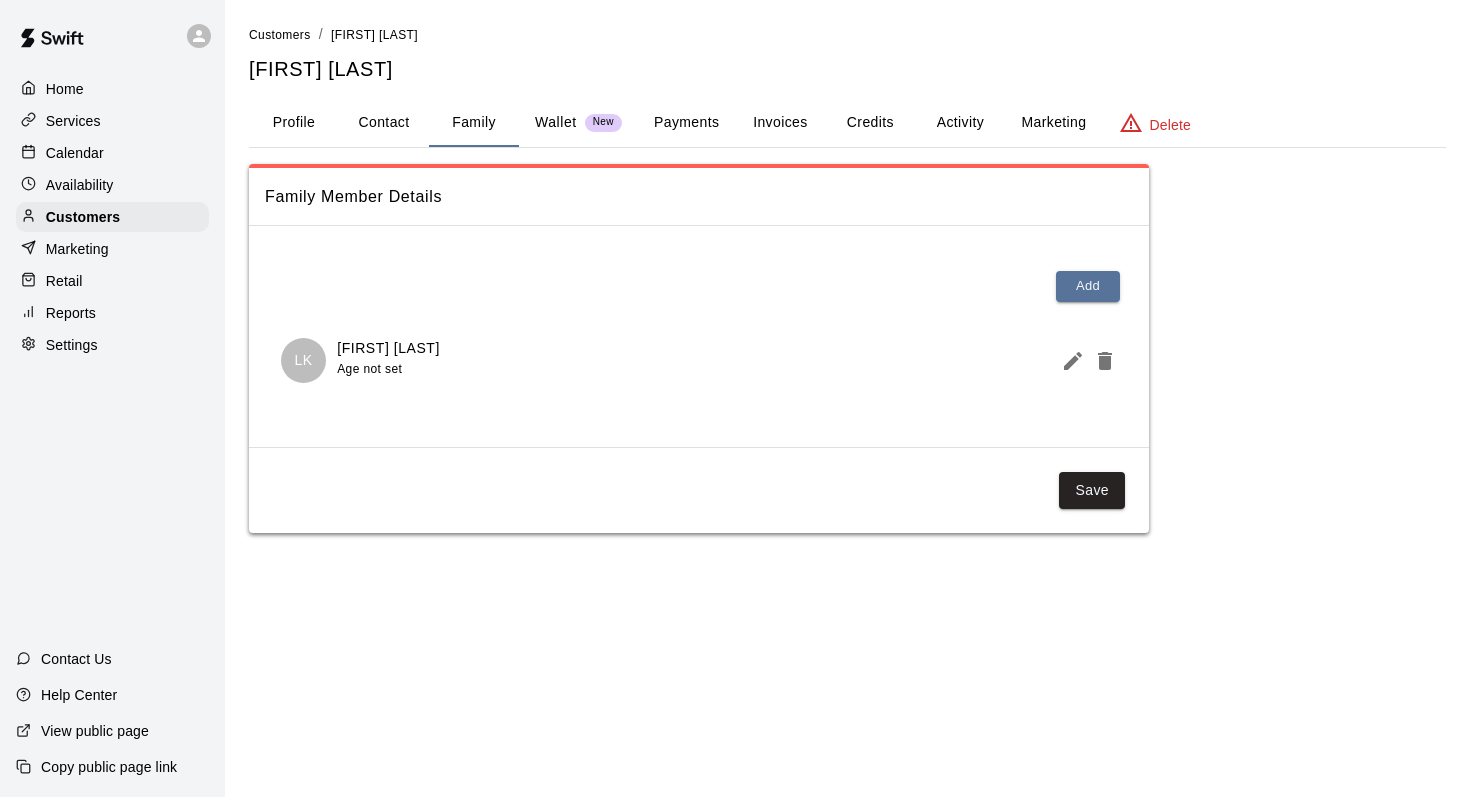 click on "Activity" at bounding box center (960, 123) 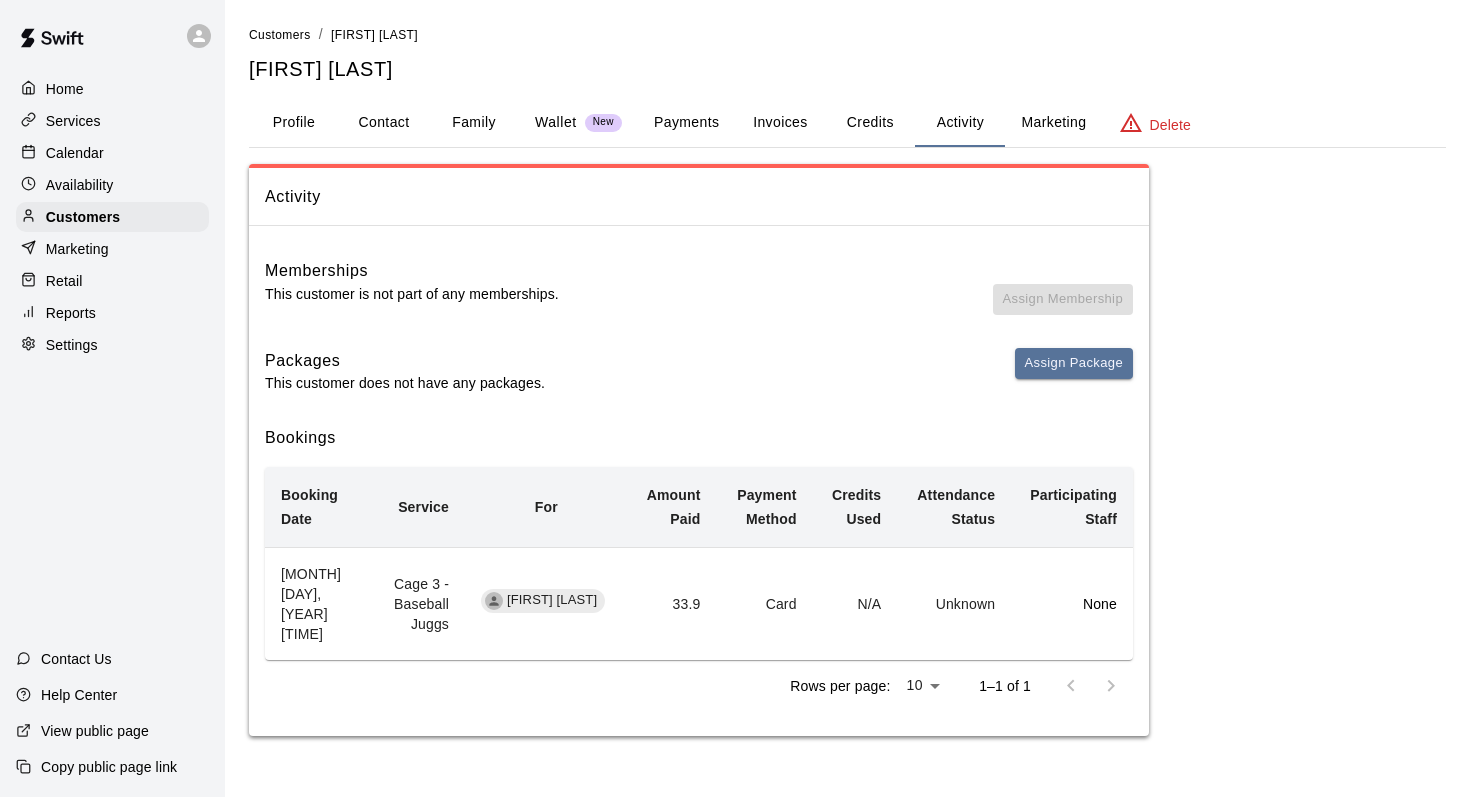 click on "Calendar" at bounding box center [75, 153] 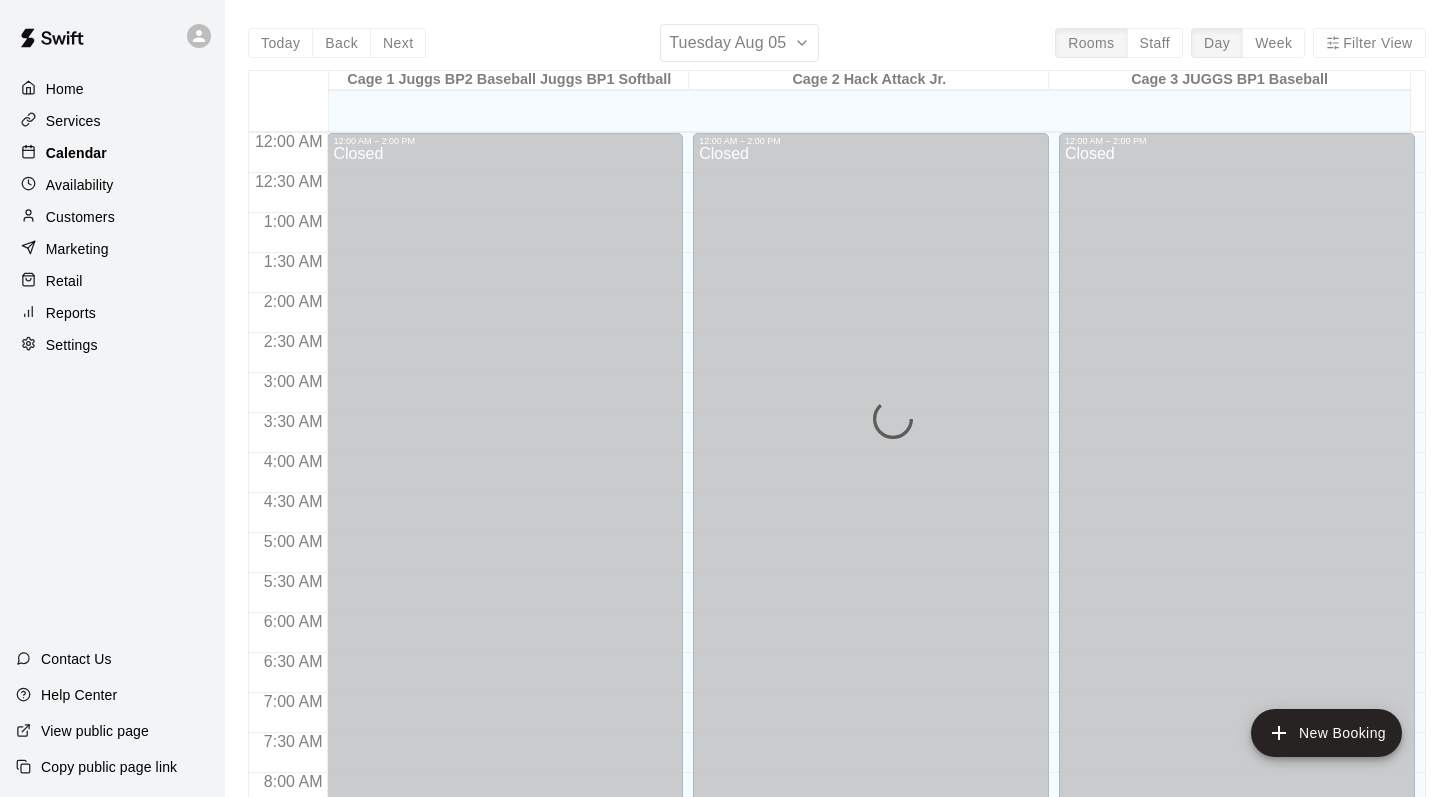 scroll, scrollTop: 880, scrollLeft: 0, axis: vertical 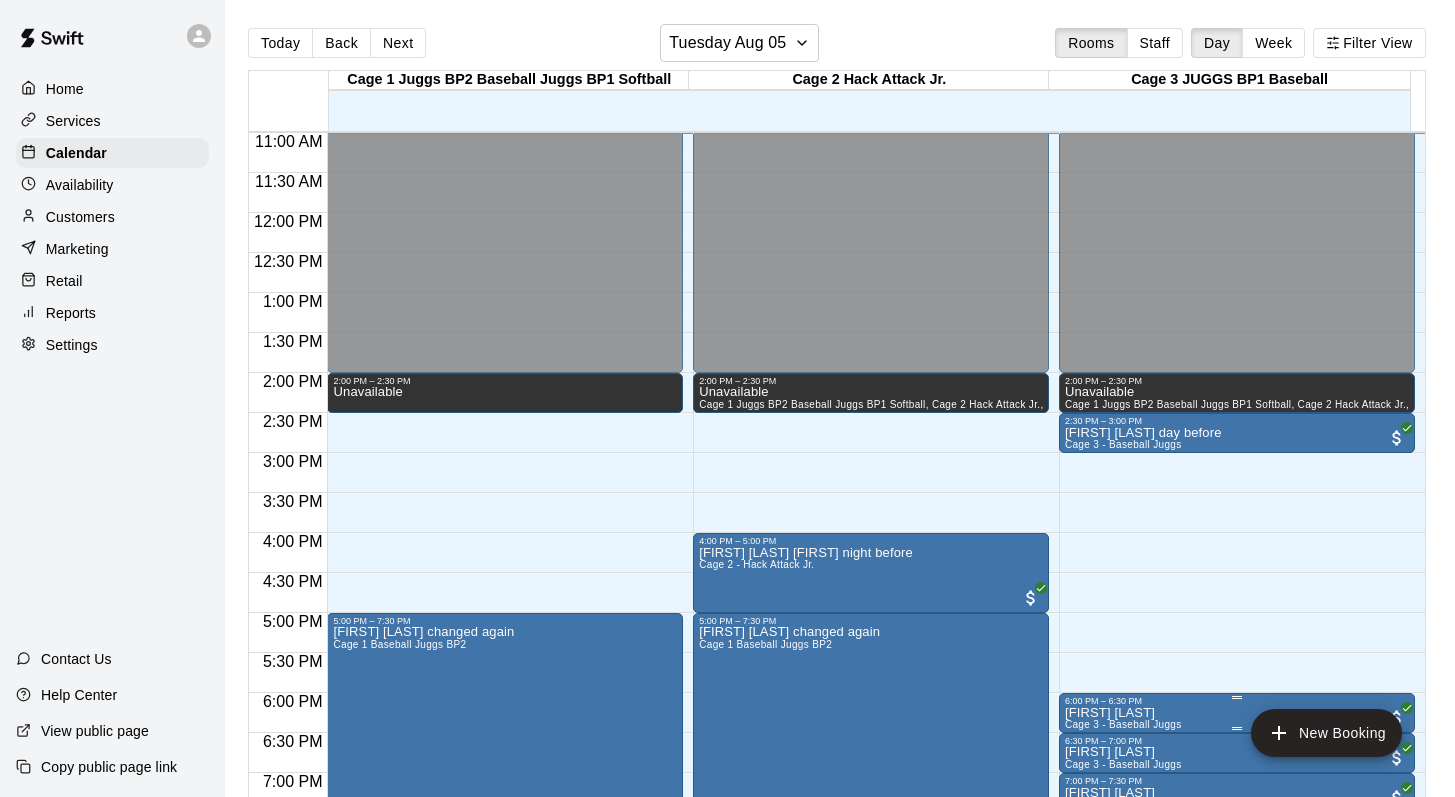 click on "[FIRST] [LAST]" at bounding box center (1123, 713) 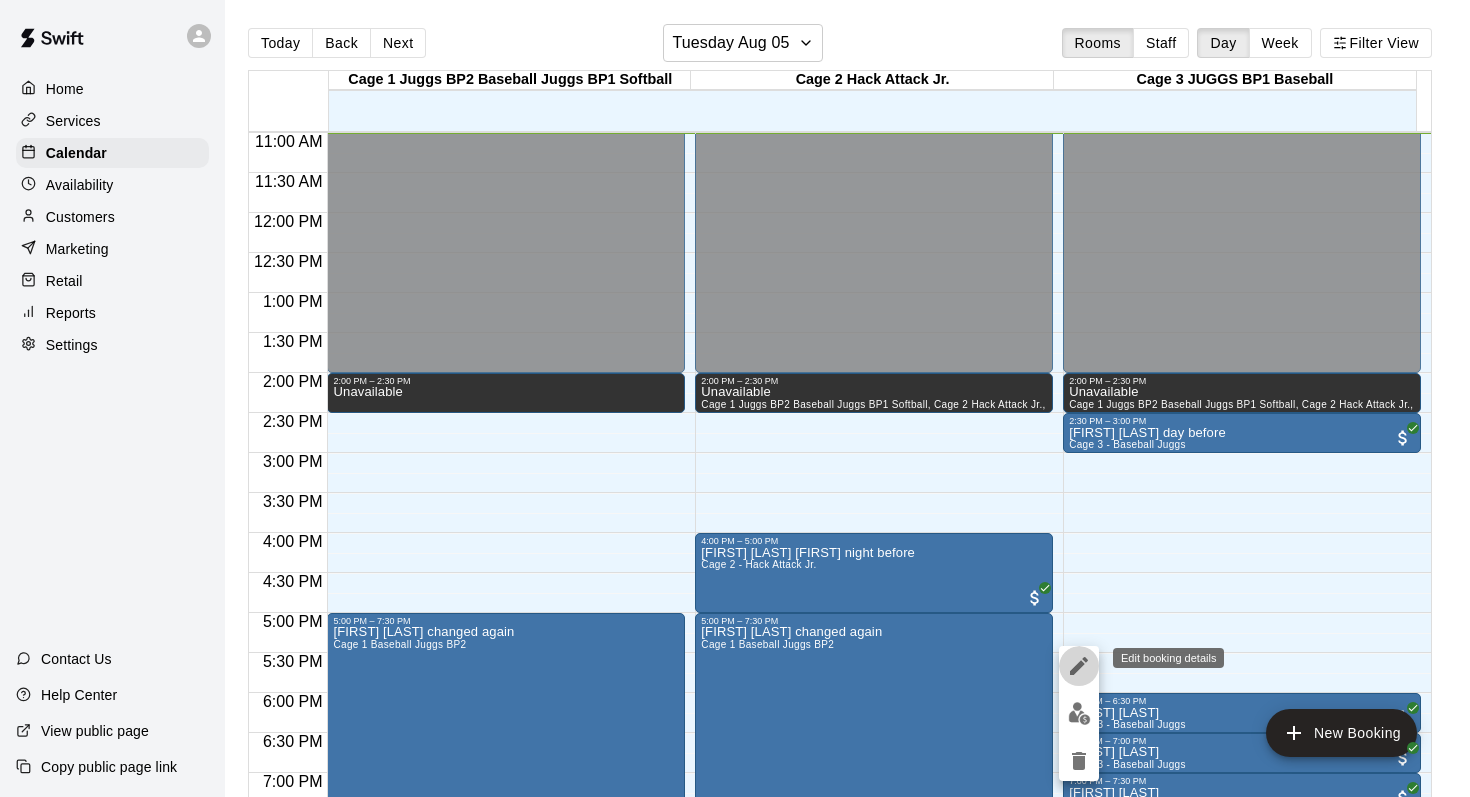 click 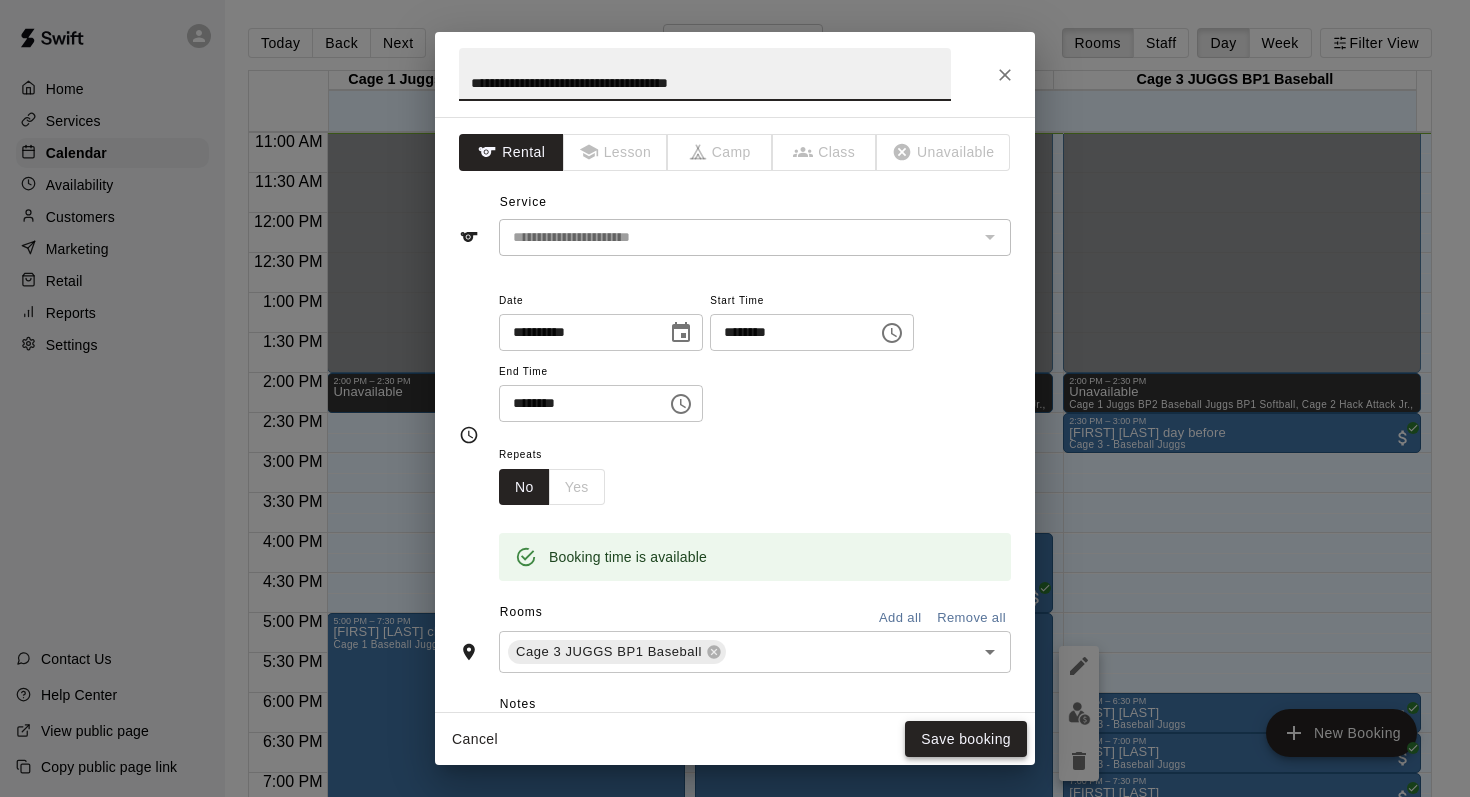 type on "**********" 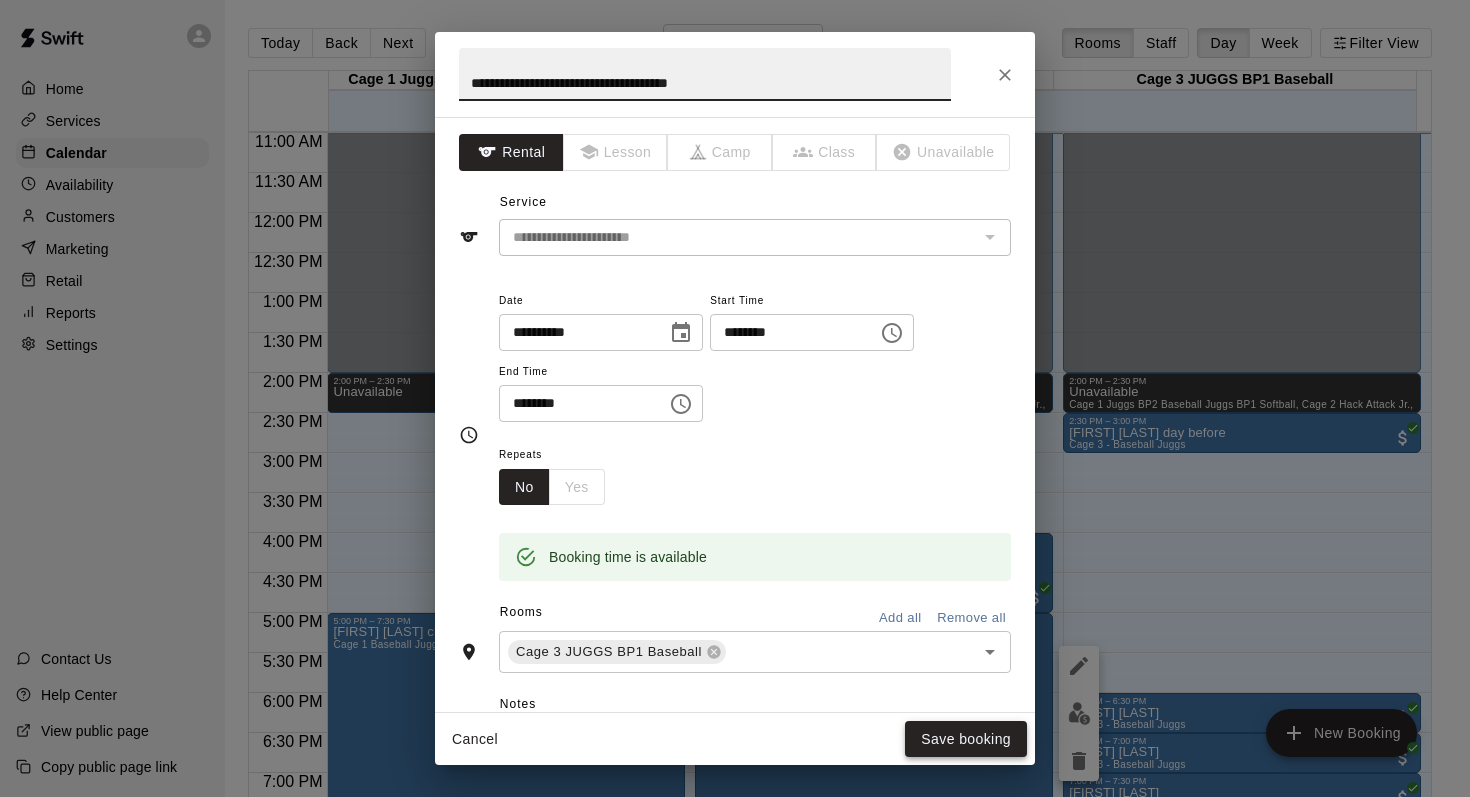 click on "Save booking" at bounding box center [966, 739] 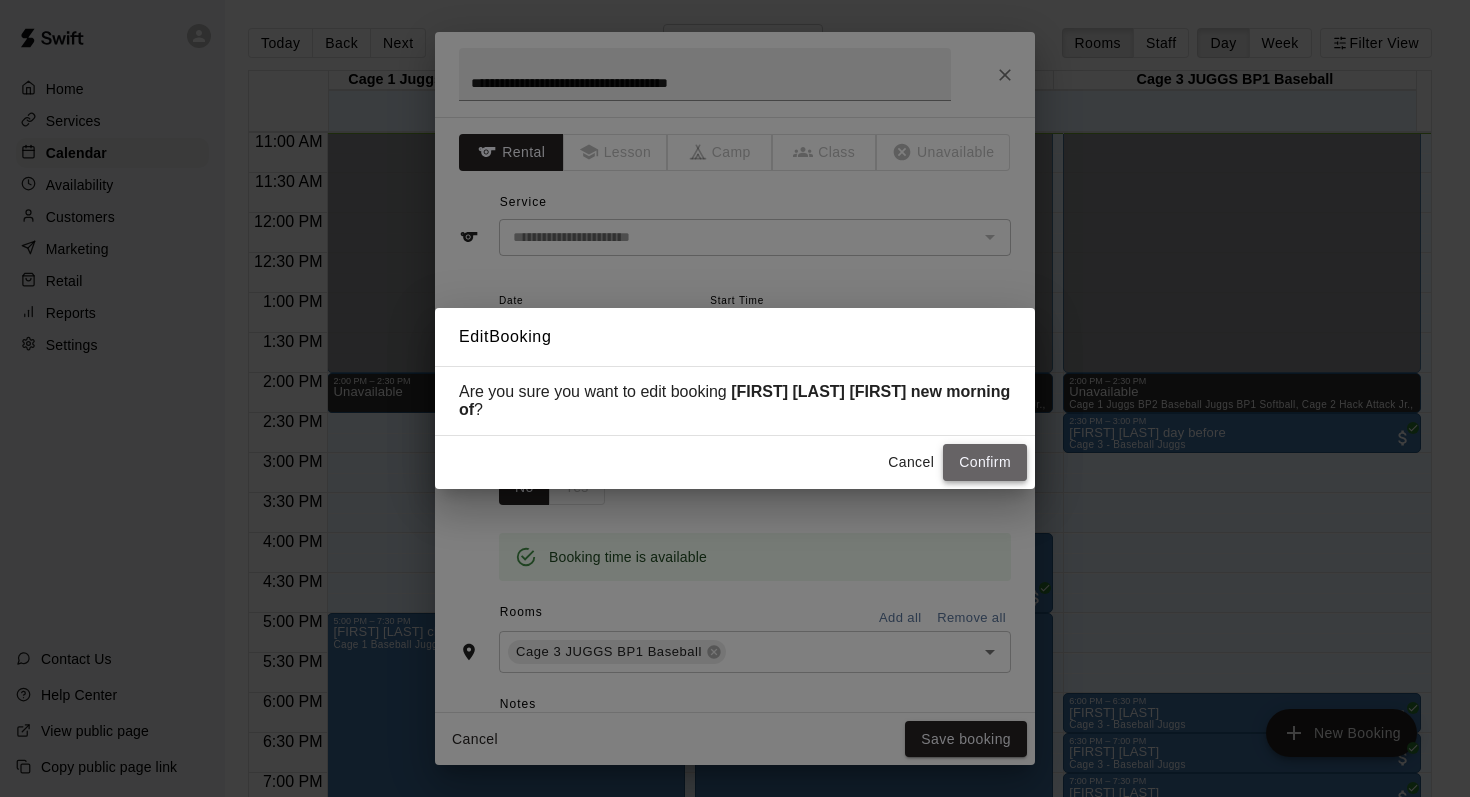 click on "Confirm" at bounding box center (985, 462) 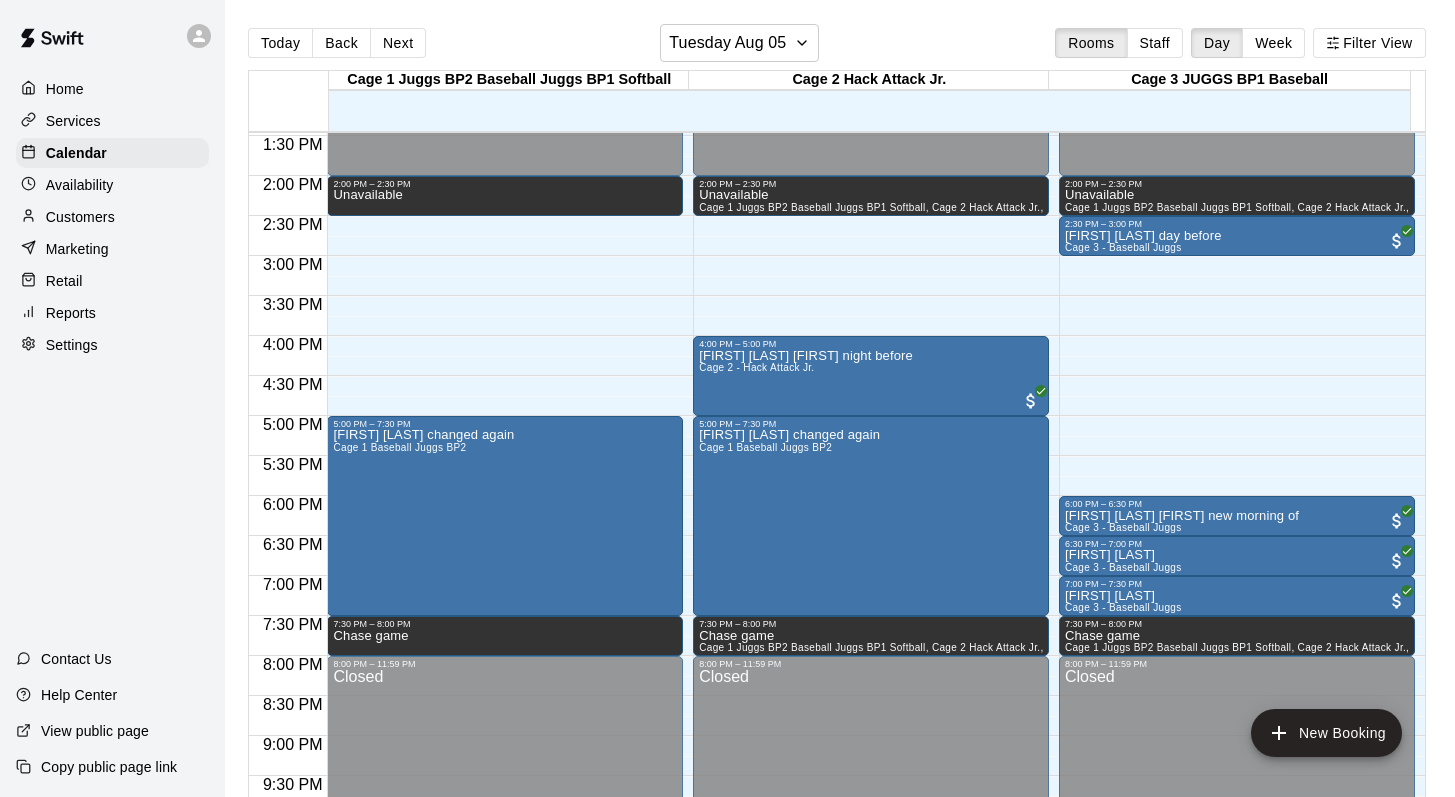 scroll, scrollTop: 1084, scrollLeft: 0, axis: vertical 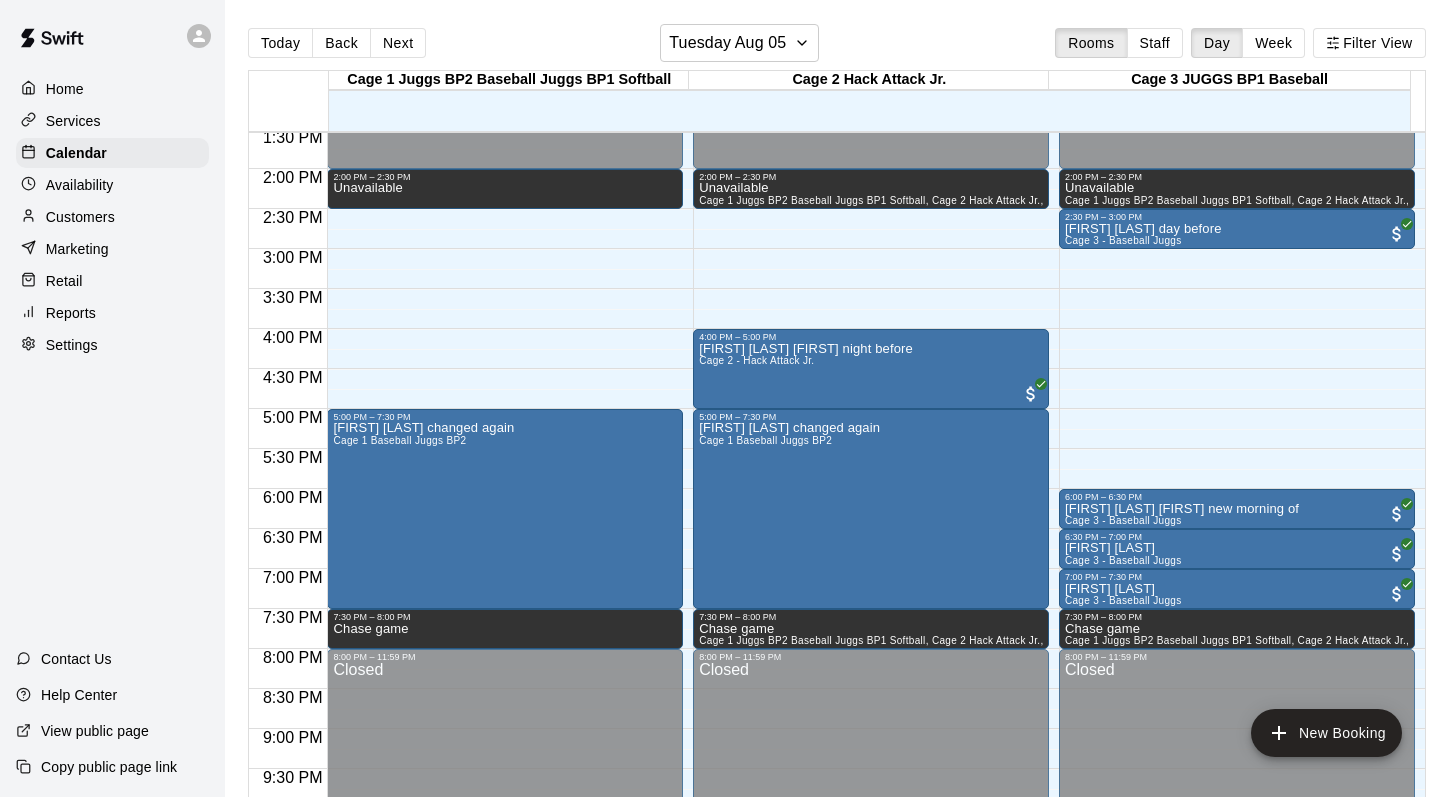 click on "Customers" at bounding box center [80, 217] 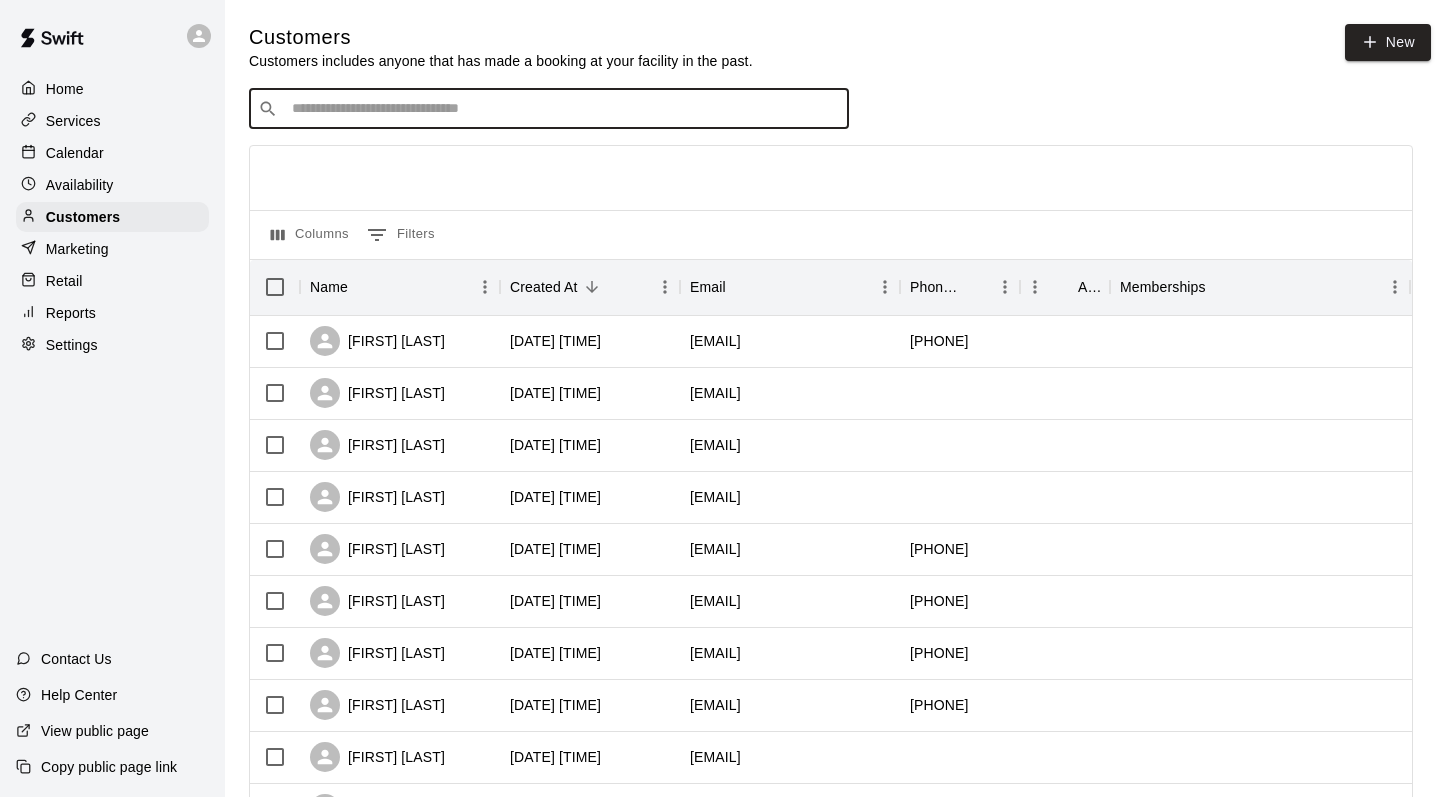 click at bounding box center [563, 109] 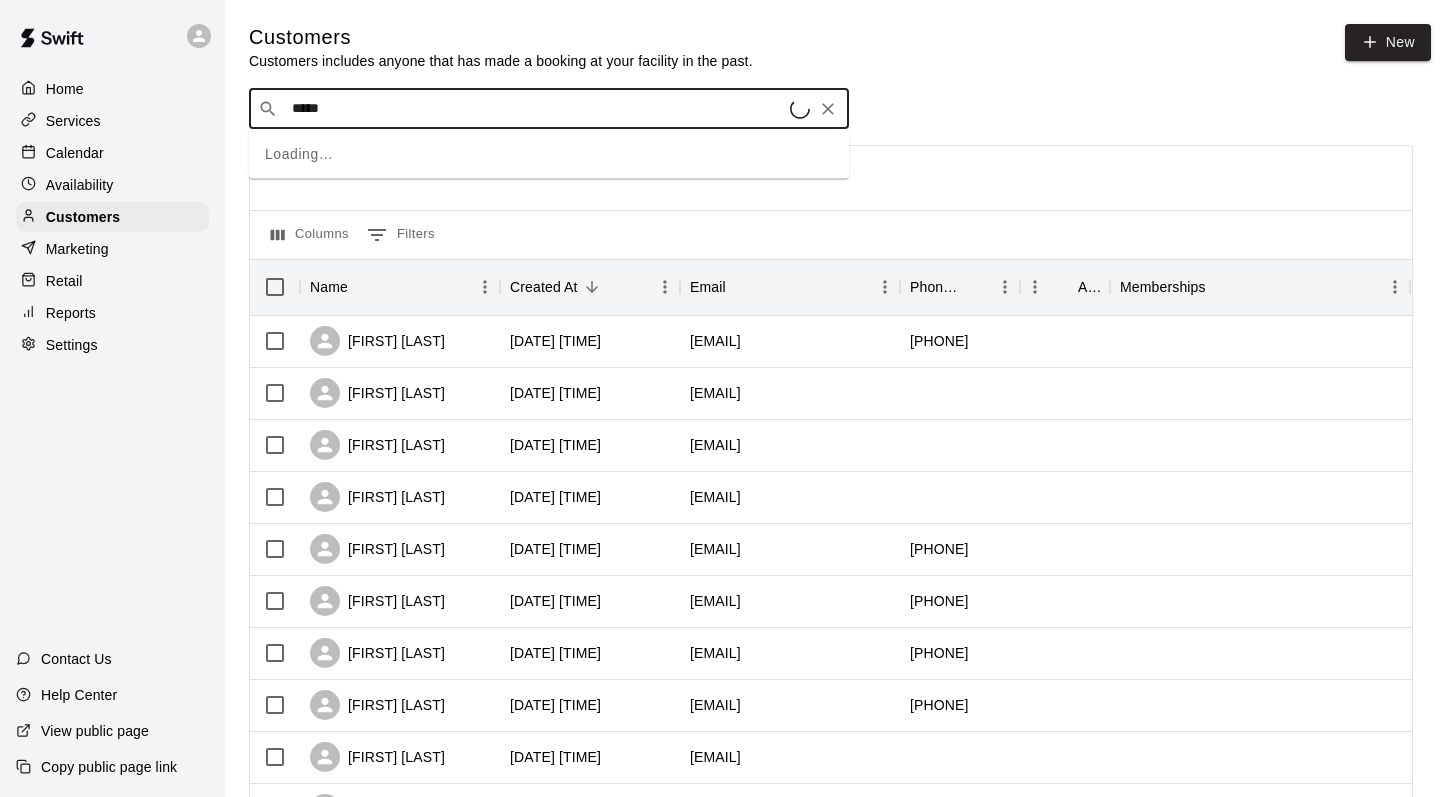 type on "*****" 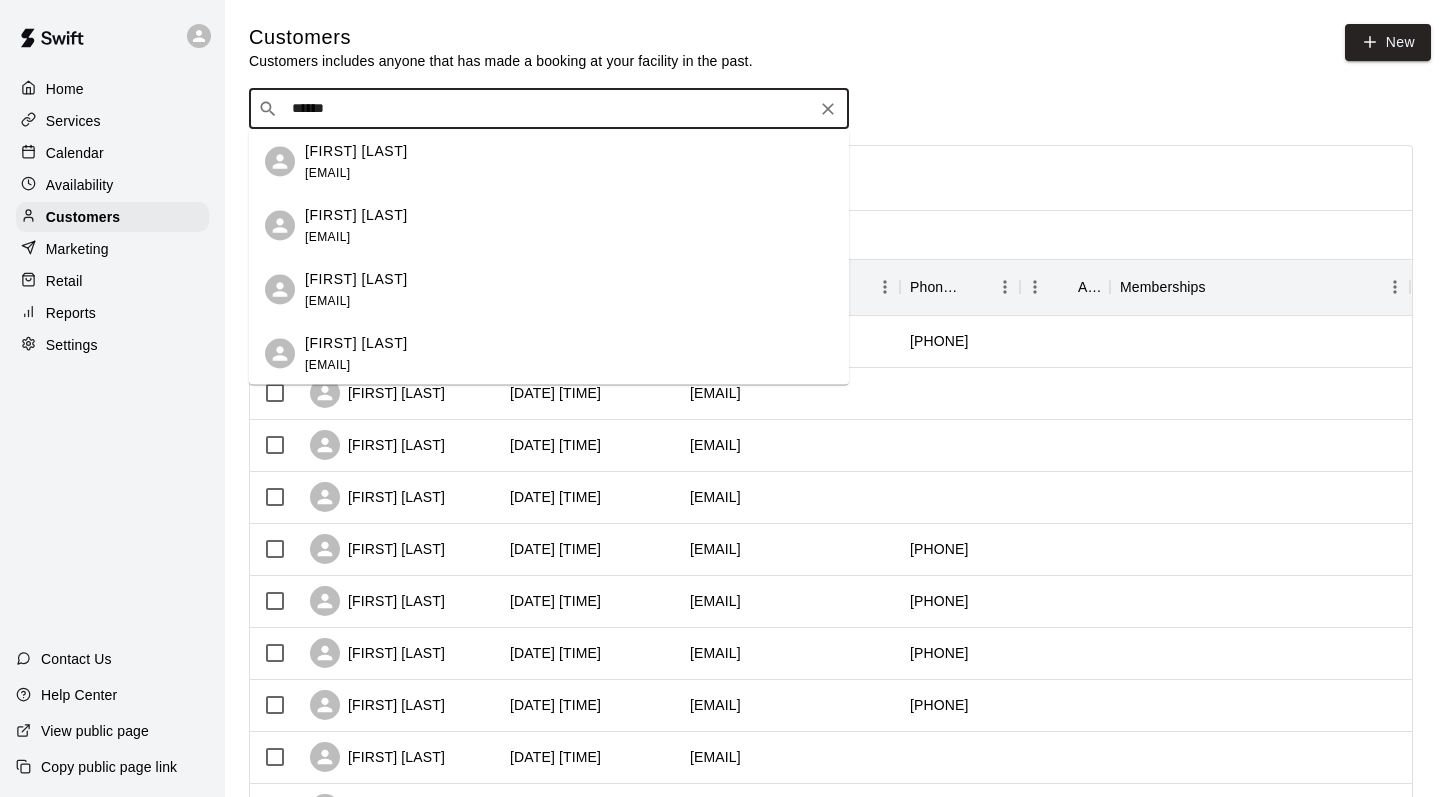 click on "[EMAIL]" at bounding box center (327, 172) 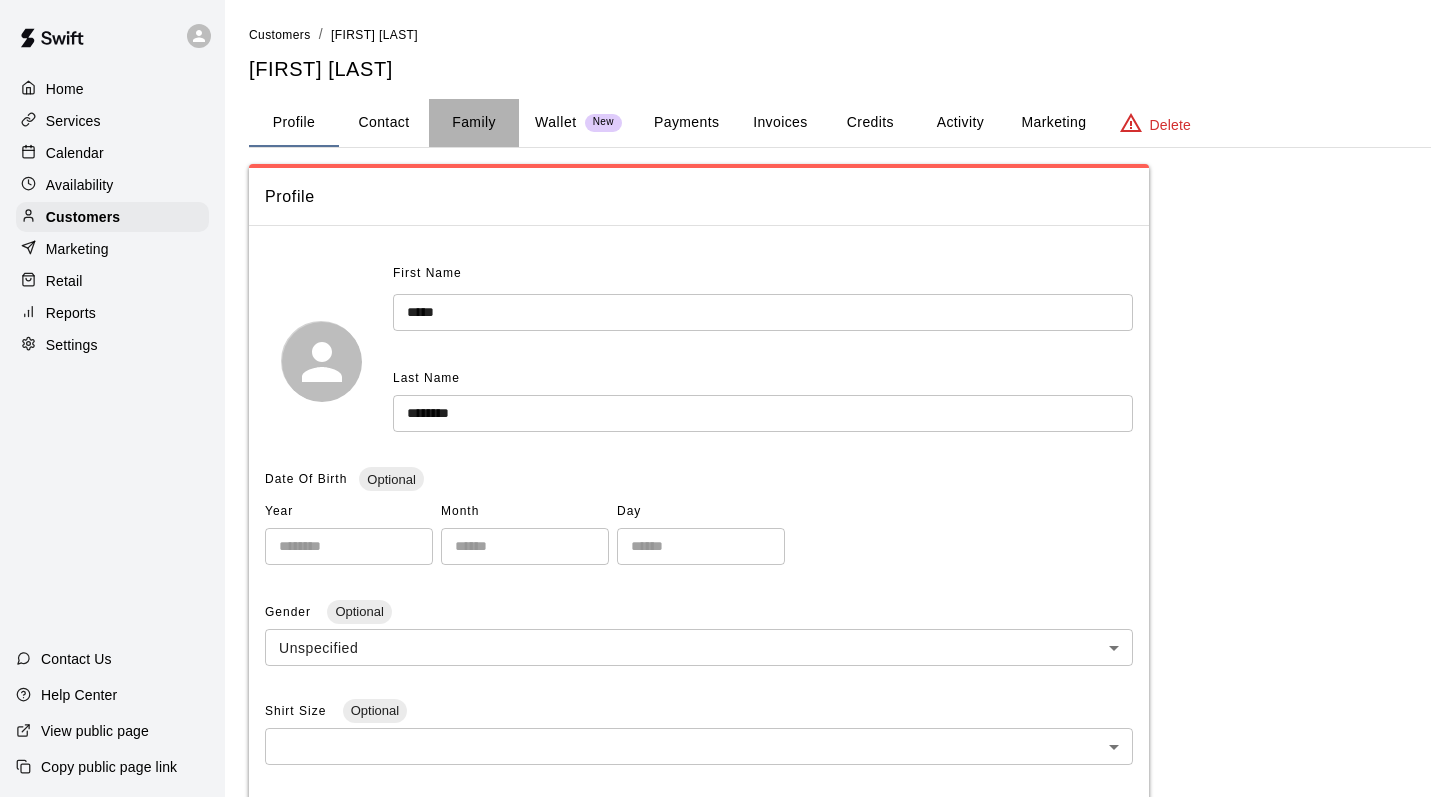 click on "Family" at bounding box center (474, 123) 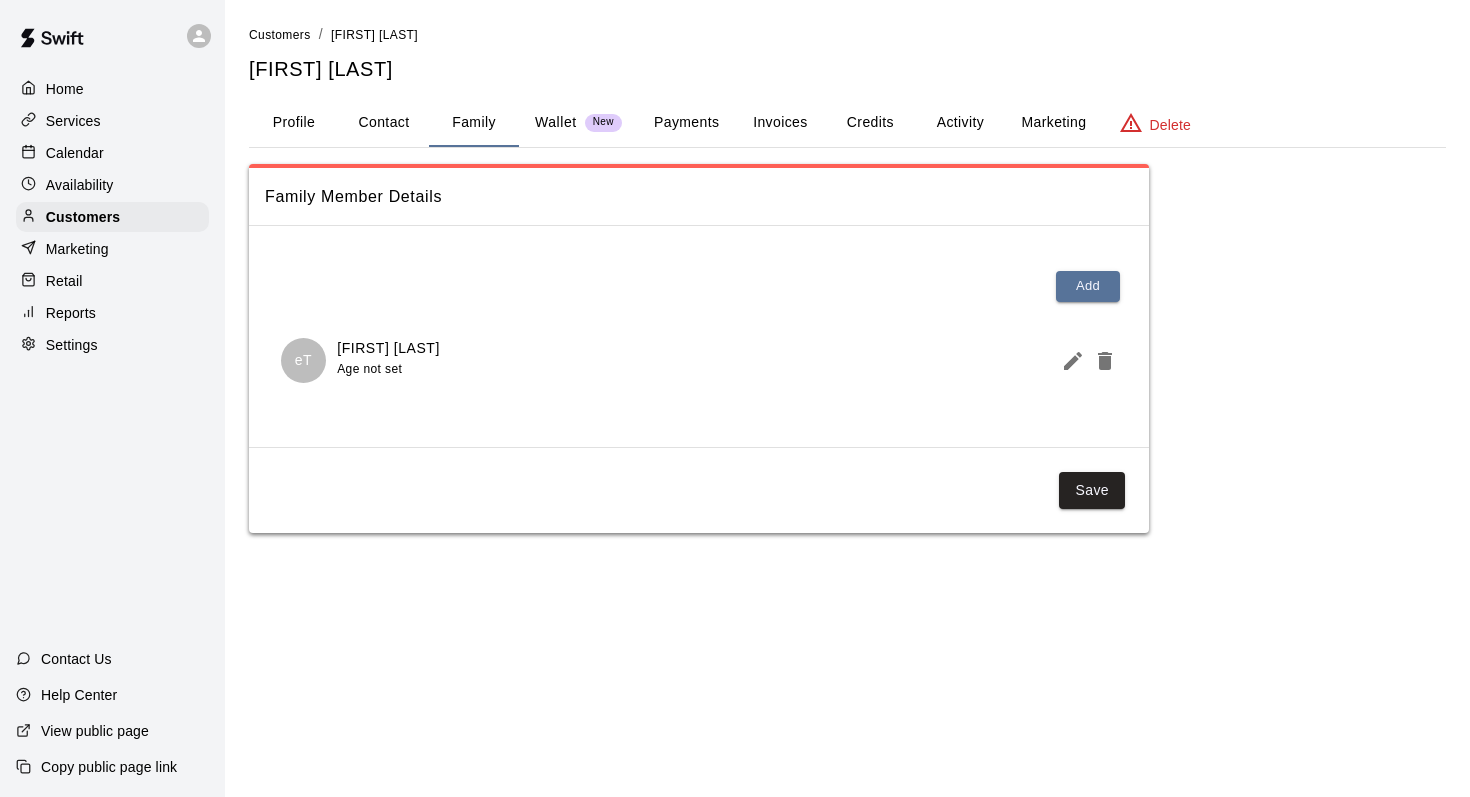 click on "Activity" at bounding box center (960, 123) 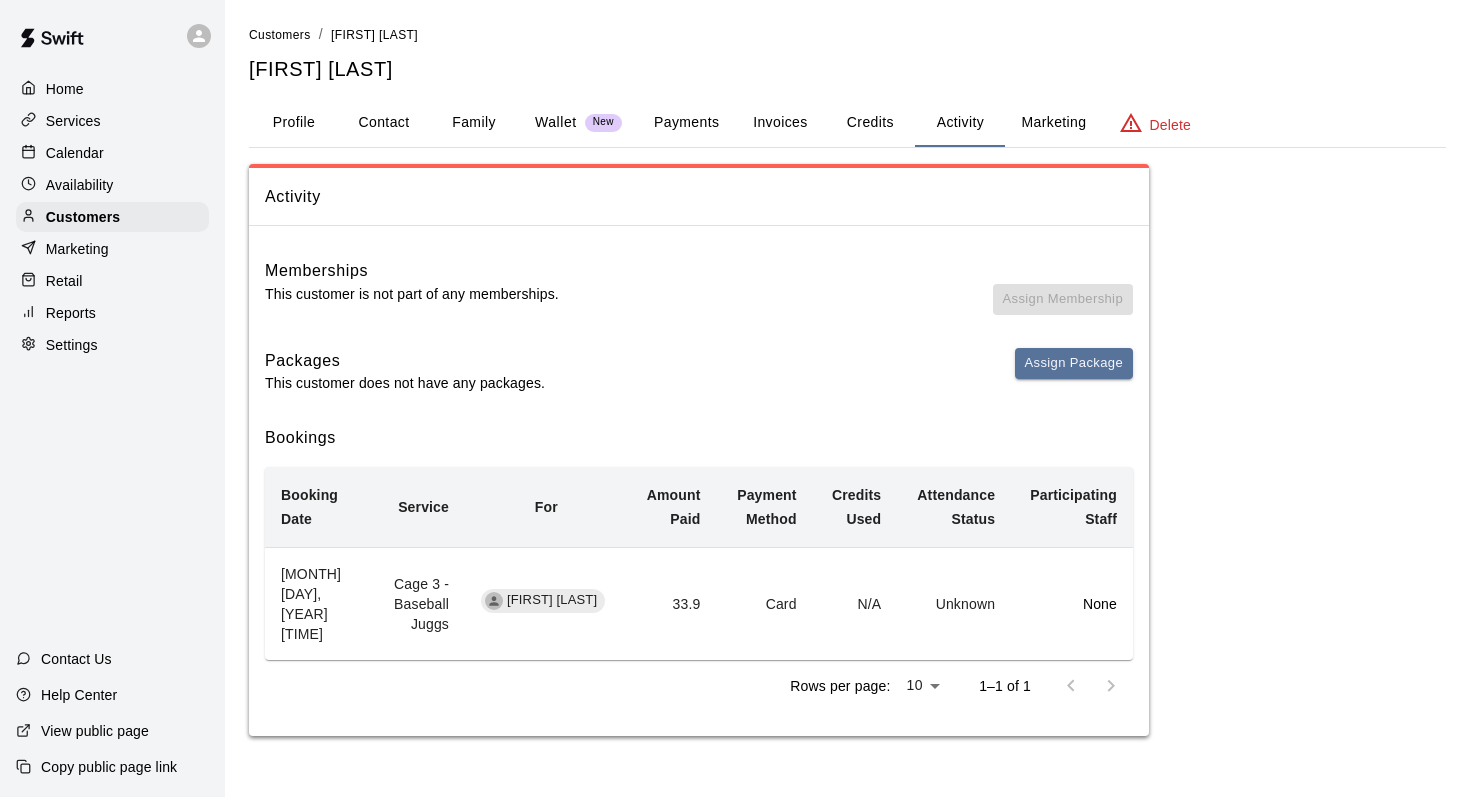 click on "Calendar" at bounding box center [75, 153] 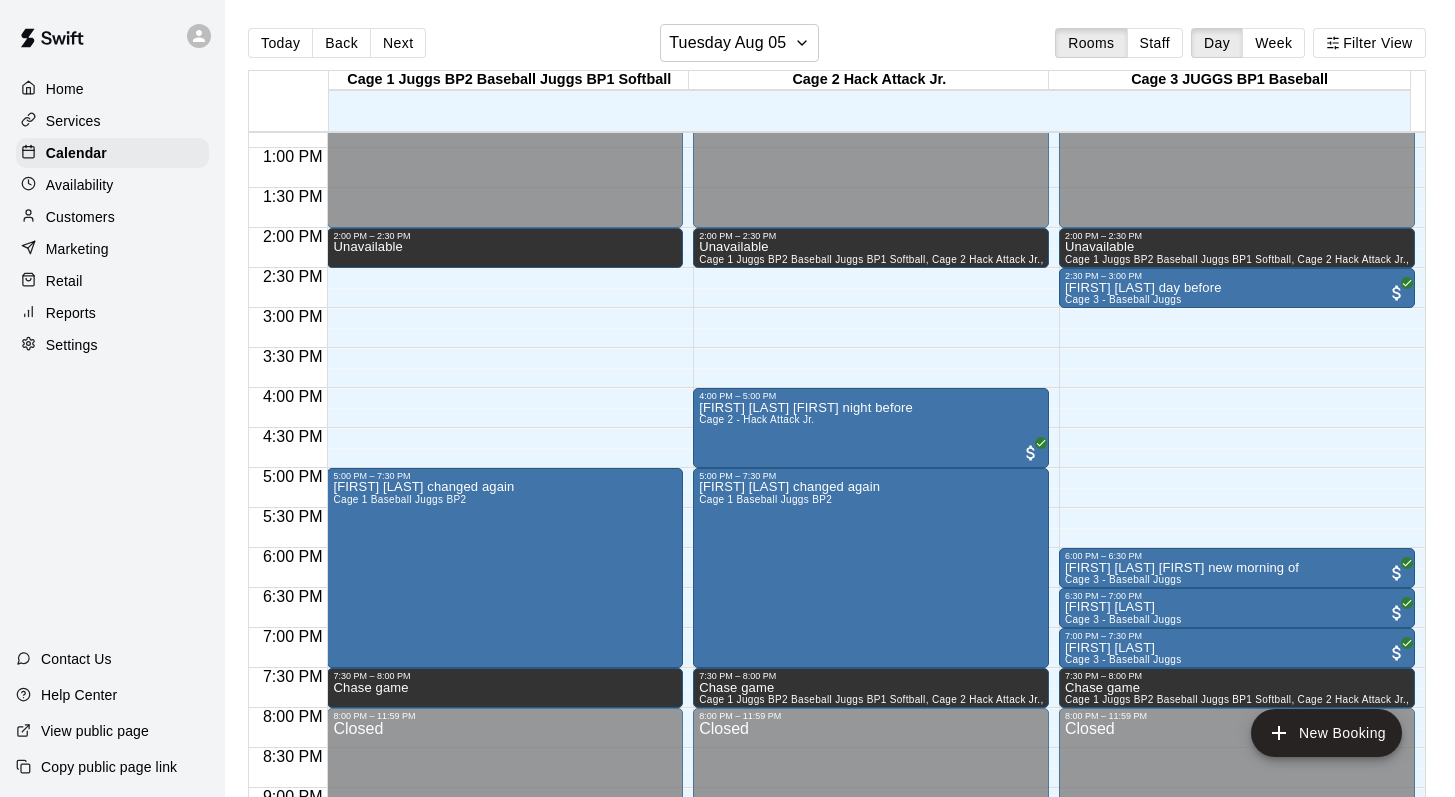 scroll, scrollTop: 1047, scrollLeft: 0, axis: vertical 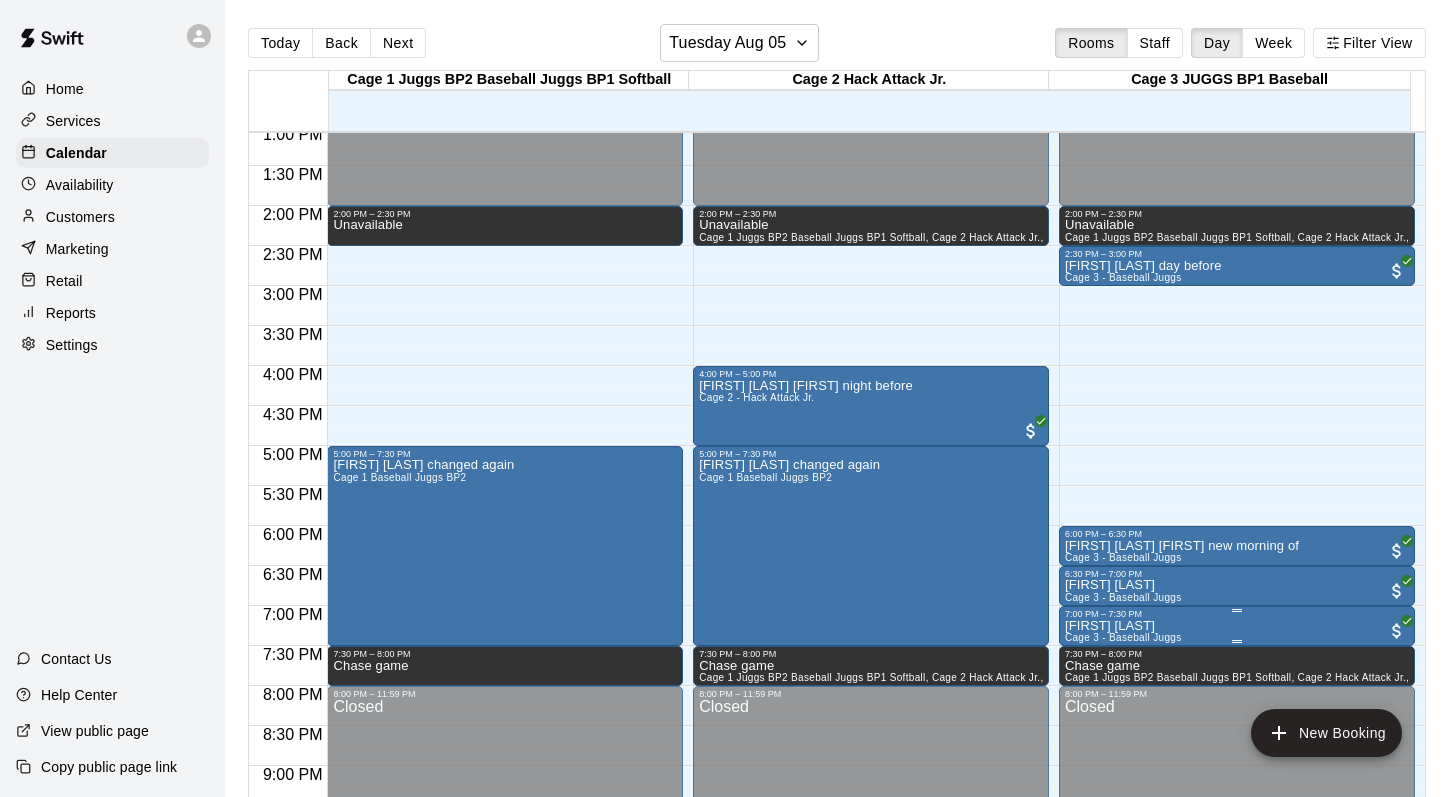 click on "7:00 PM – 7:30 PM" at bounding box center (1237, 614) 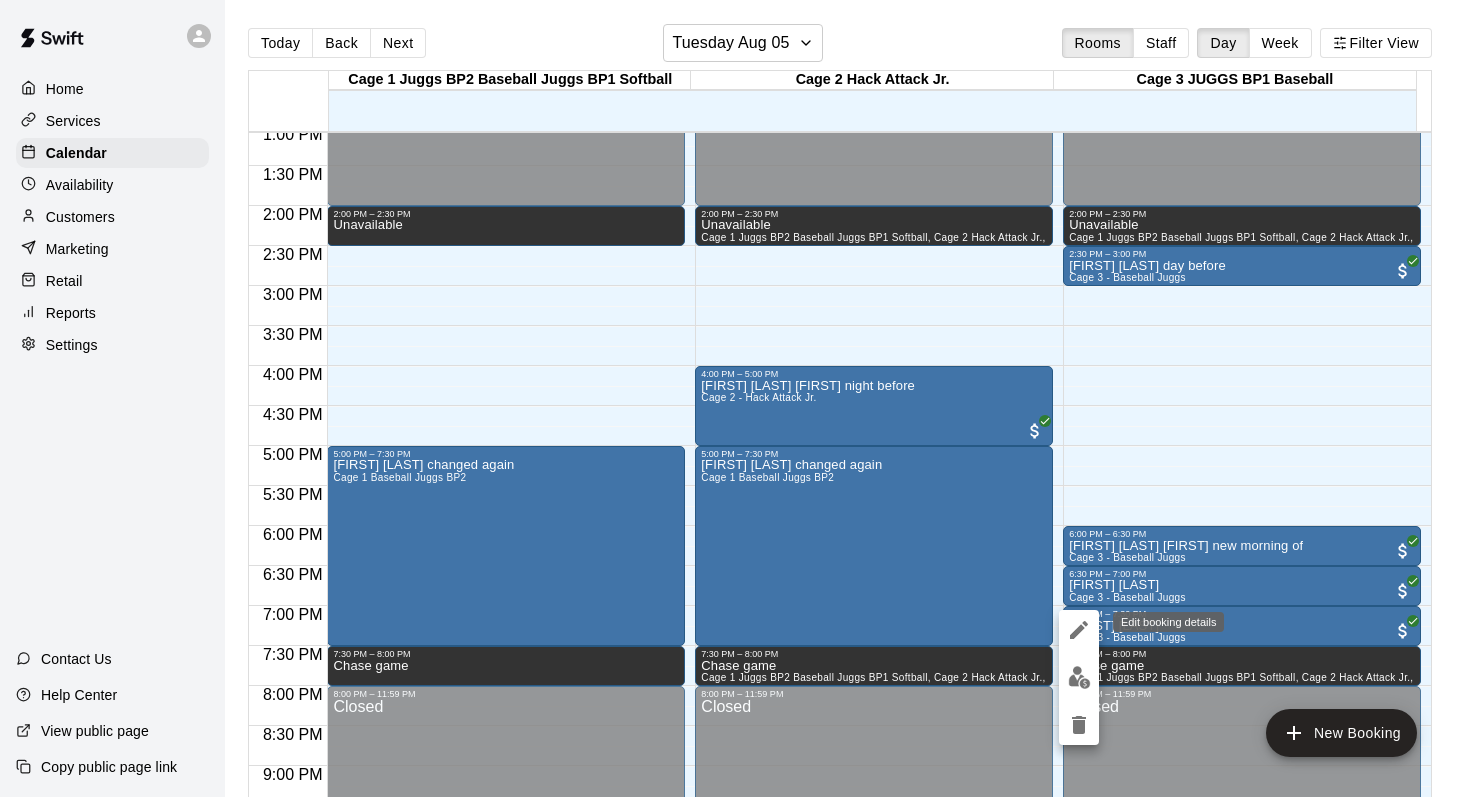 click 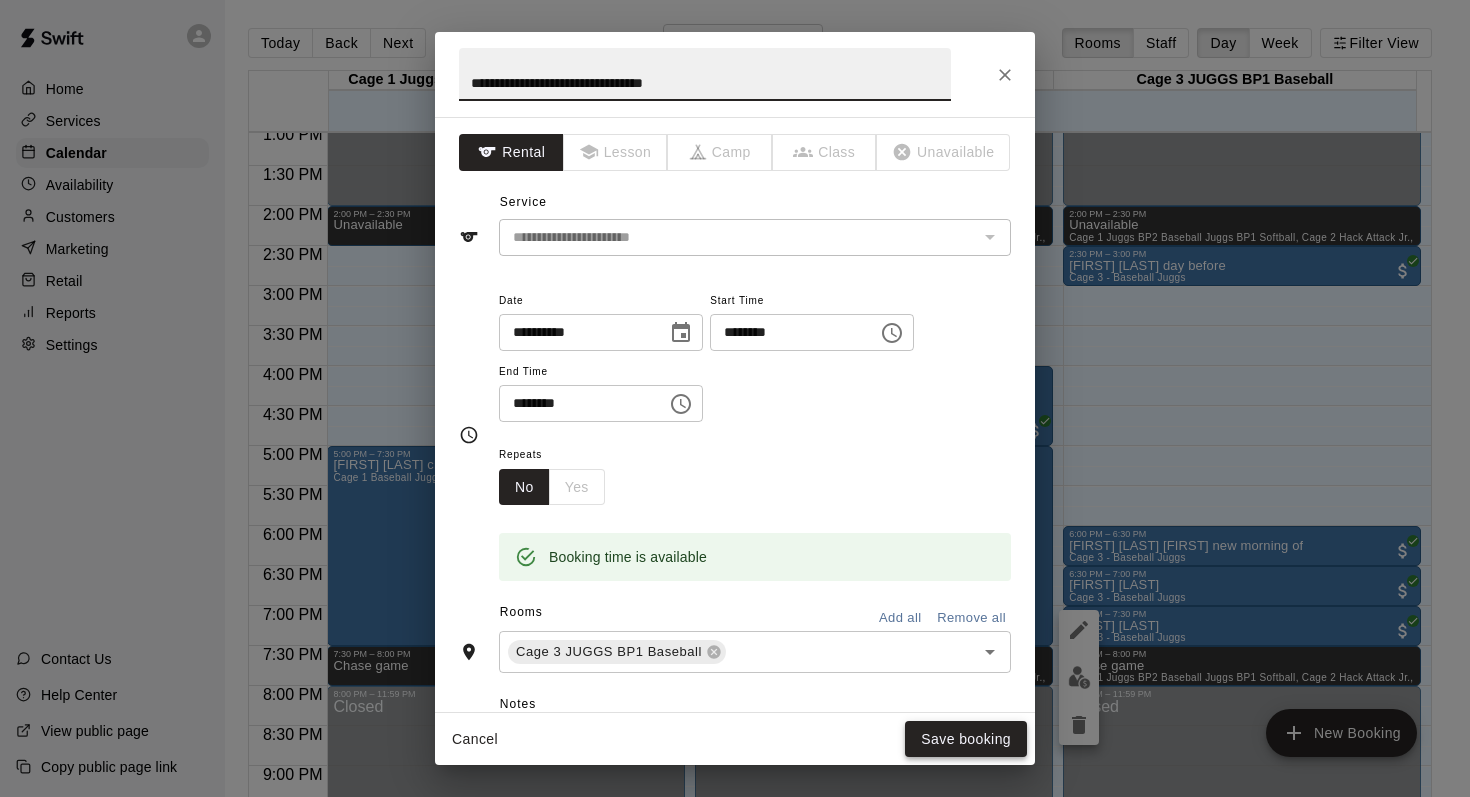 type on "**********" 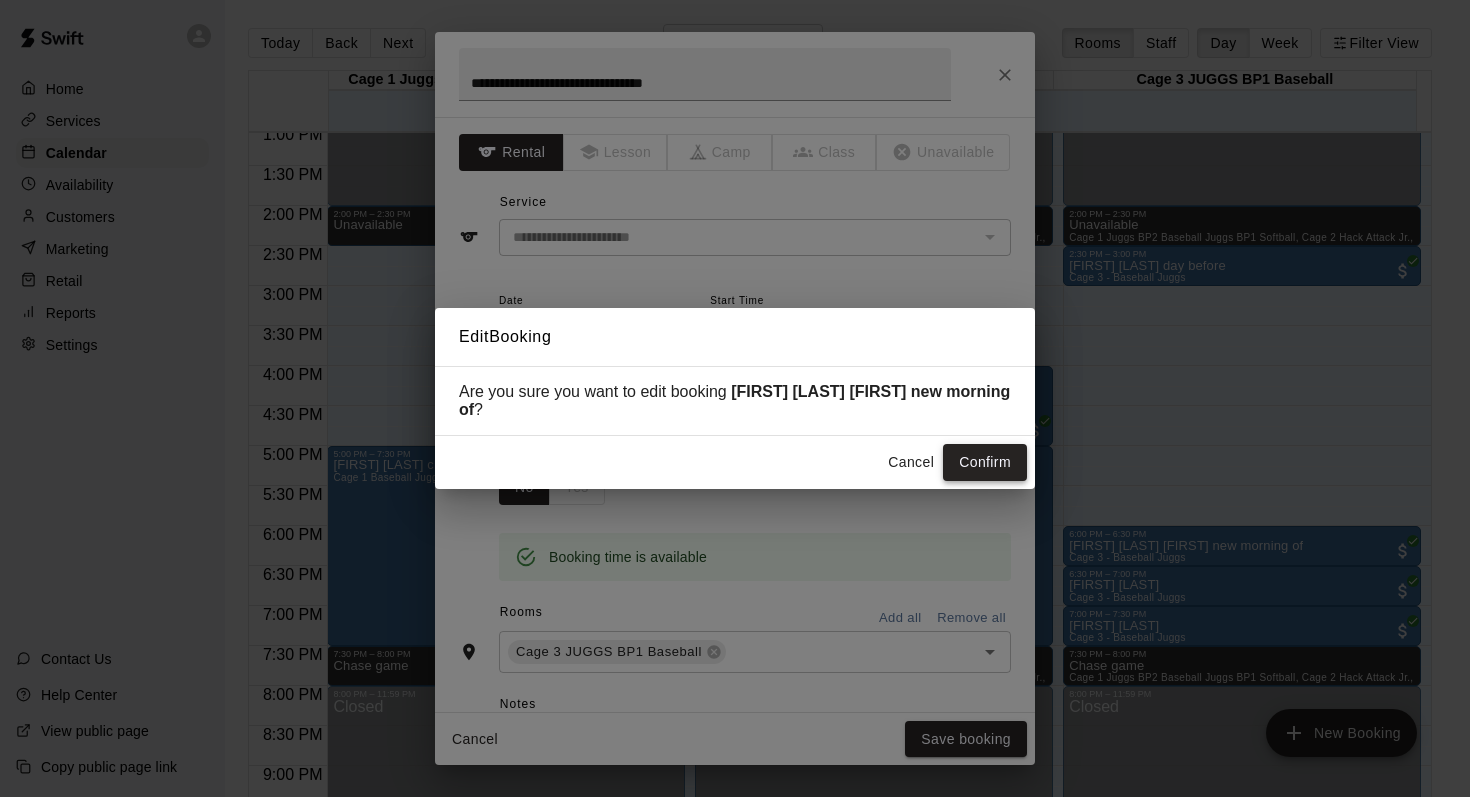 click on "Confirm" at bounding box center (985, 462) 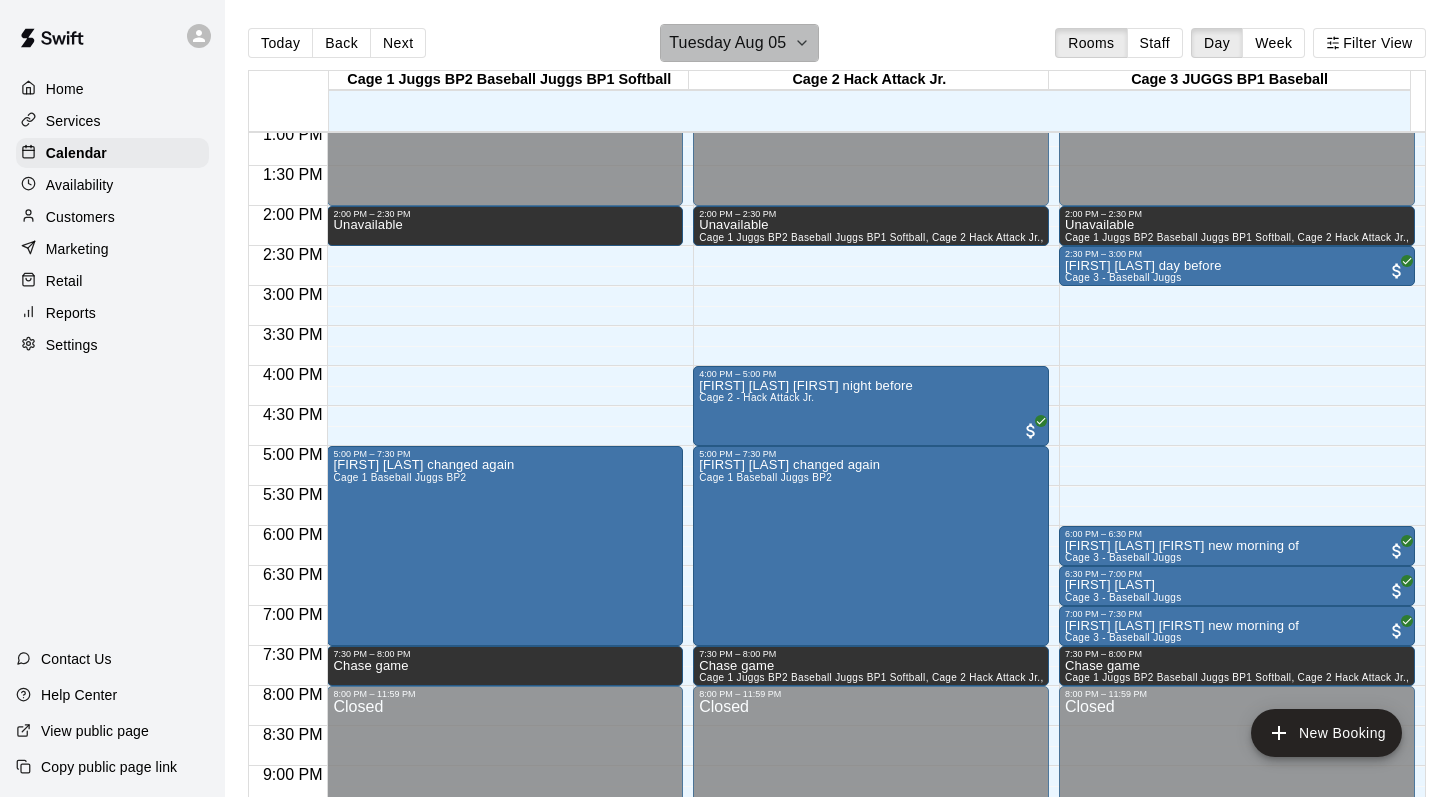 click 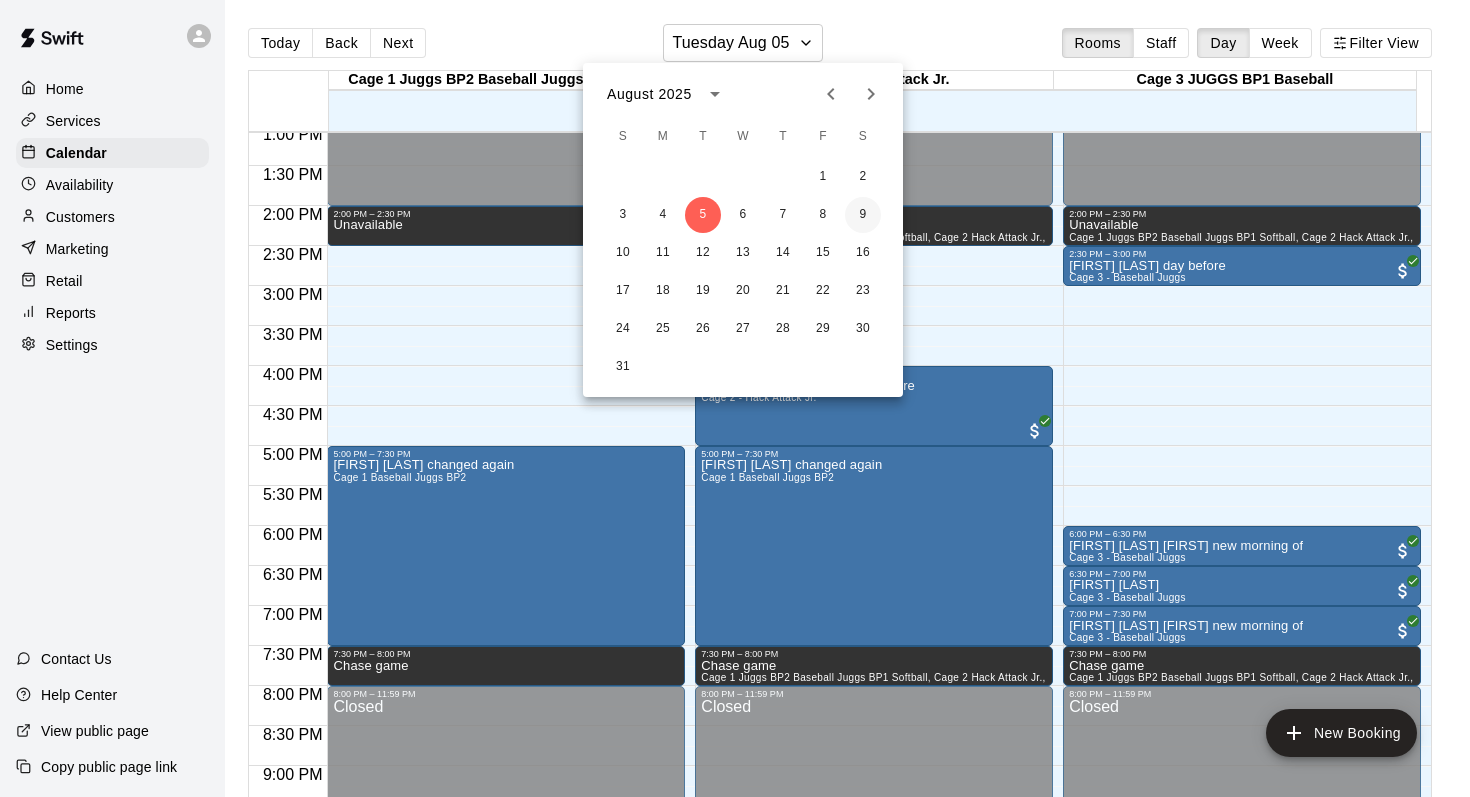 click on "9" at bounding box center (863, 215) 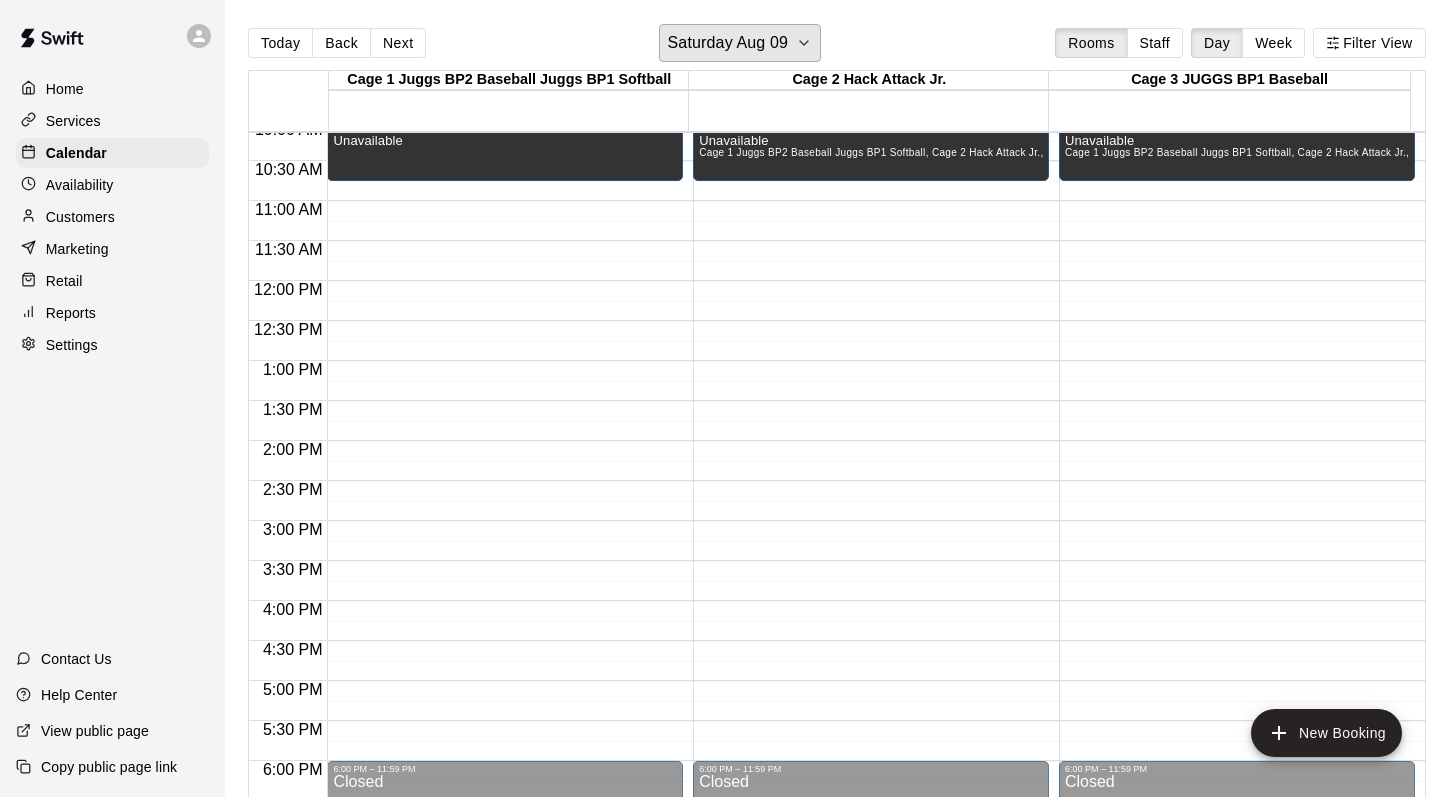 scroll, scrollTop: 806, scrollLeft: 0, axis: vertical 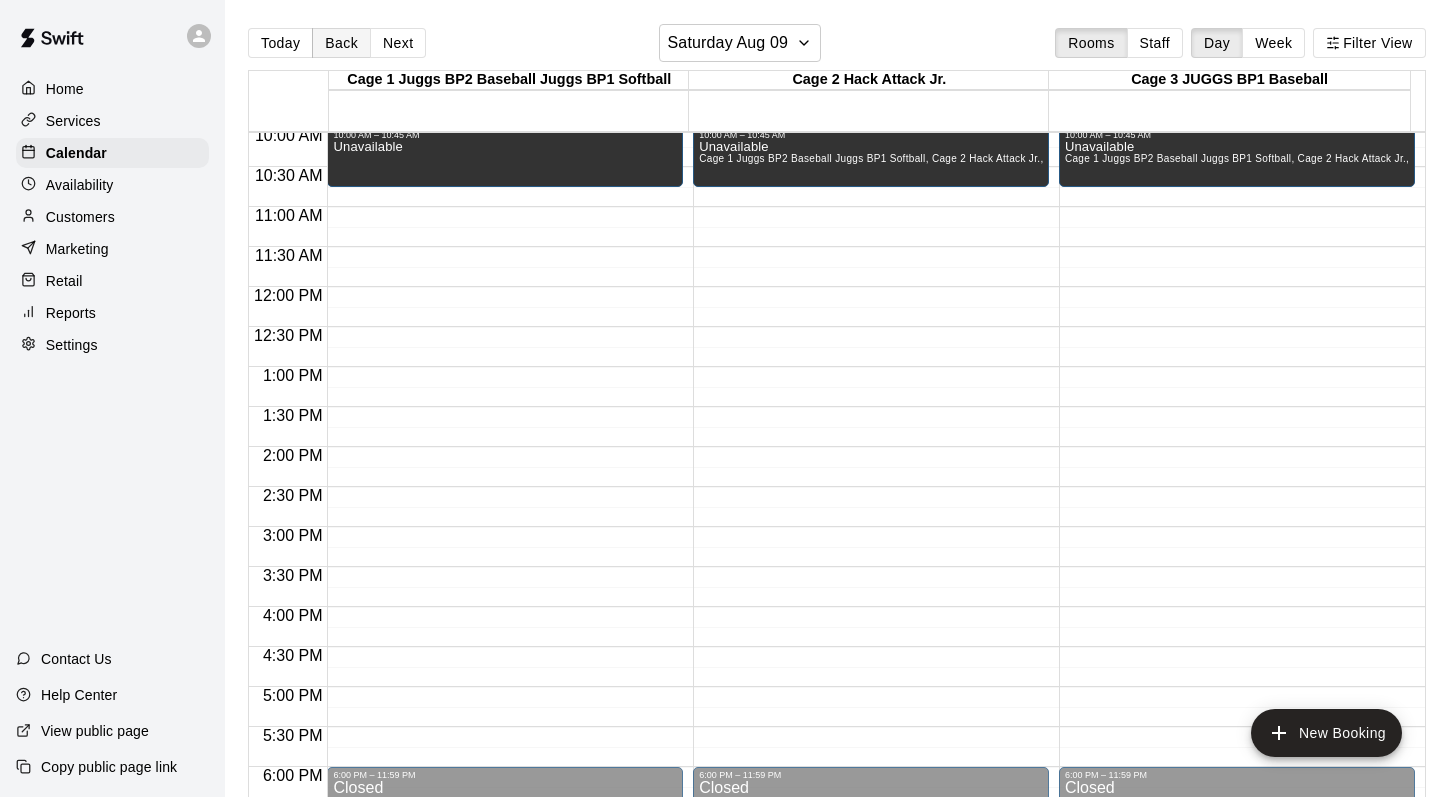 click on "Back" at bounding box center (341, 43) 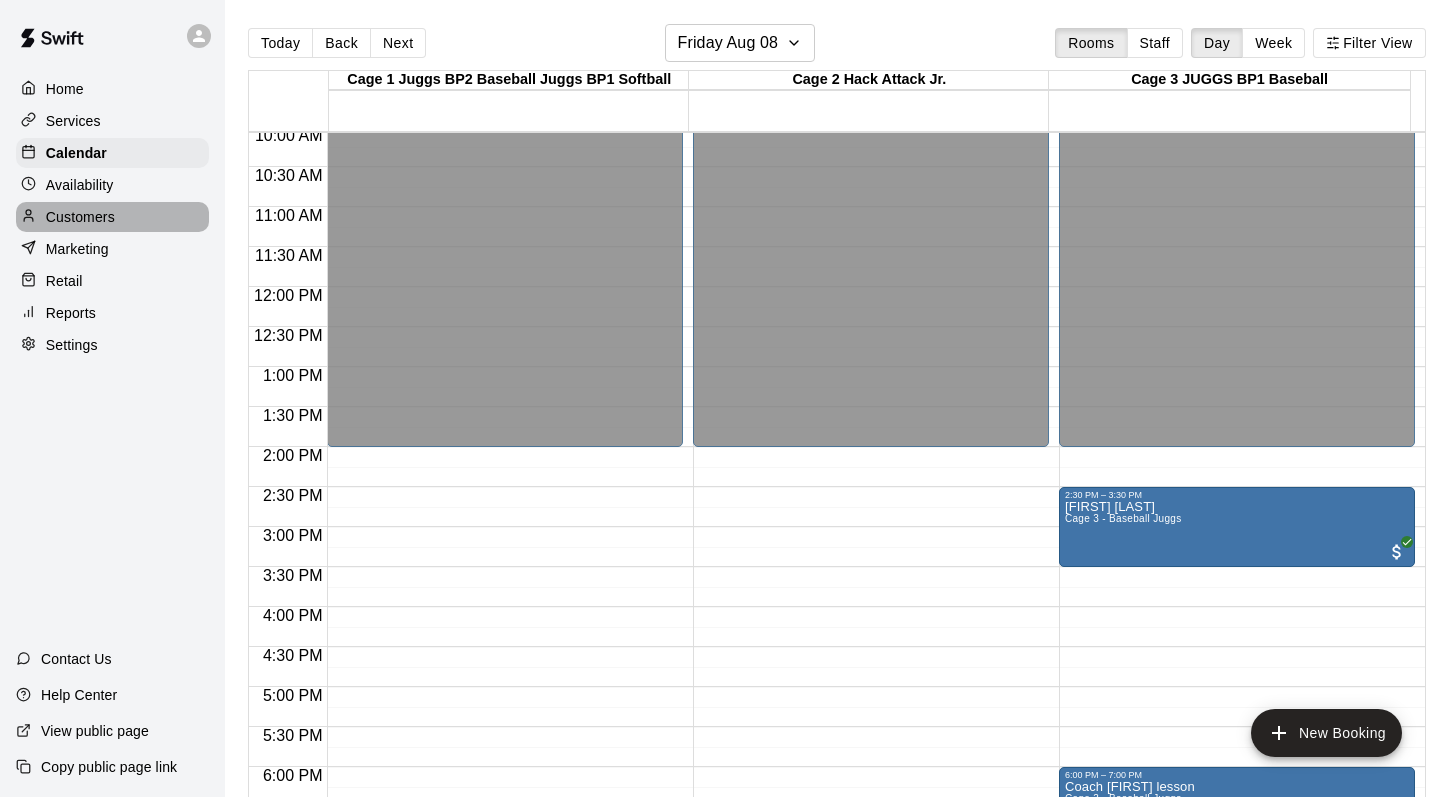 click on "Customers" at bounding box center [80, 217] 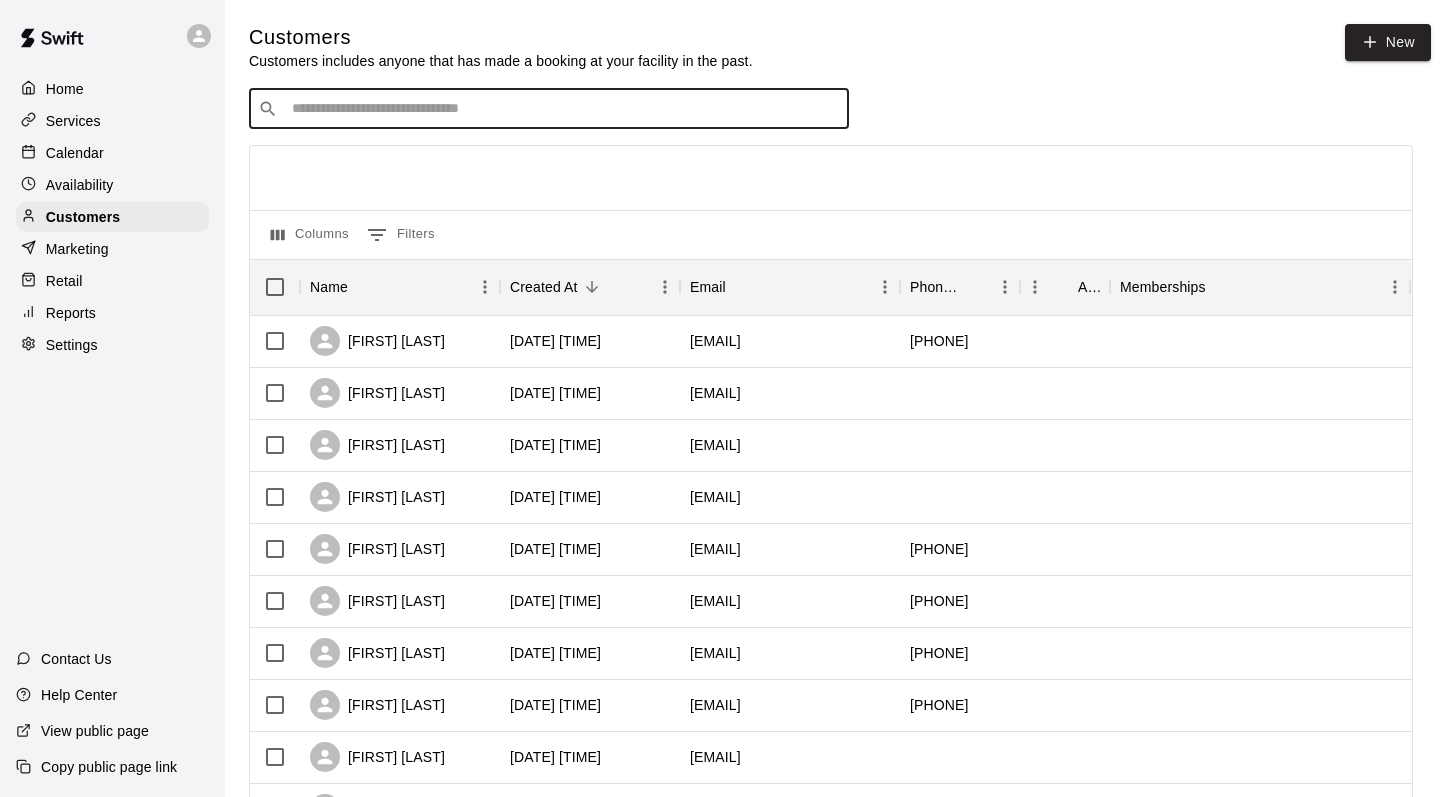click at bounding box center [563, 109] 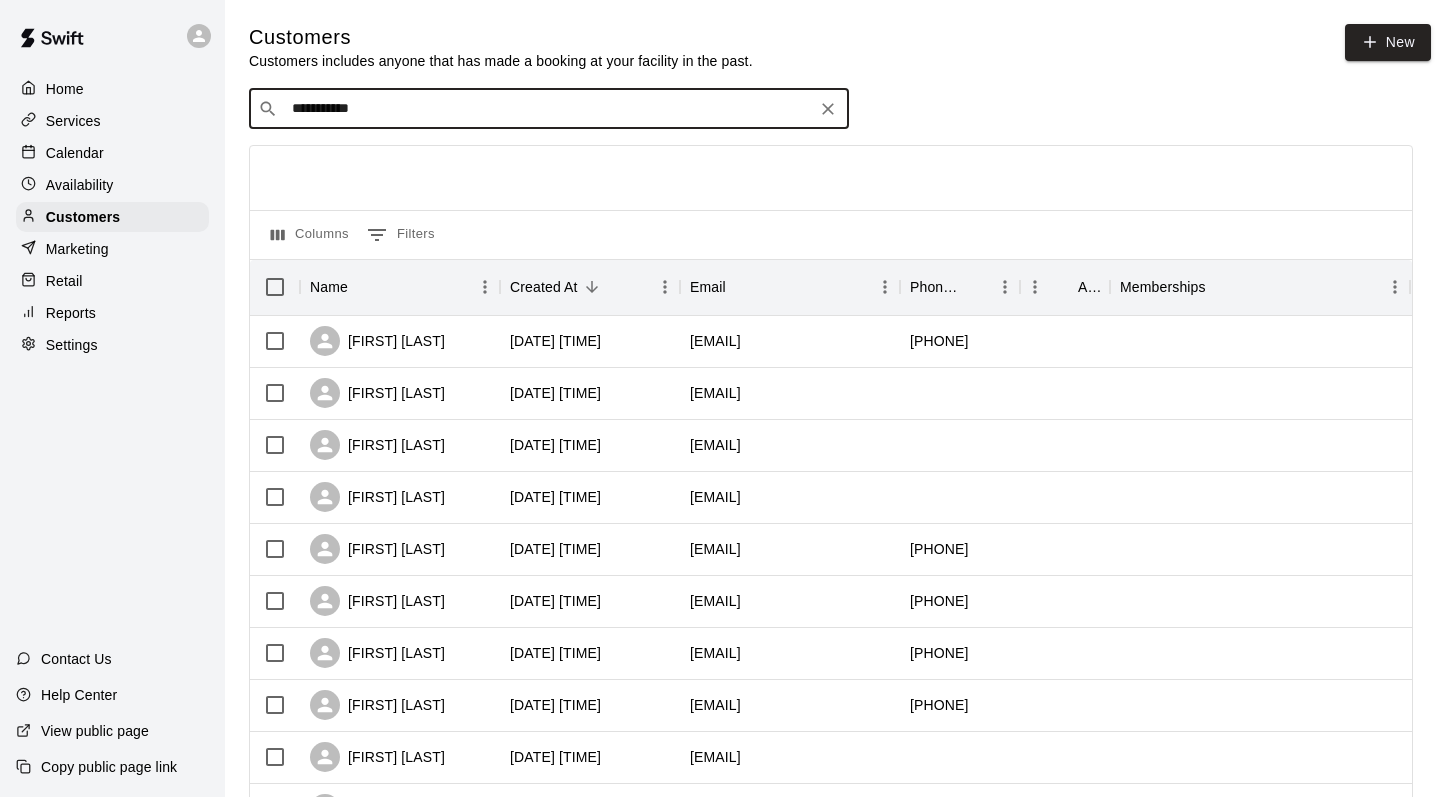 type on "**********" 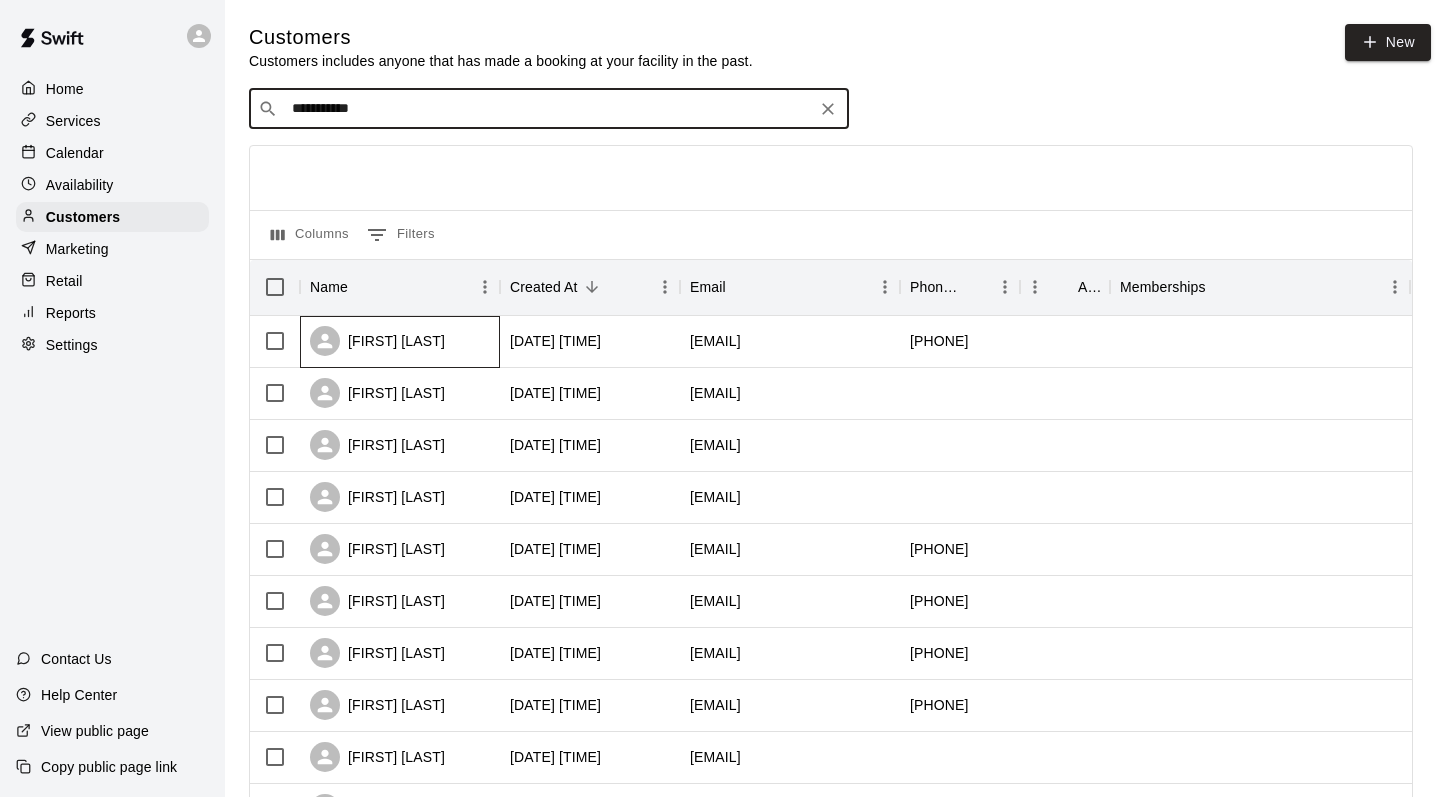 click on "[FIRST] [LAST]" at bounding box center [377, 341] 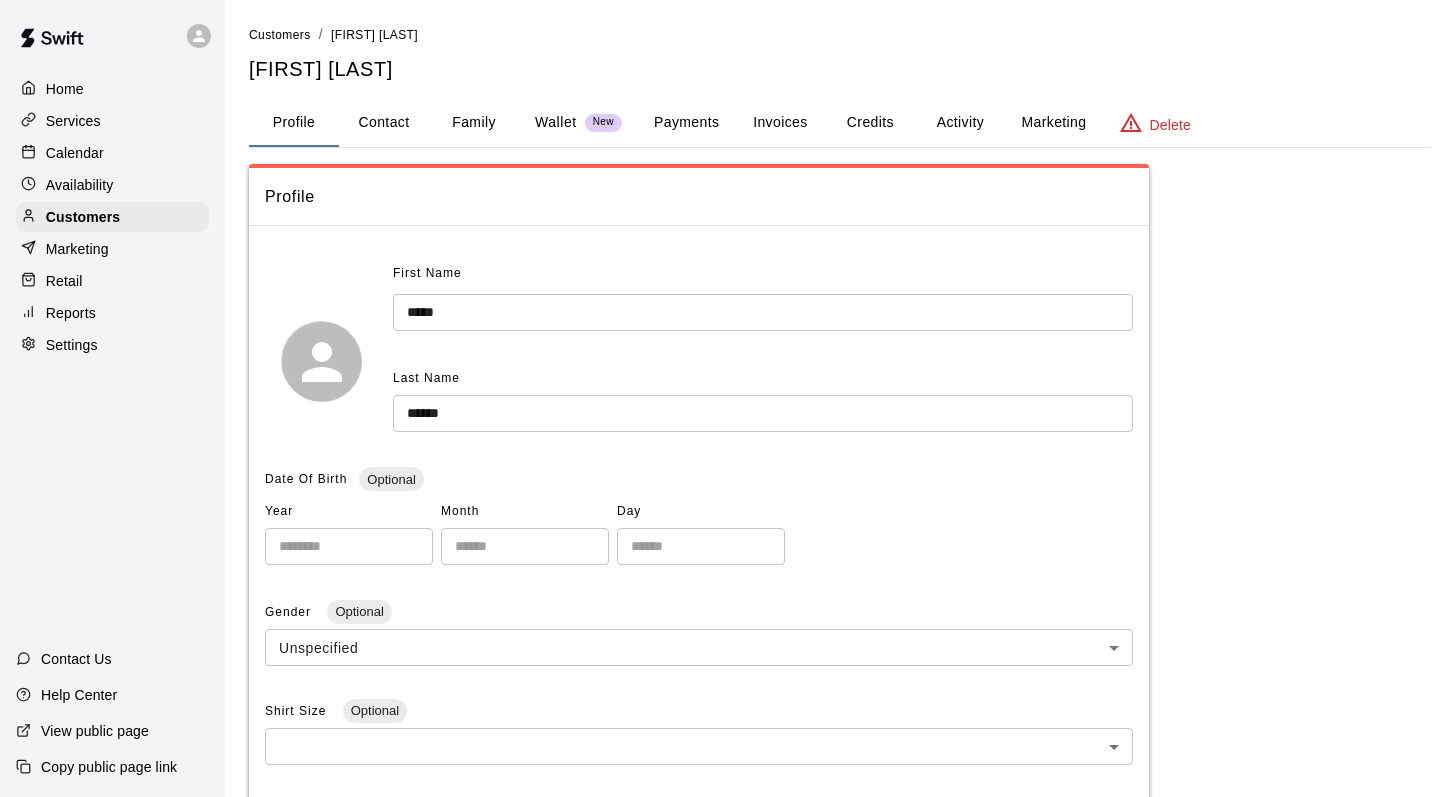 click on "Family" at bounding box center [474, 123] 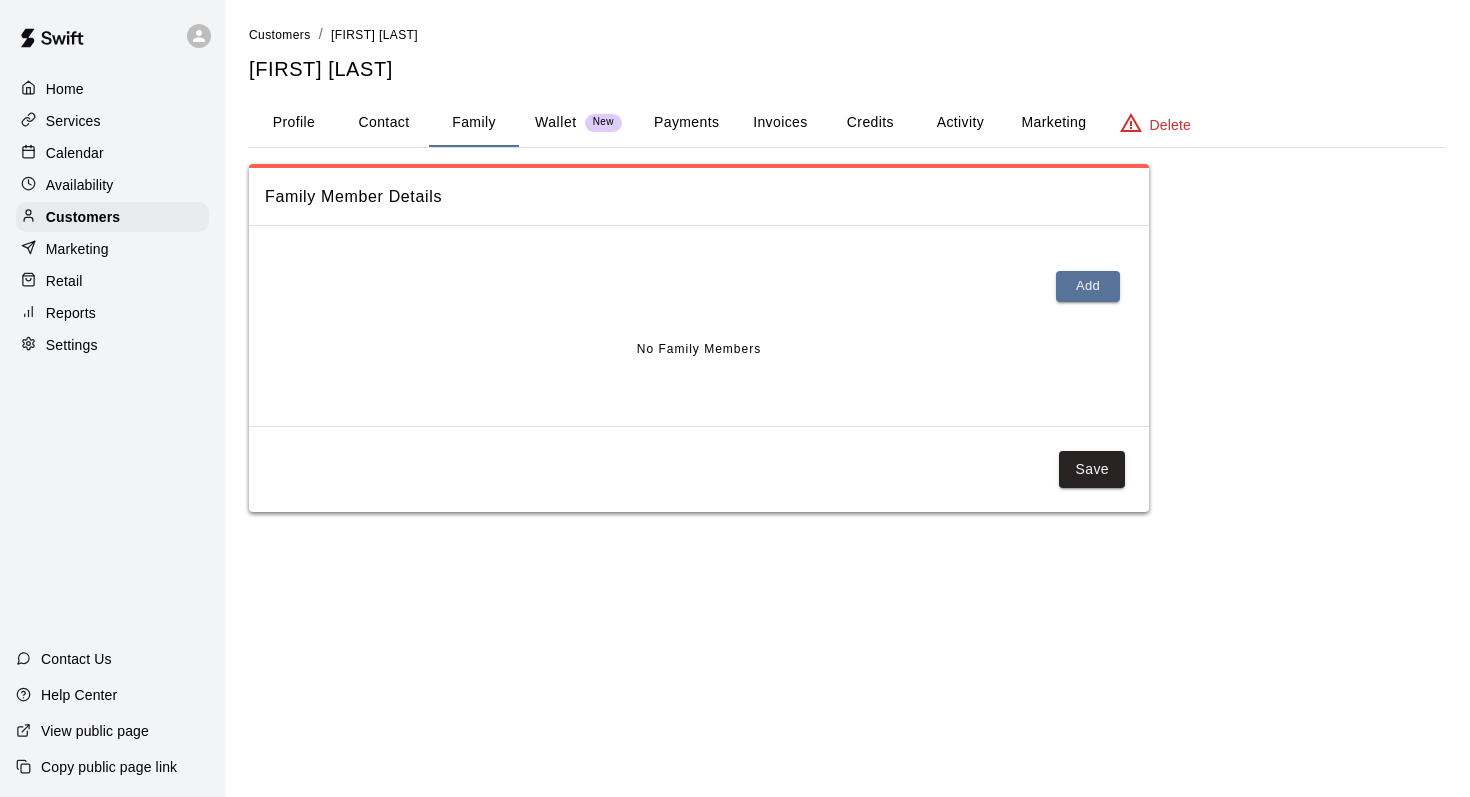 click on "Activity" at bounding box center [960, 123] 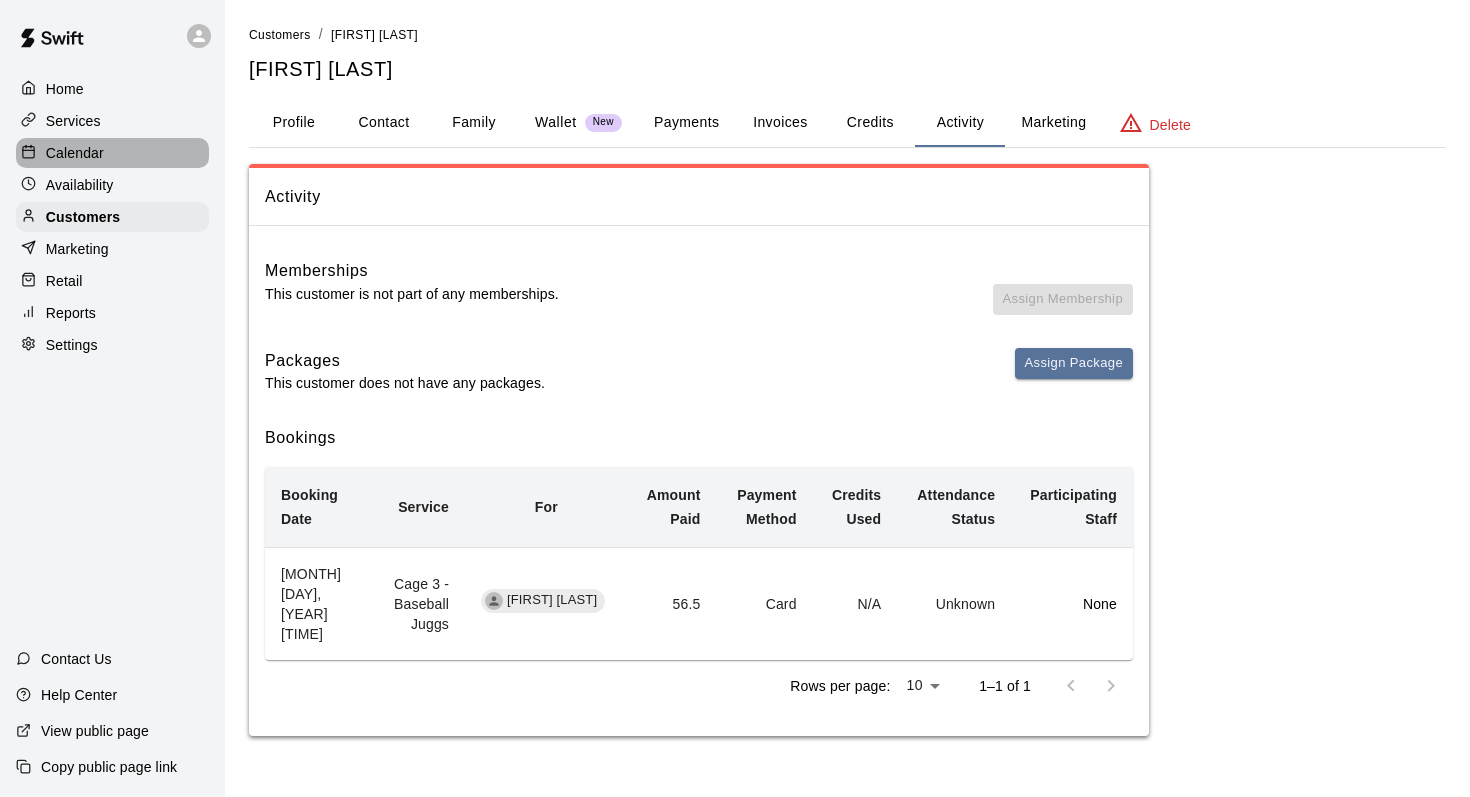 click on "Calendar" at bounding box center [75, 153] 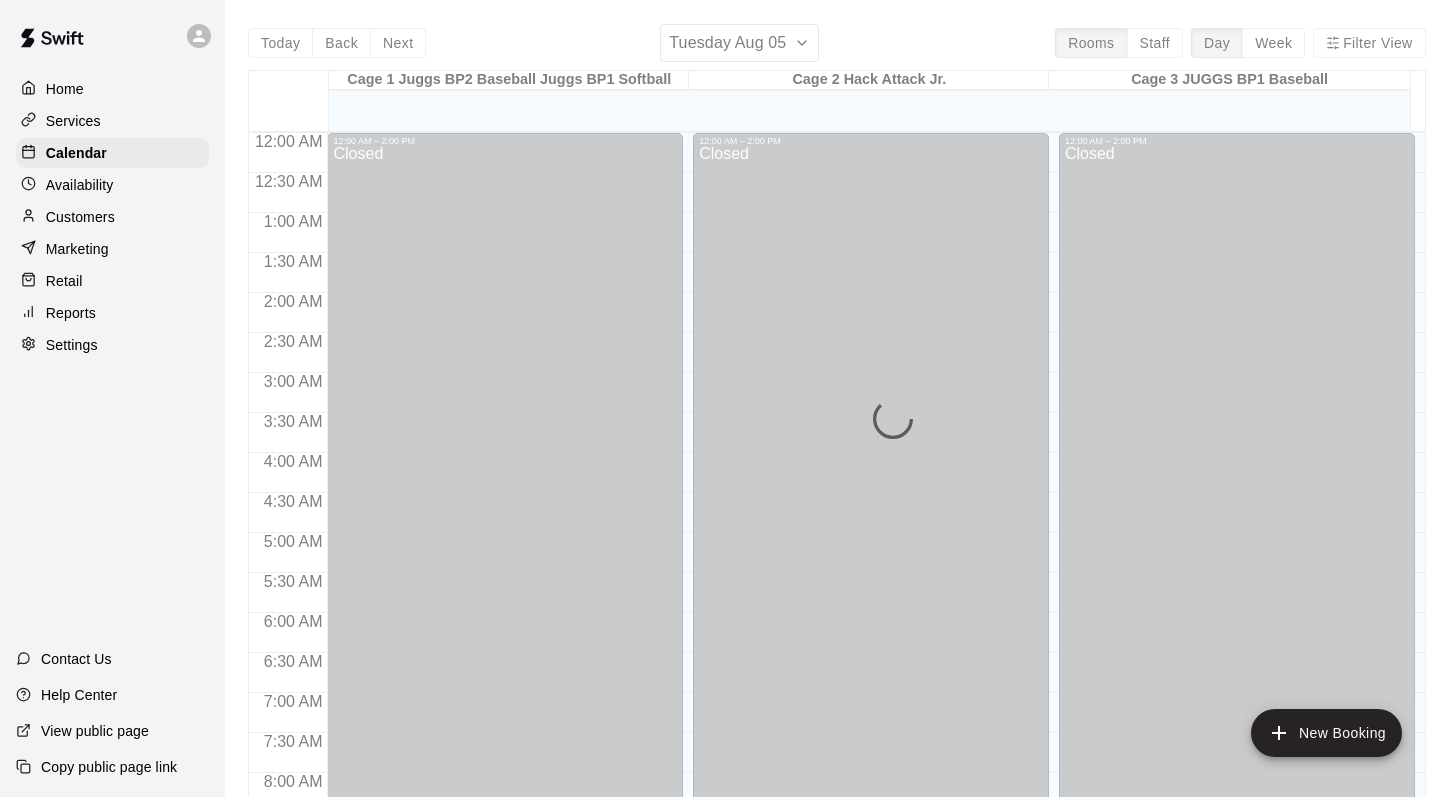scroll, scrollTop: 888, scrollLeft: 0, axis: vertical 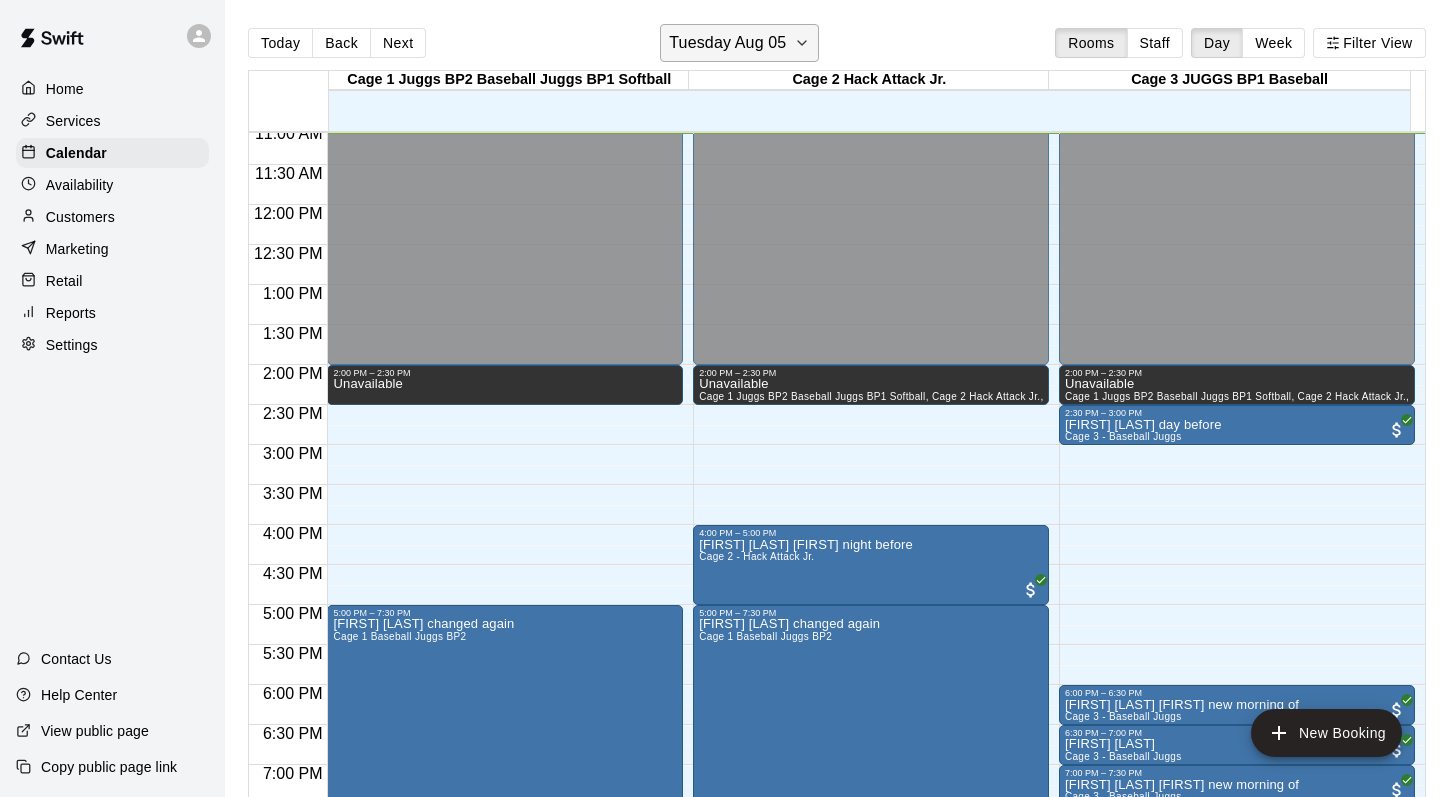 click 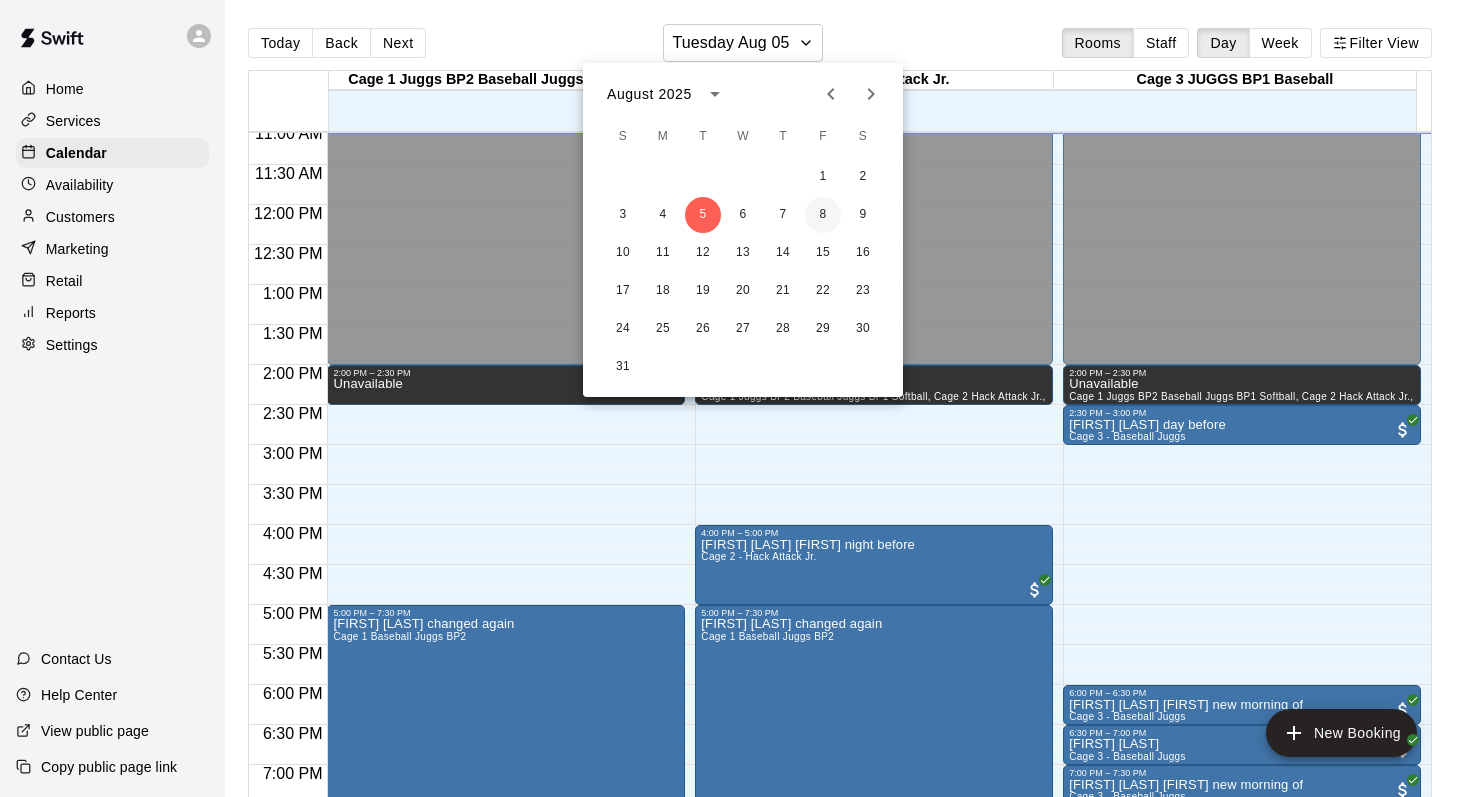 click on "8" at bounding box center [823, 215] 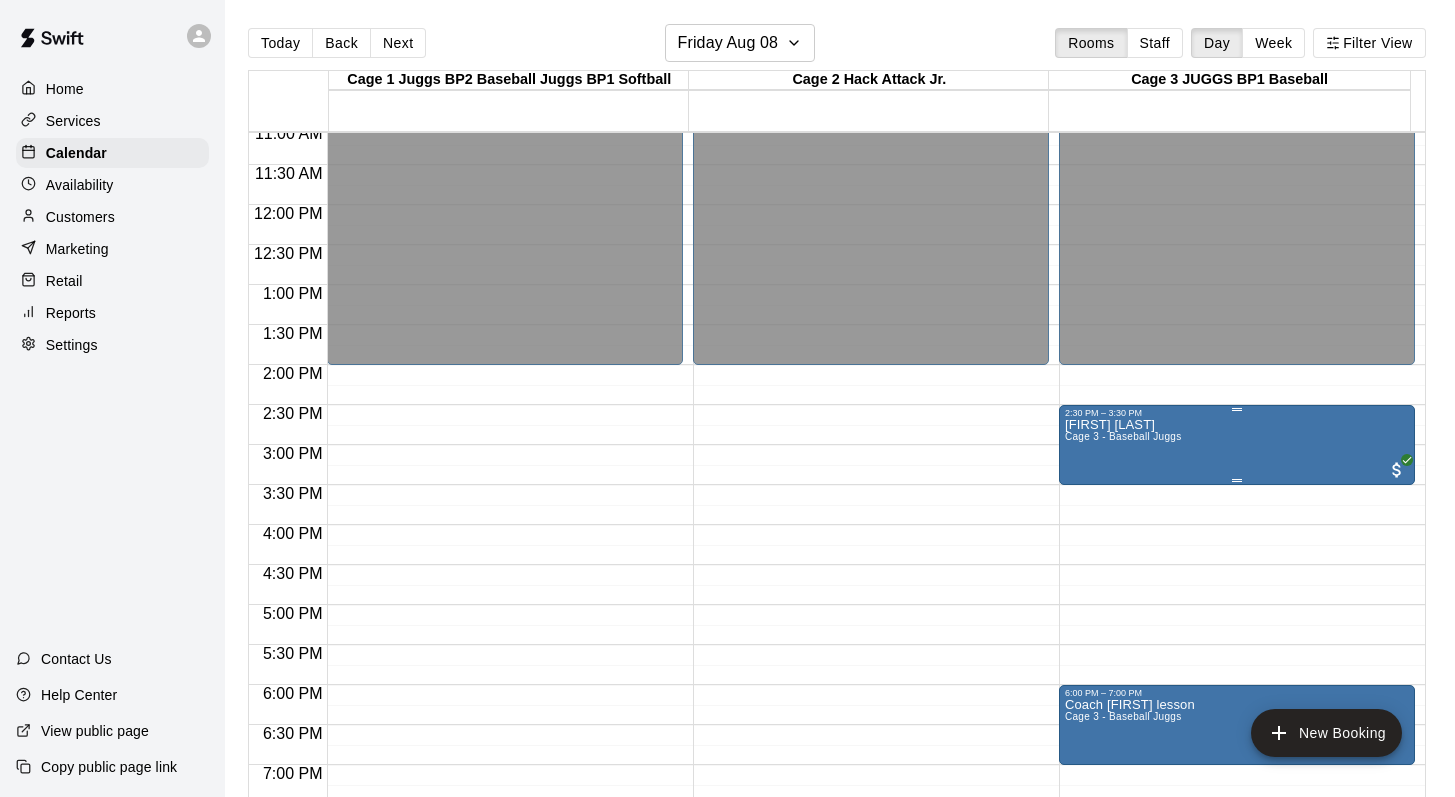 click on "[FIRST] [LAST]" at bounding box center [1123, 425] 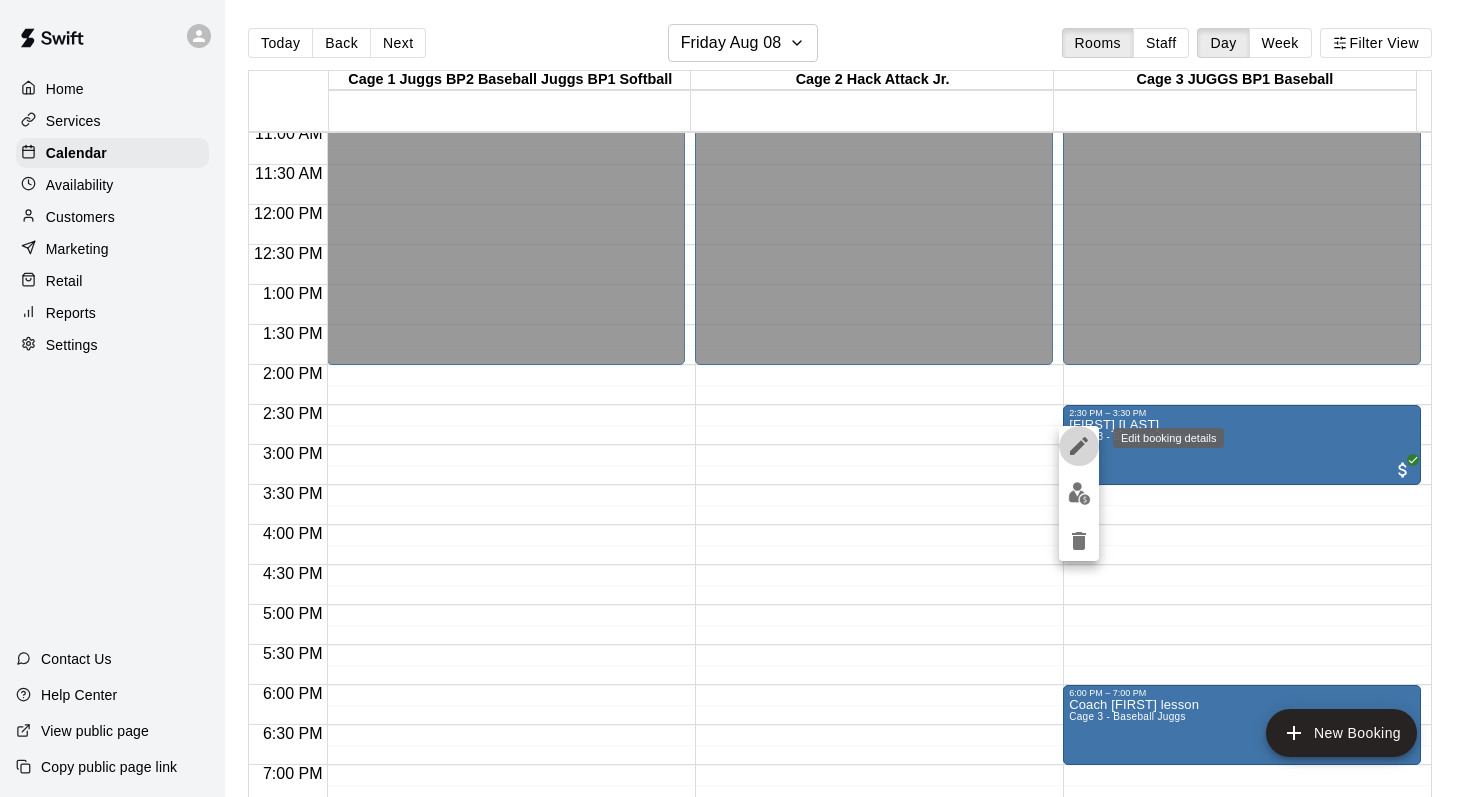 click 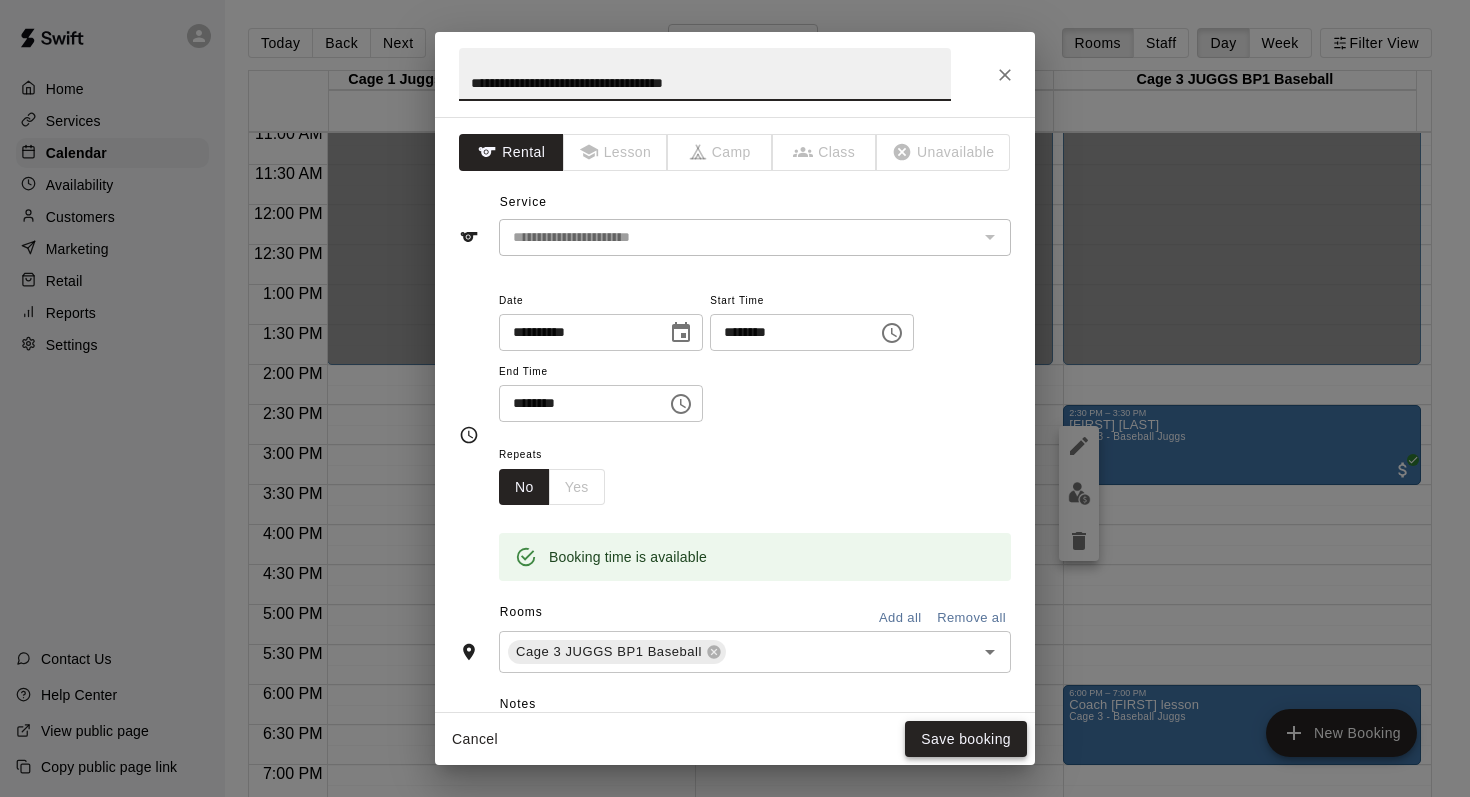 type on "**********" 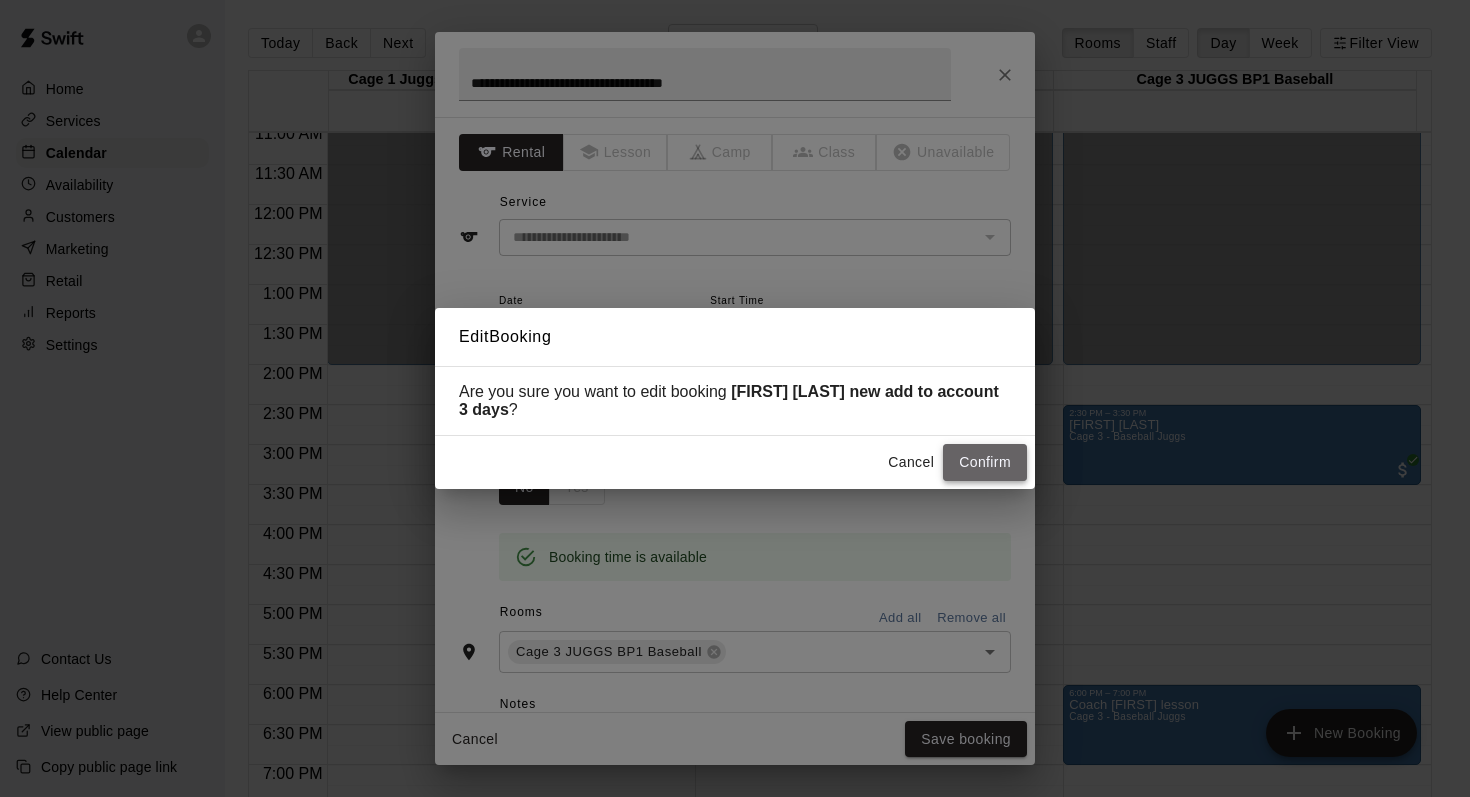 click on "Confirm" at bounding box center (985, 462) 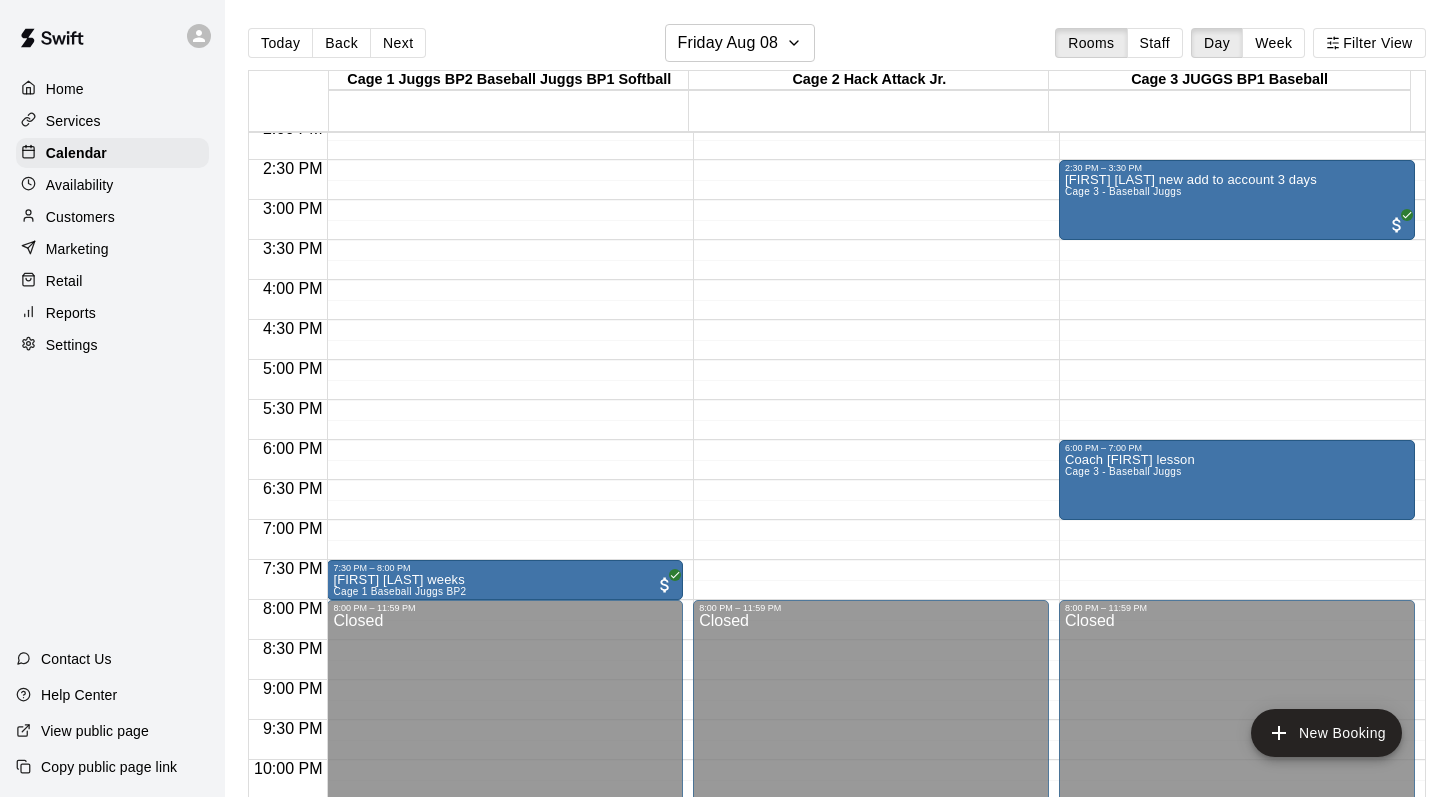 scroll, scrollTop: 1136, scrollLeft: 0, axis: vertical 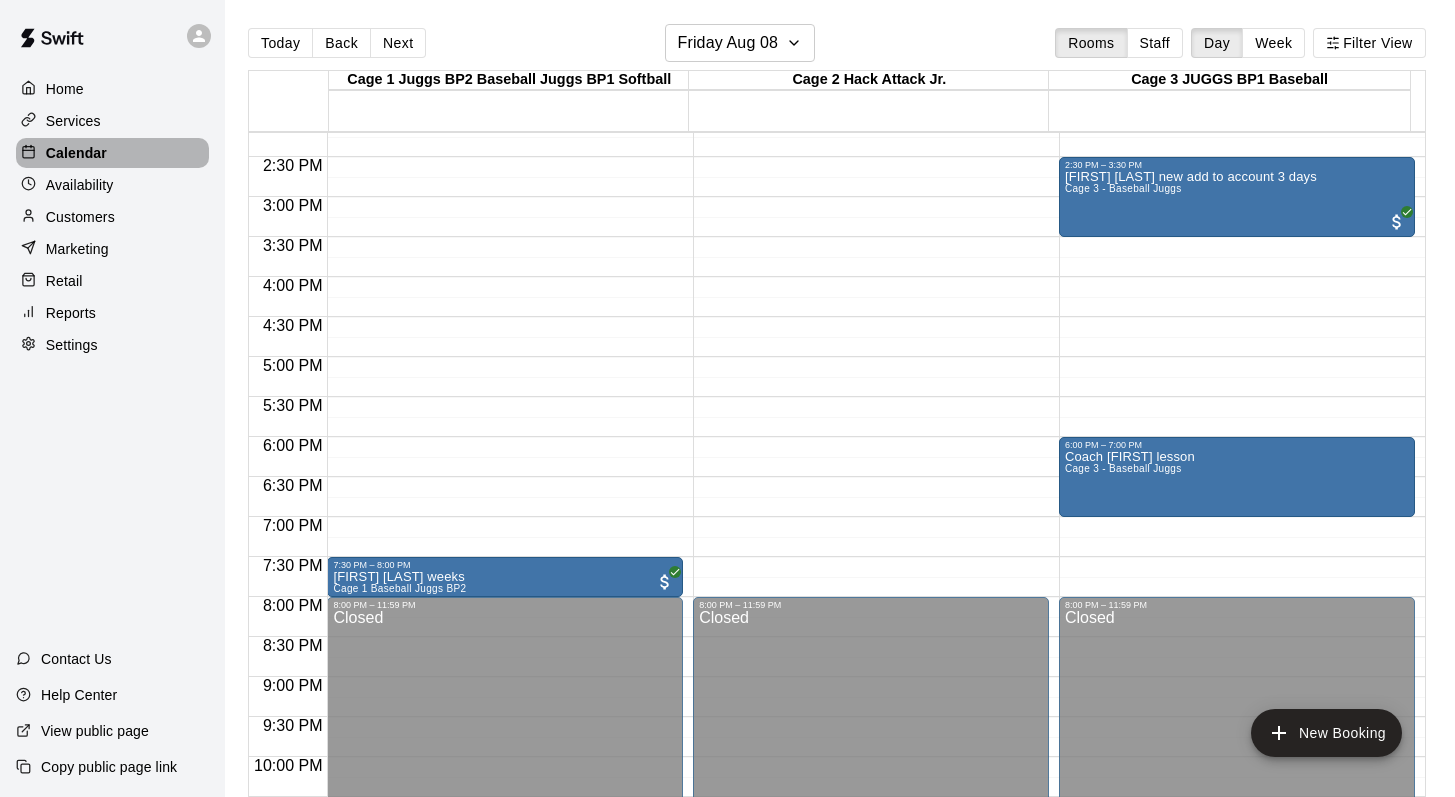 click on "Calendar" at bounding box center (112, 153) 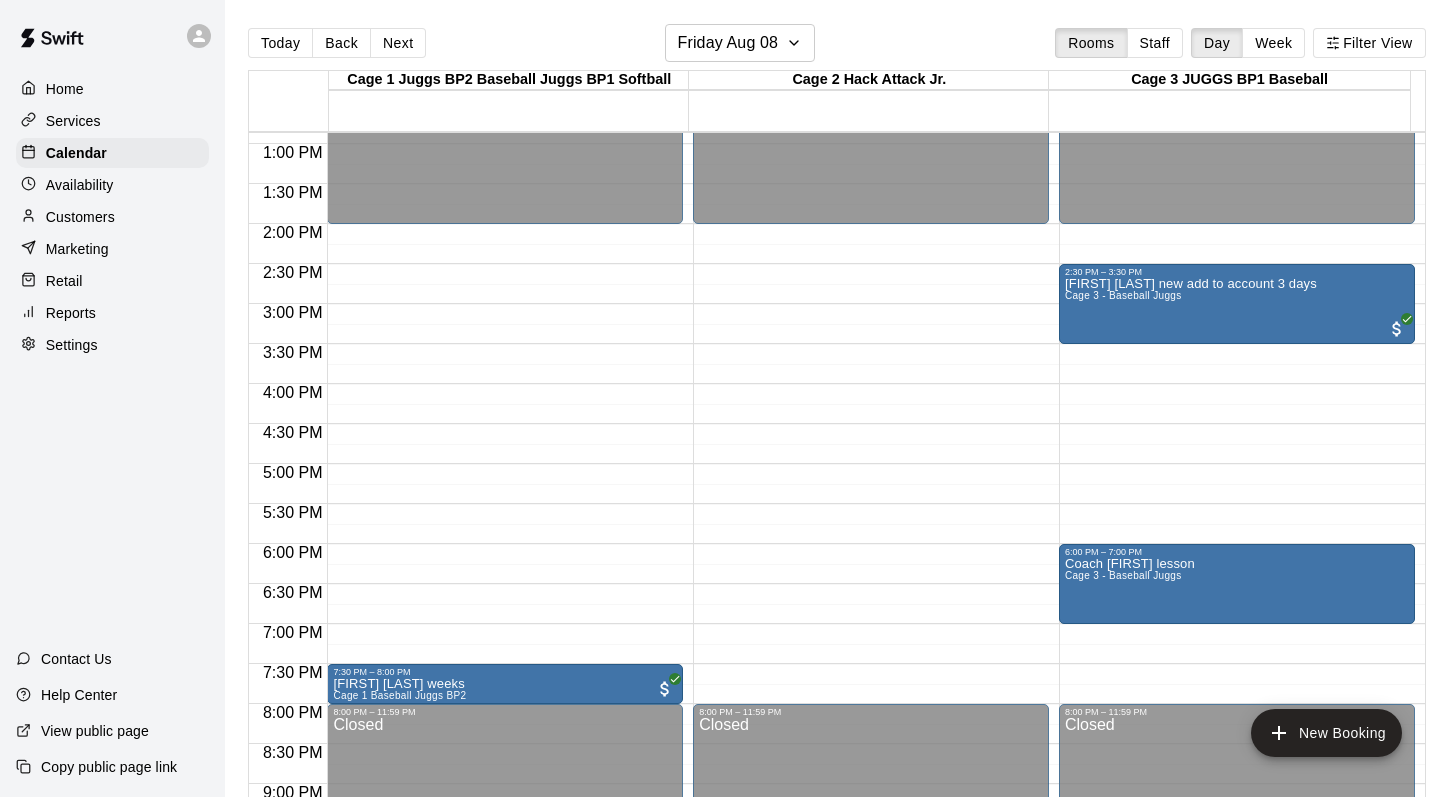 scroll, scrollTop: 1035, scrollLeft: 0, axis: vertical 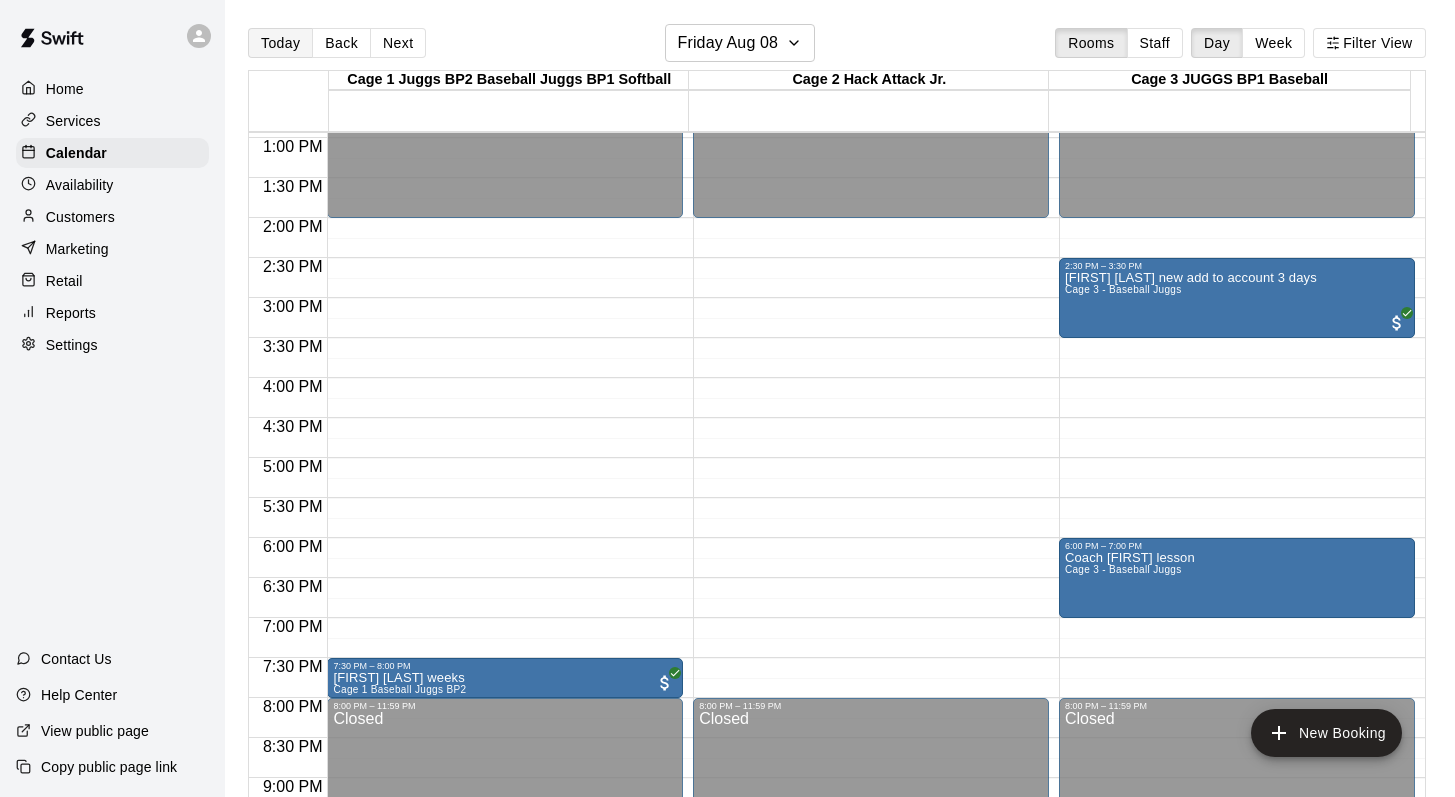 click on "Today" at bounding box center [280, 43] 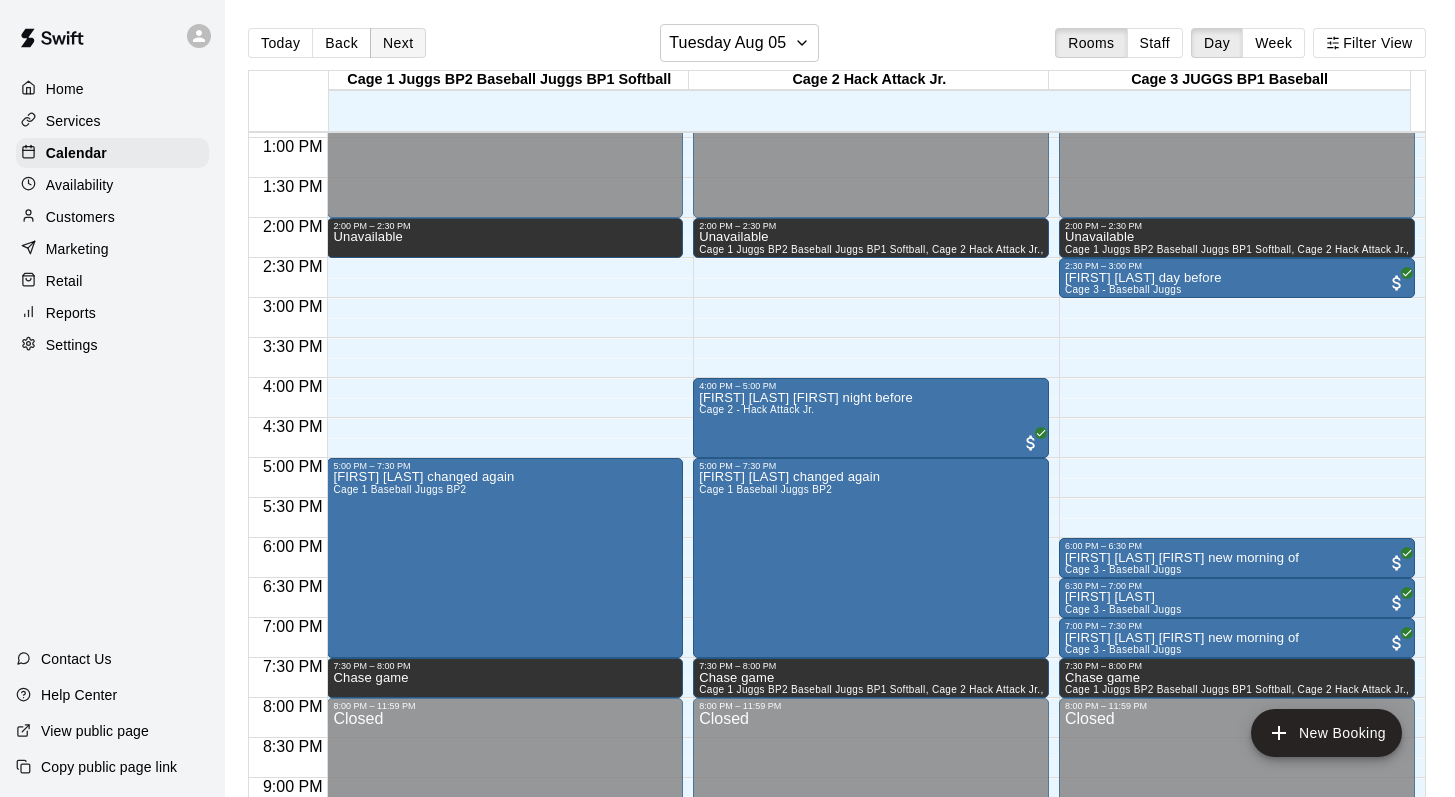 click on "Next" at bounding box center (398, 43) 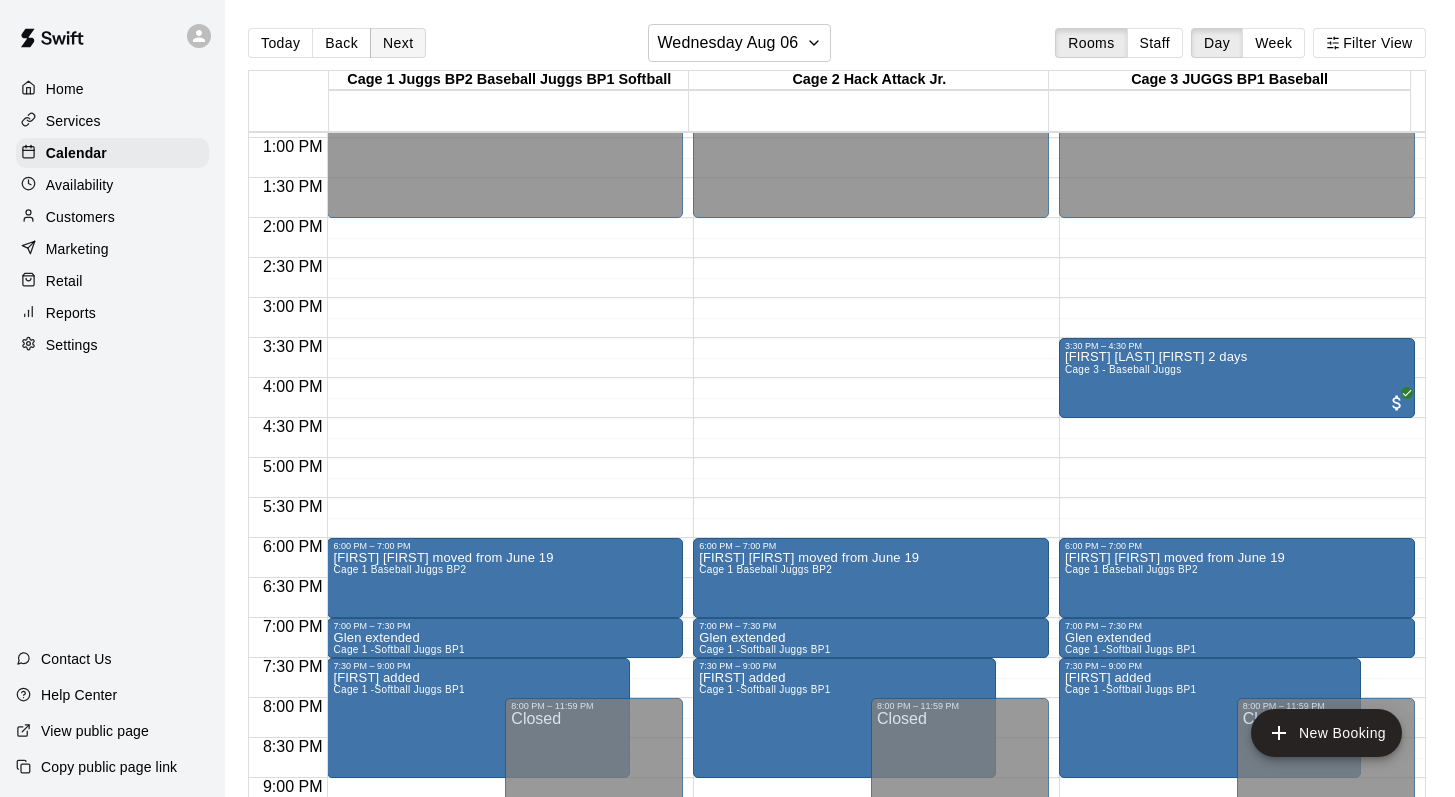 click on "Next" at bounding box center [398, 43] 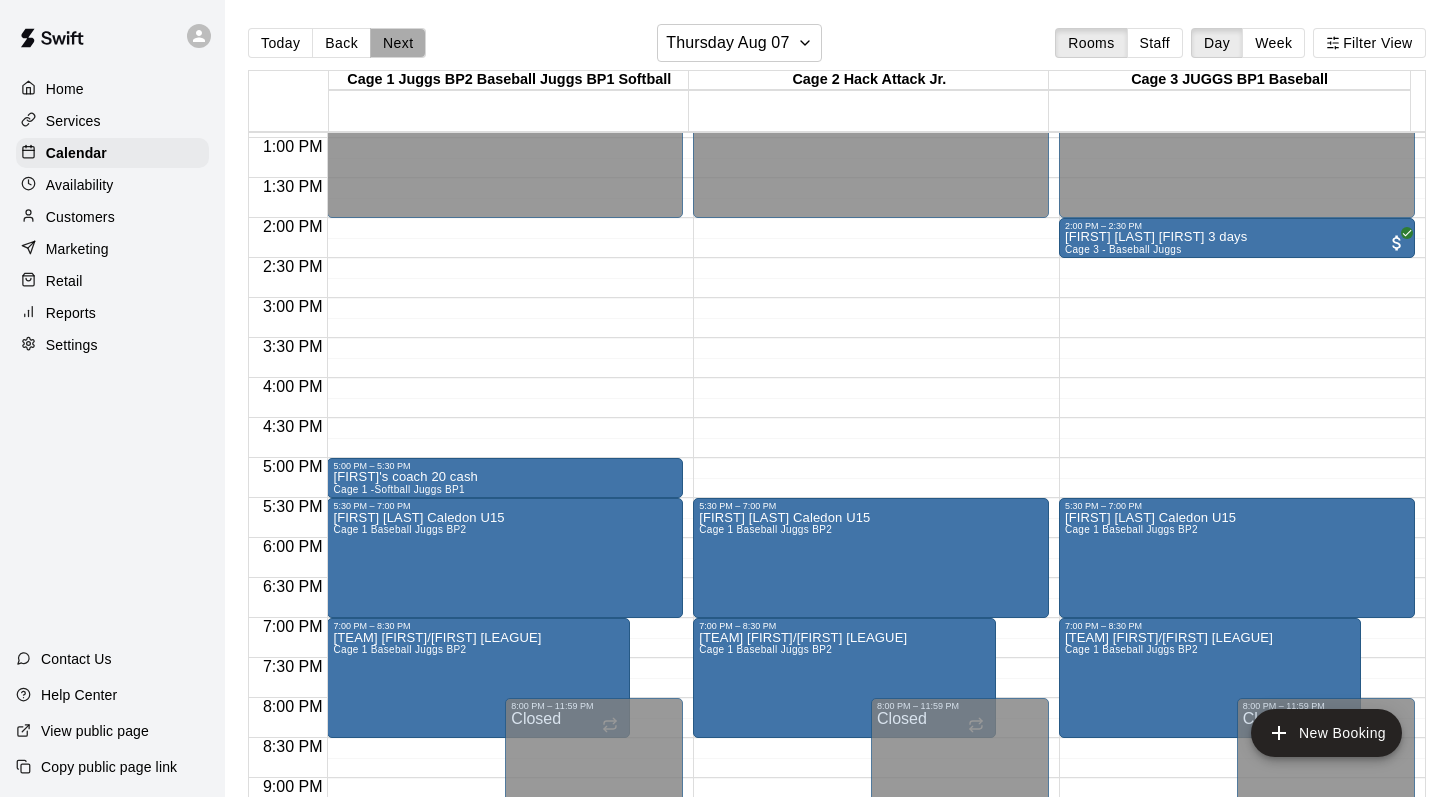 click on "Next" at bounding box center [398, 43] 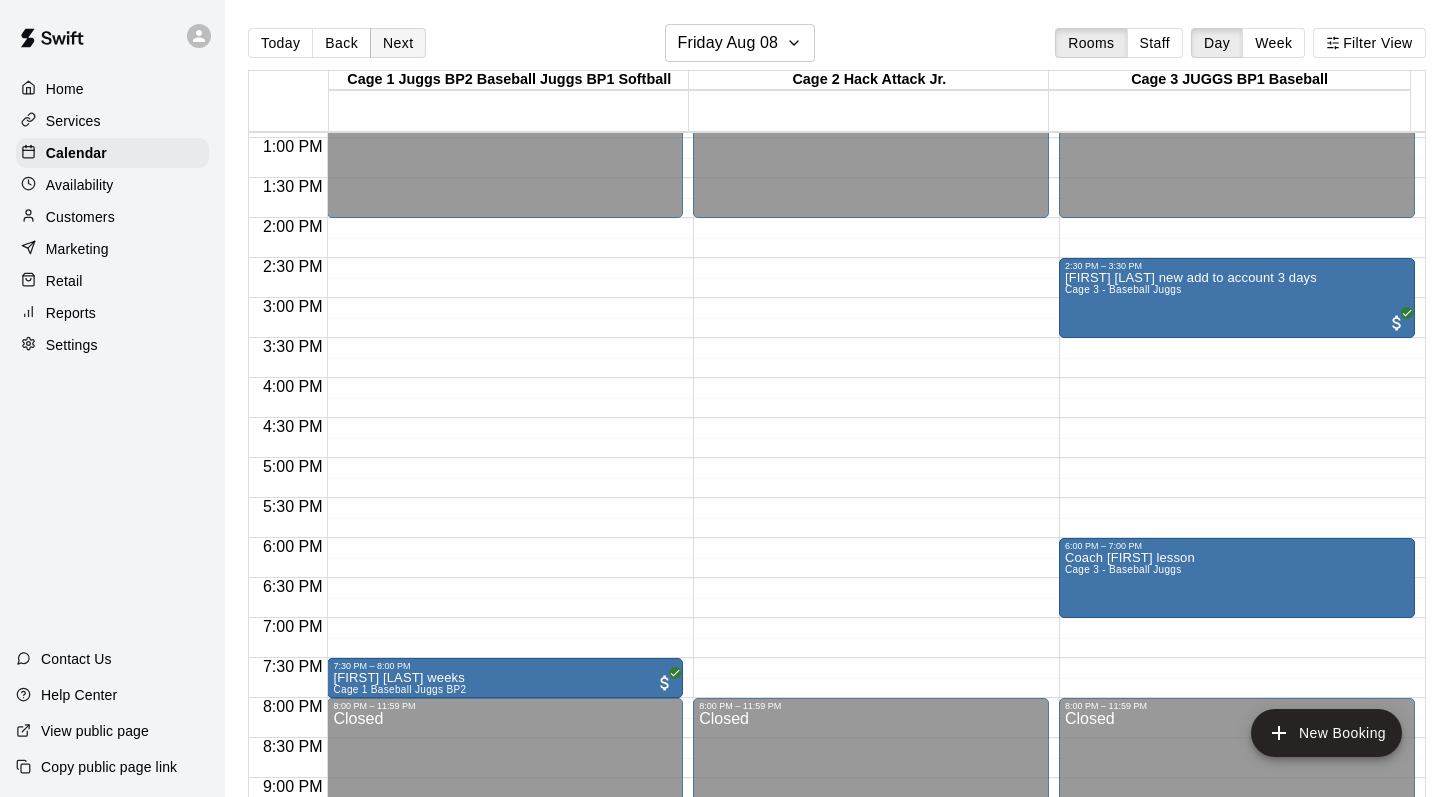 click on "Next" at bounding box center (398, 43) 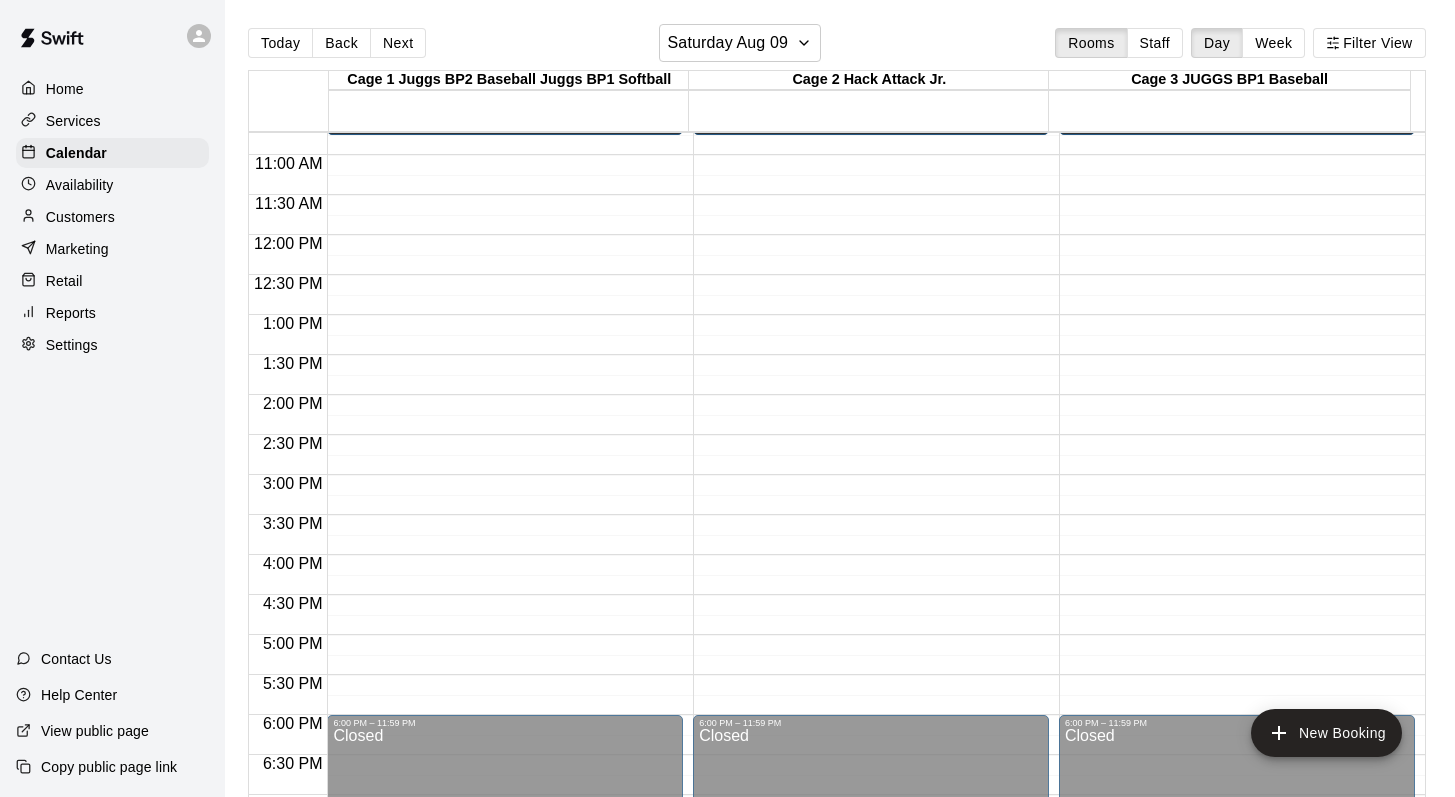 scroll, scrollTop: 800, scrollLeft: 0, axis: vertical 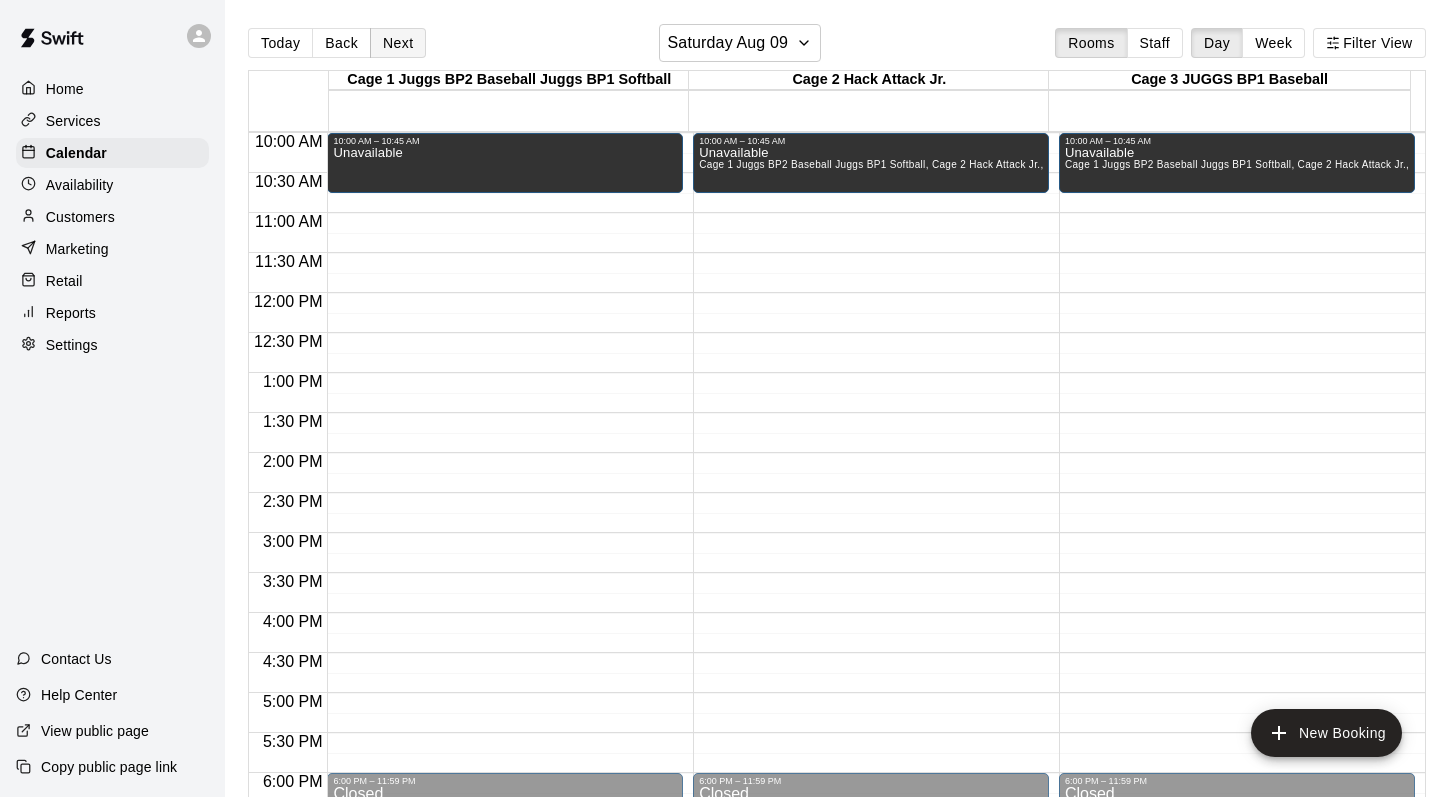 click on "Next" at bounding box center (398, 43) 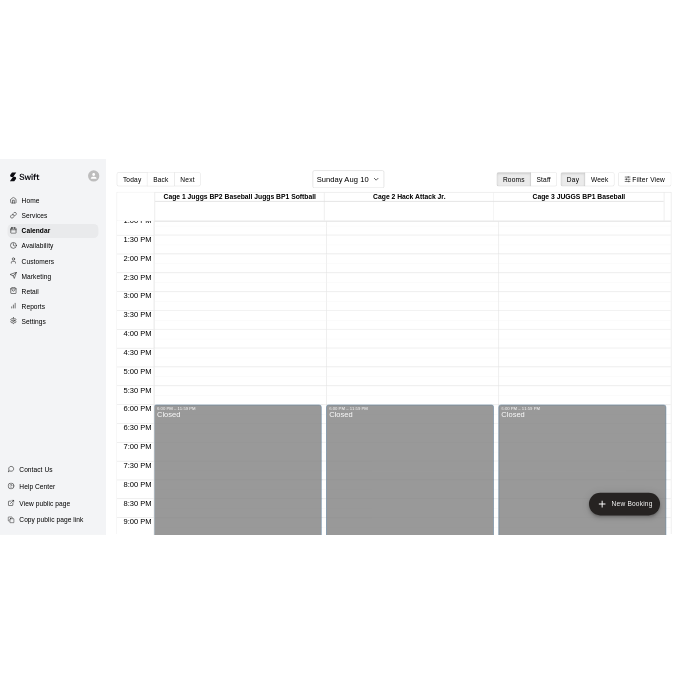 scroll, scrollTop: 1058, scrollLeft: 0, axis: vertical 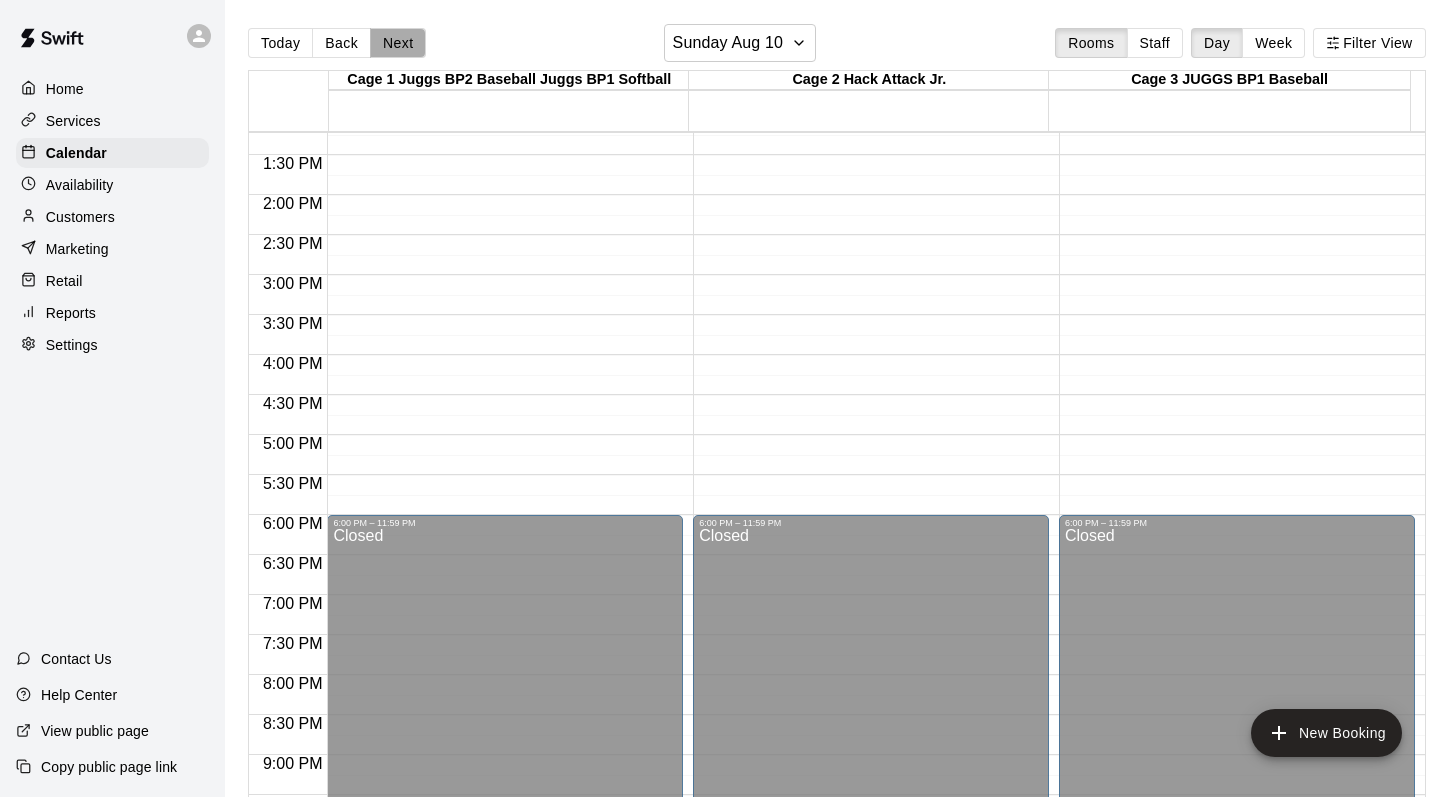 click on "Next" at bounding box center [398, 43] 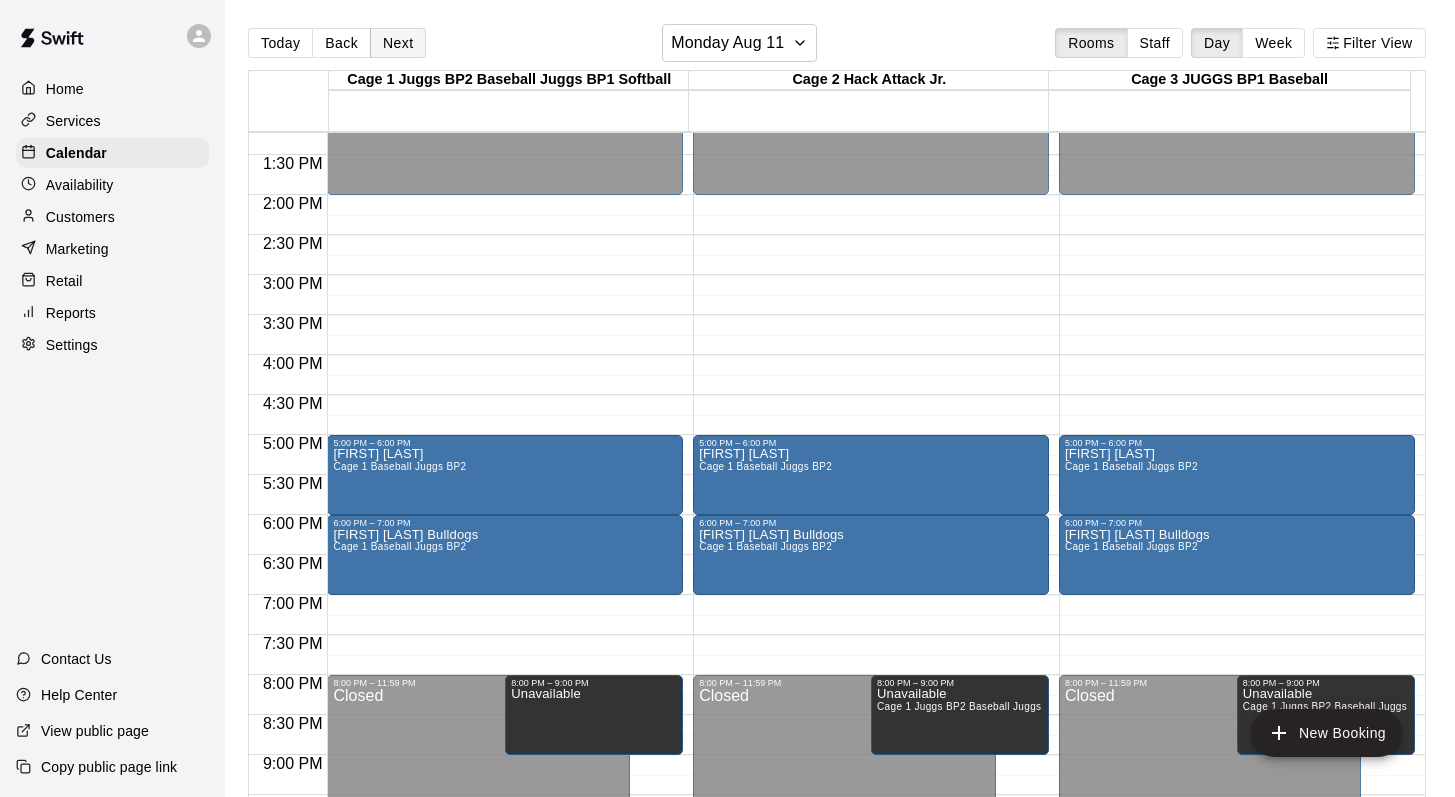 click on "Next" at bounding box center (398, 43) 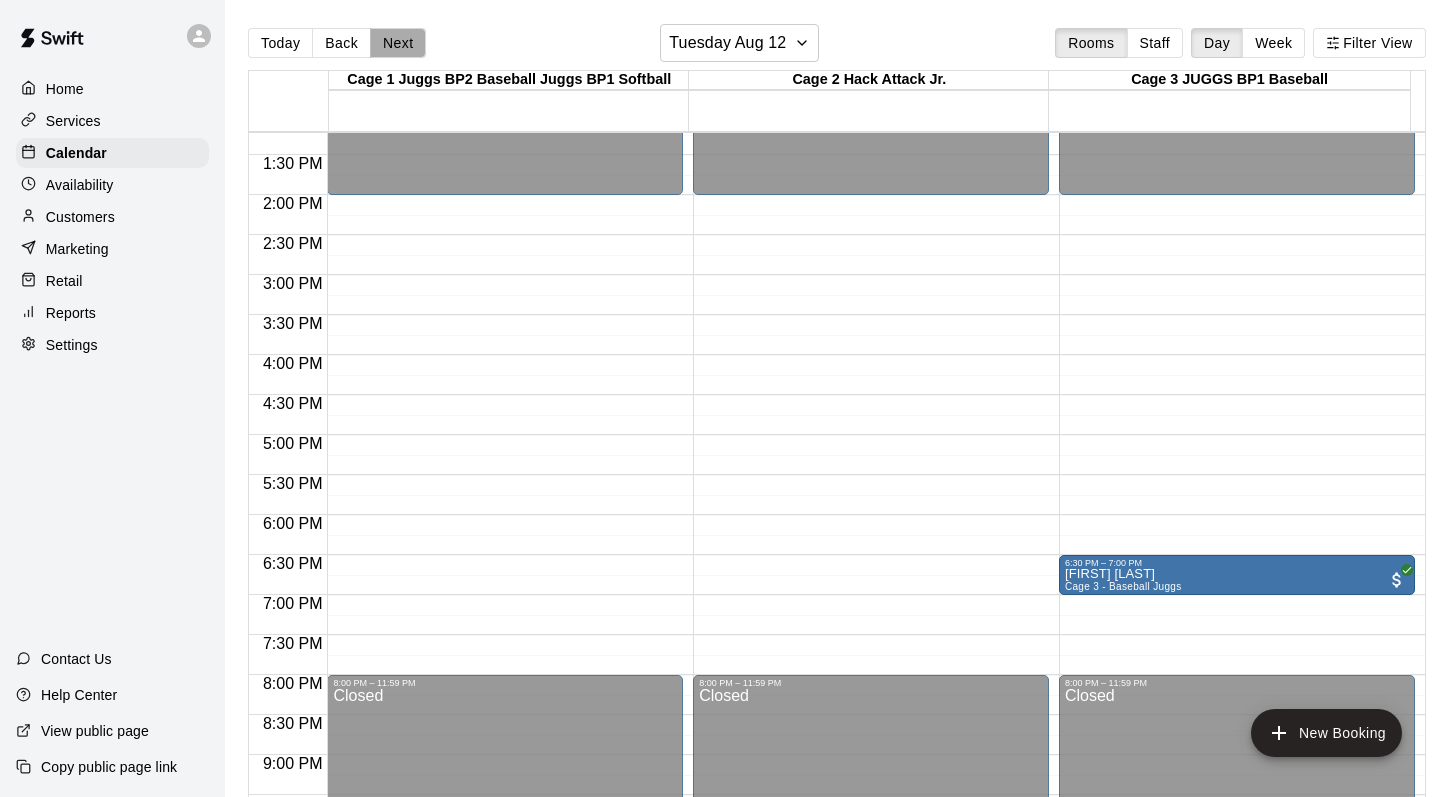 click on "Next" at bounding box center [398, 43] 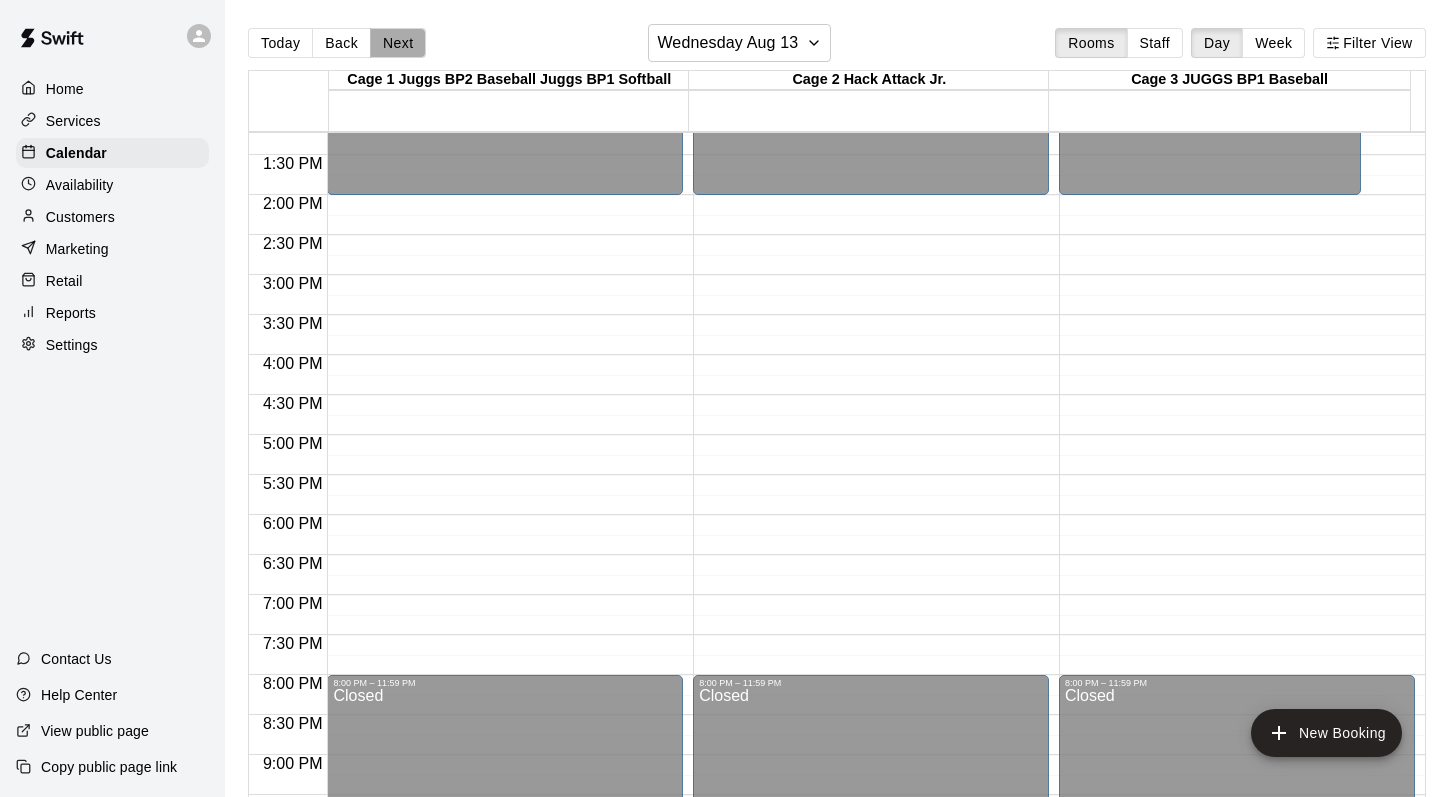 click on "Next" at bounding box center (398, 43) 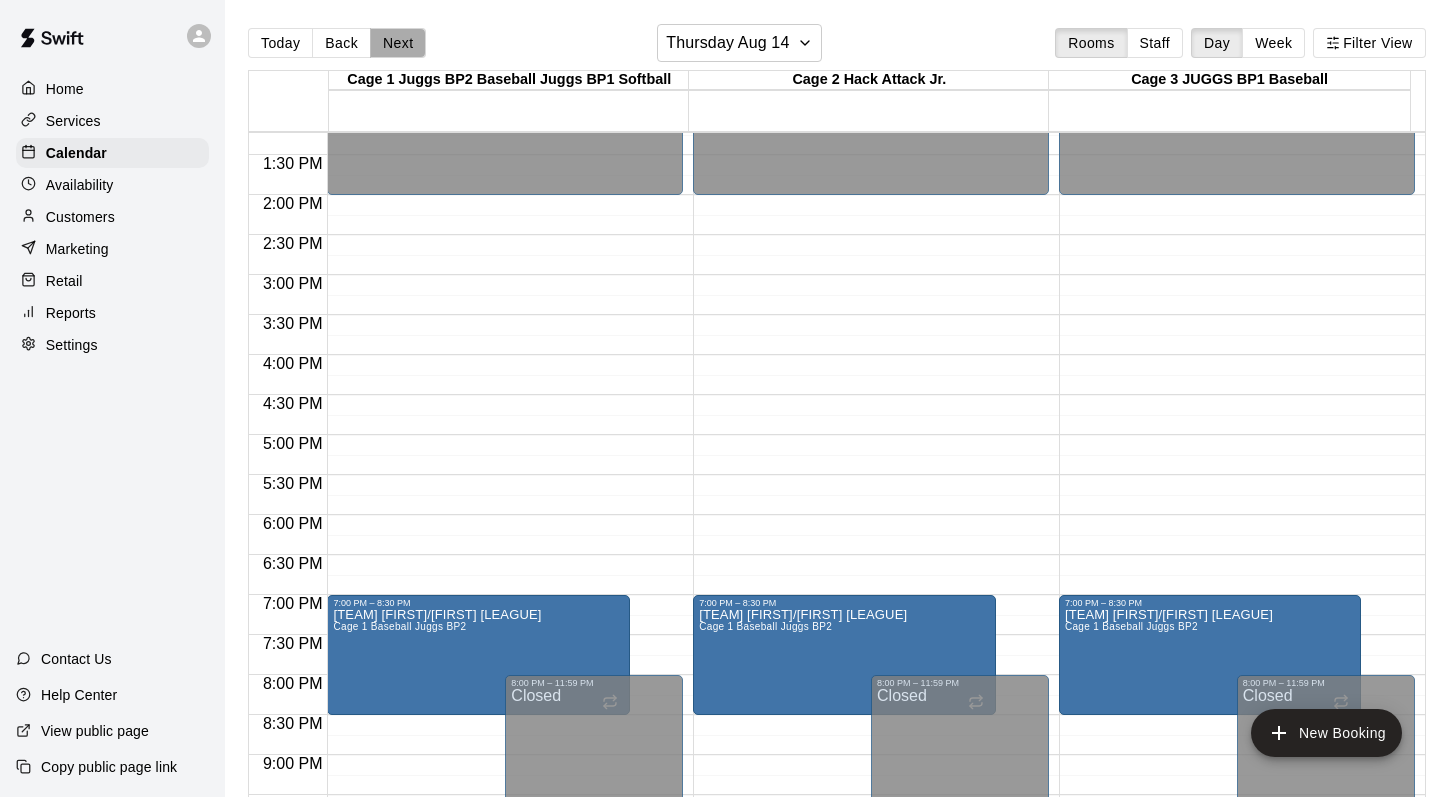 click on "Next" at bounding box center [398, 43] 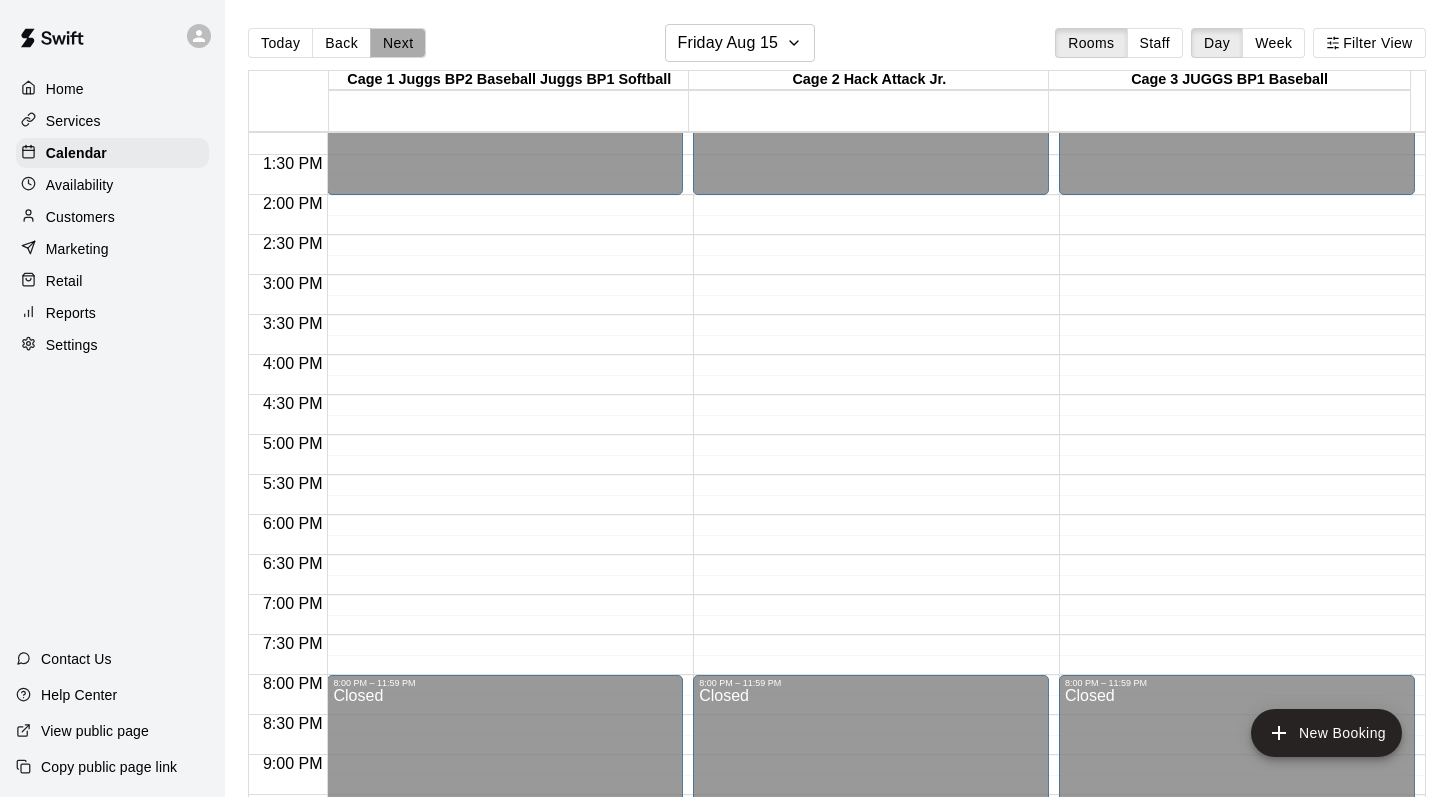 click on "Next" at bounding box center (398, 43) 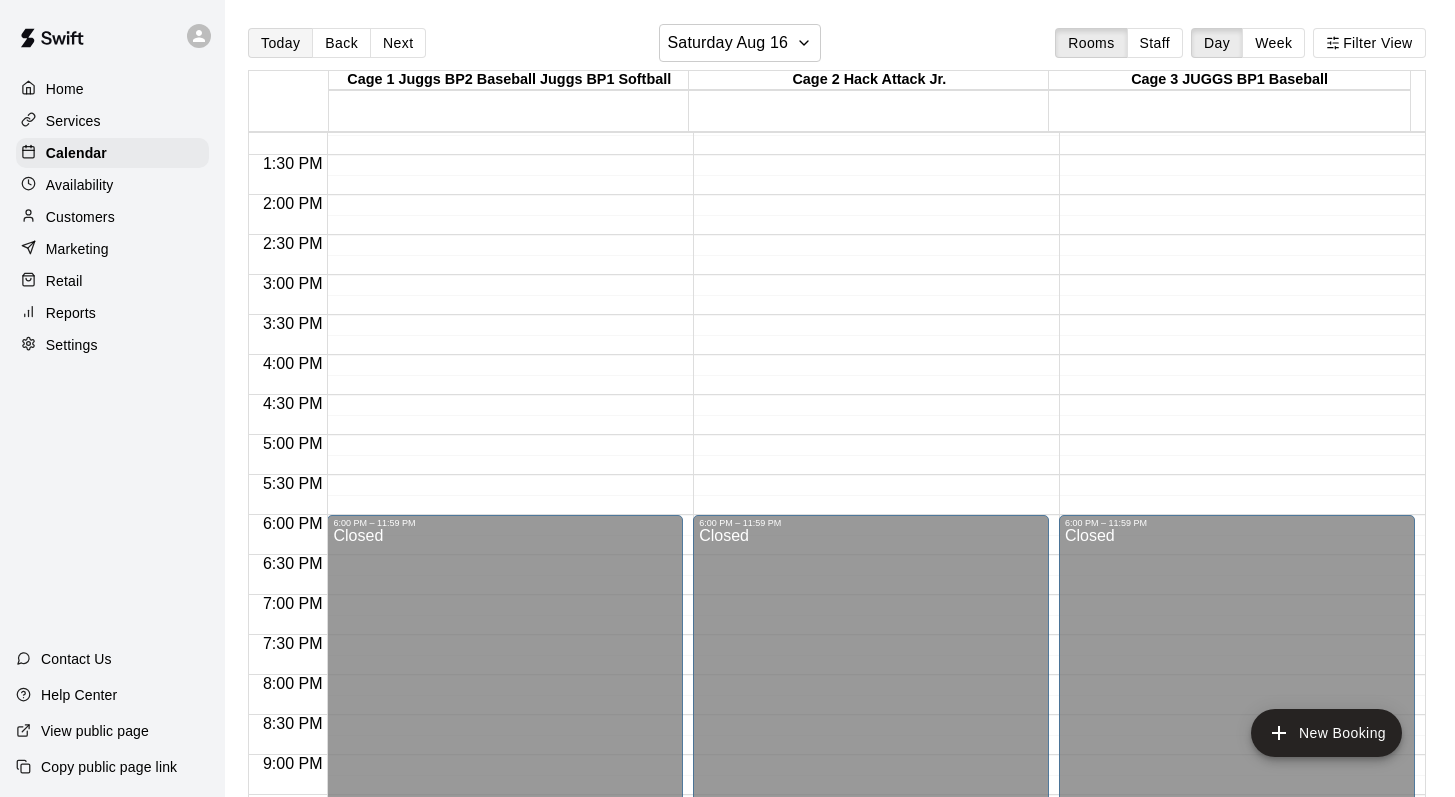 click on "Today" at bounding box center [280, 43] 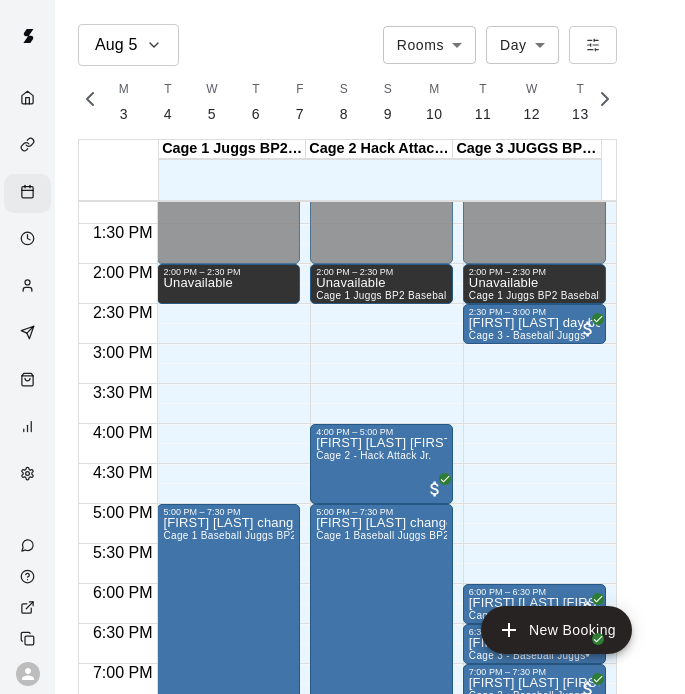 scroll, scrollTop: 0, scrollLeft: 8372, axis: horizontal 